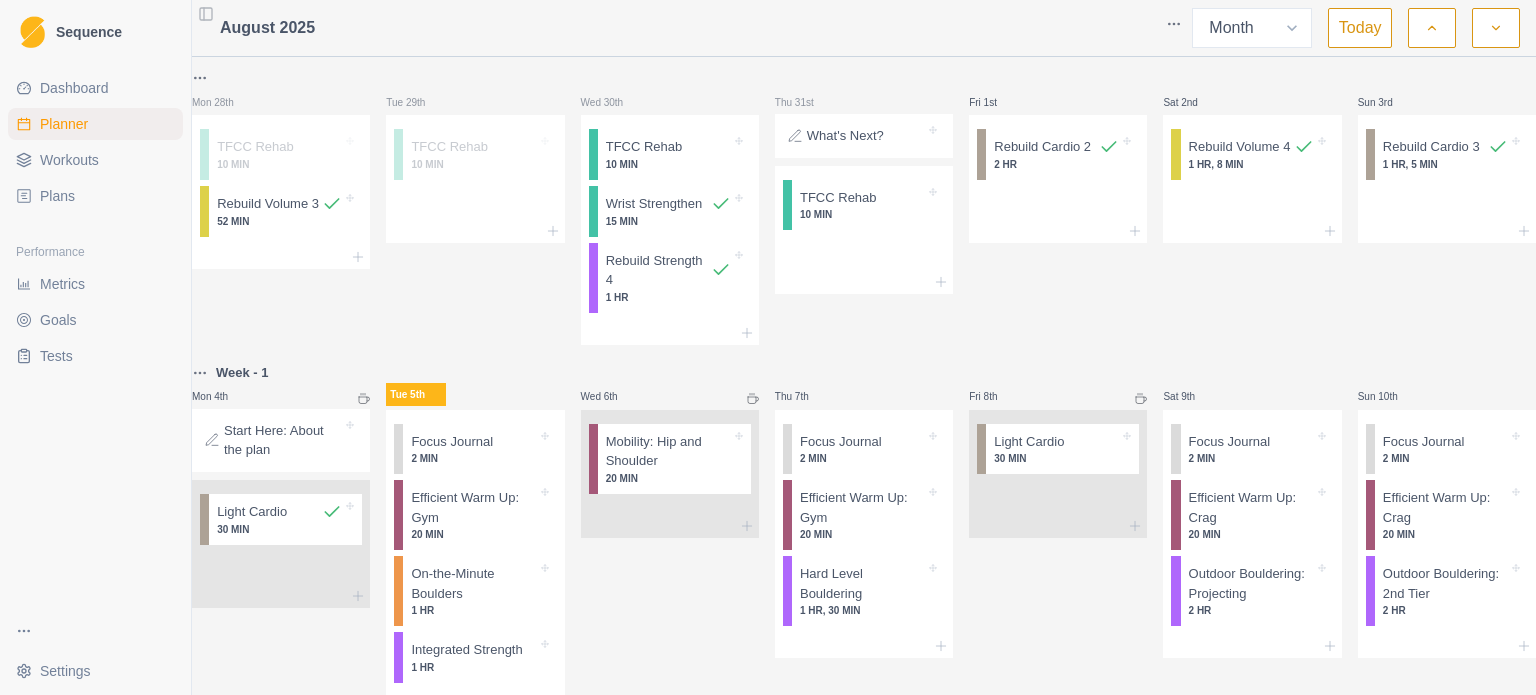 select on "month" 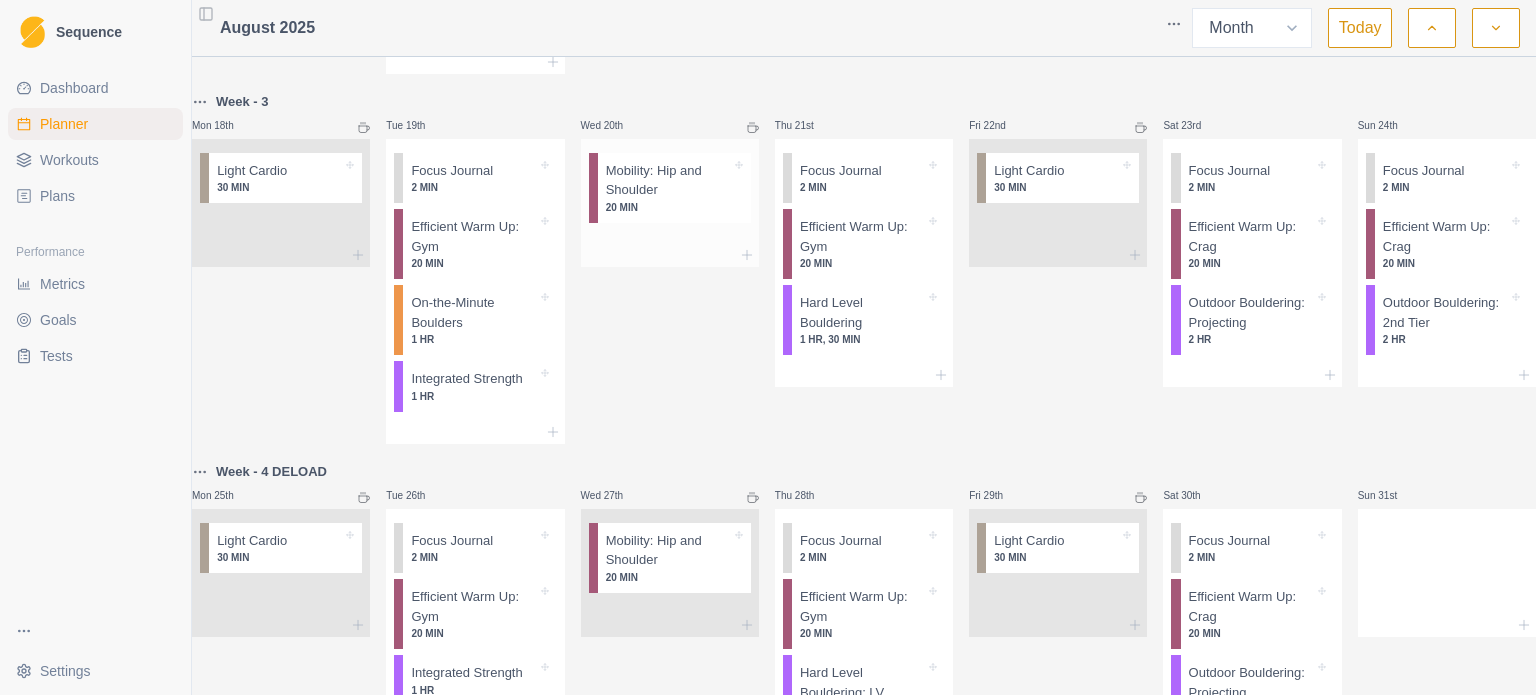 scroll, scrollTop: 976, scrollLeft: 0, axis: vertical 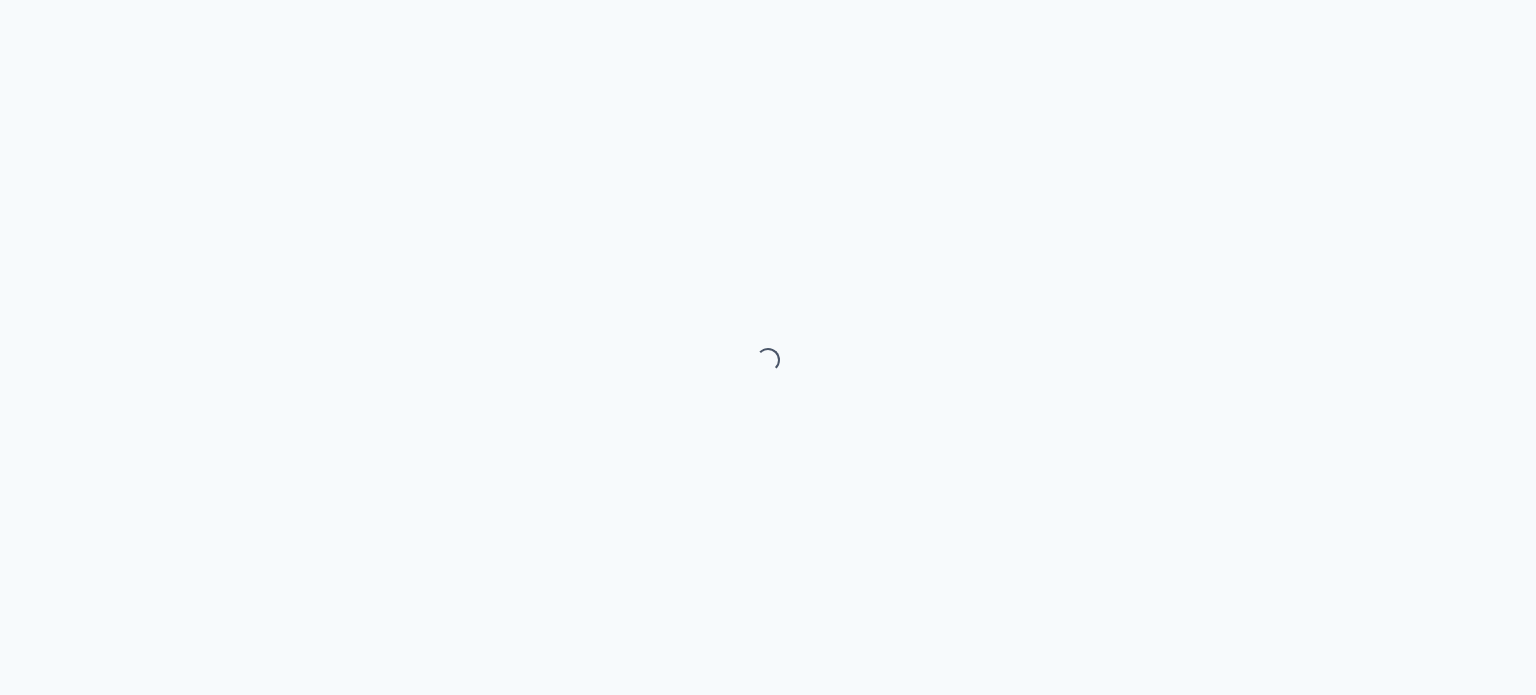 select on "month" 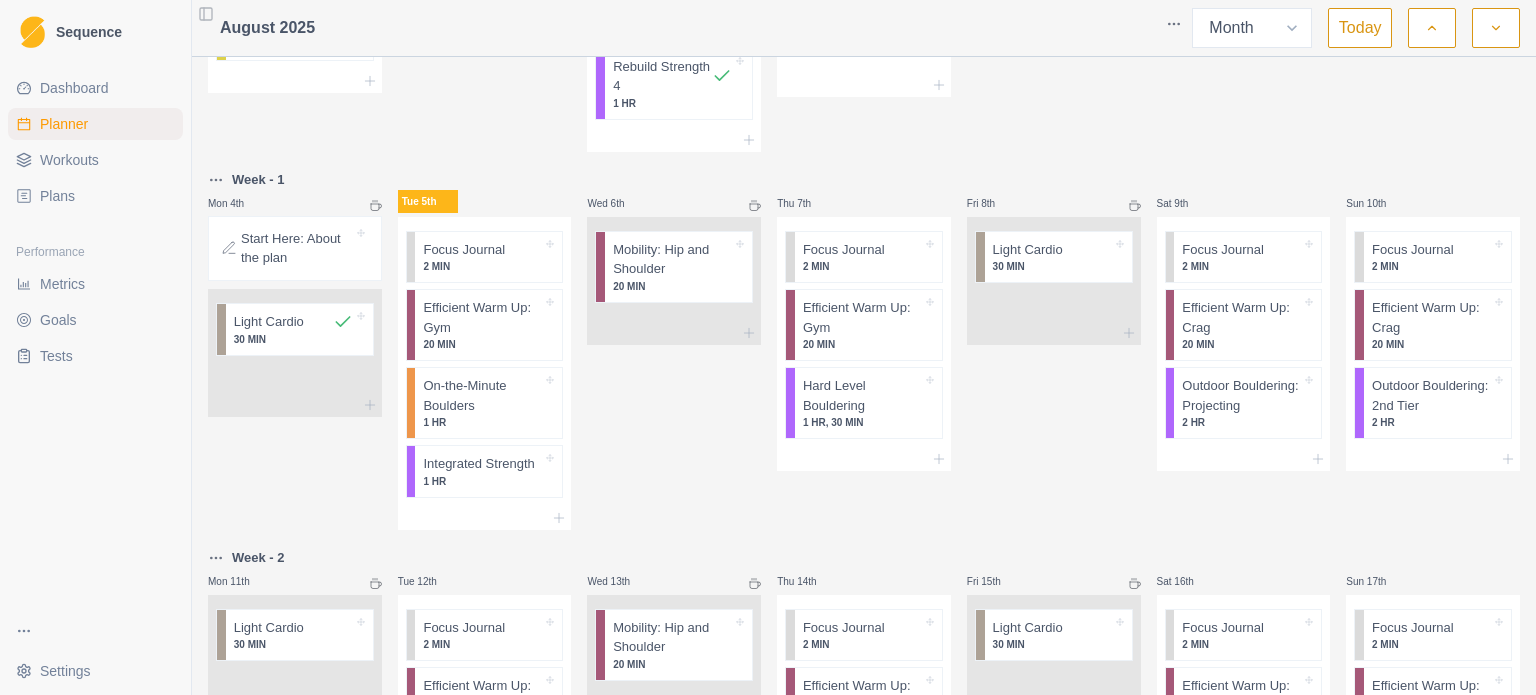 scroll, scrollTop: 200, scrollLeft: 0, axis: vertical 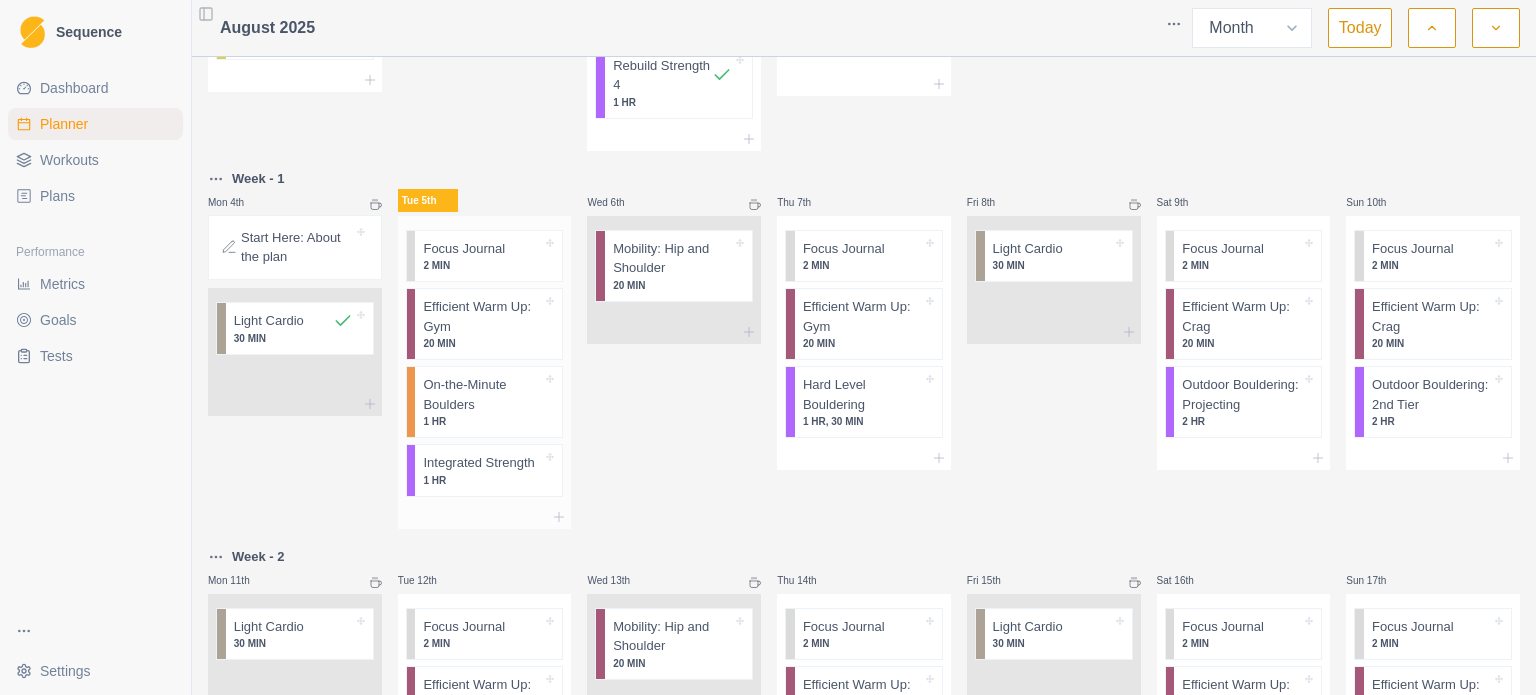 click on "20 MIN" at bounding box center (482, 343) 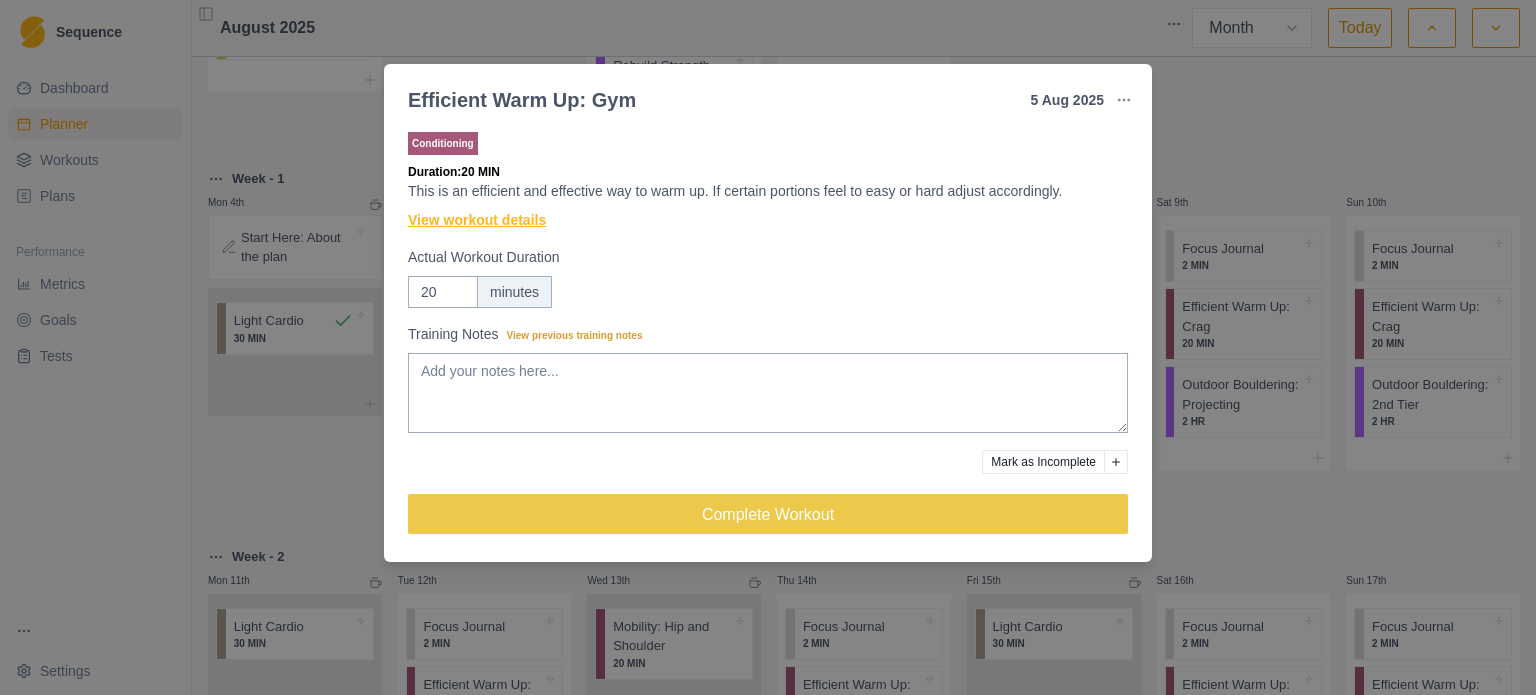 click on "View workout details" at bounding box center (477, 220) 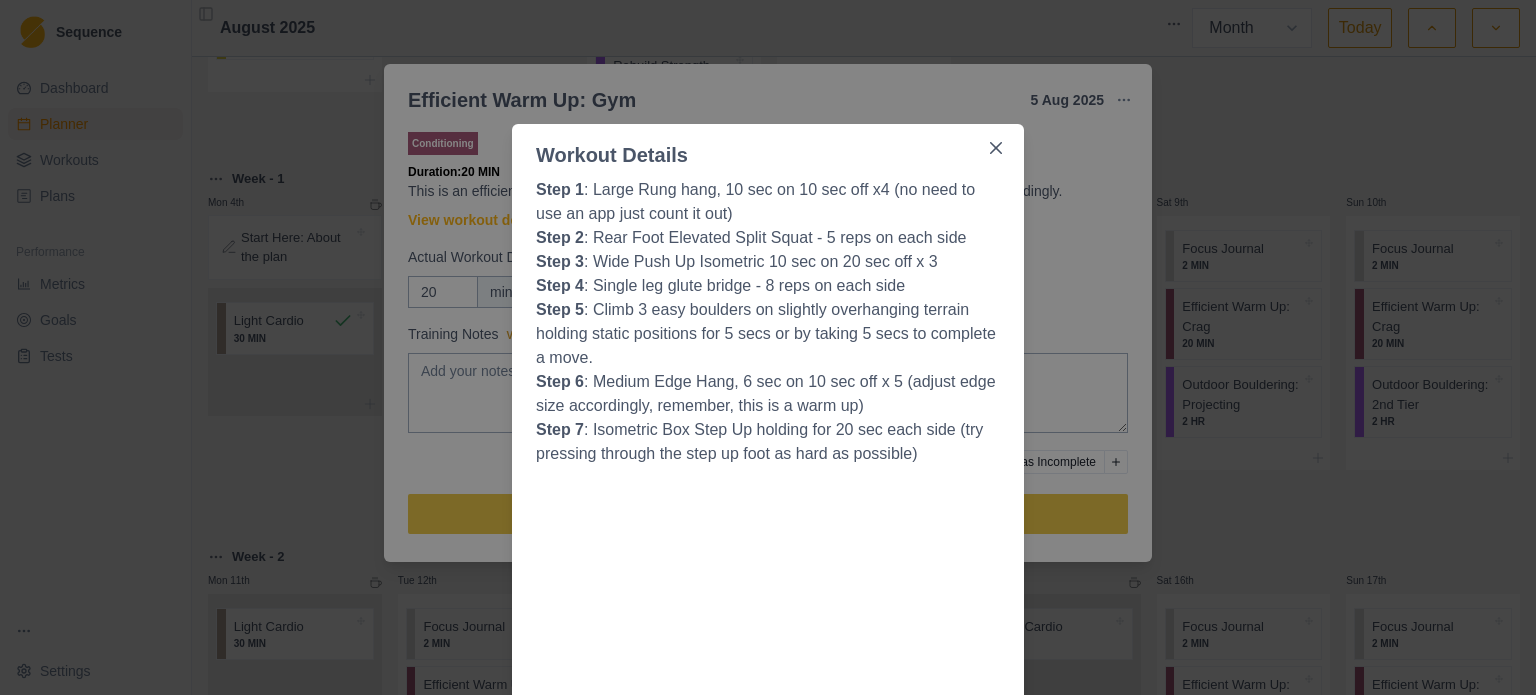 drag, startPoint x: 984, startPoint y: 147, endPoint x: 941, endPoint y: 159, distance: 44.64303 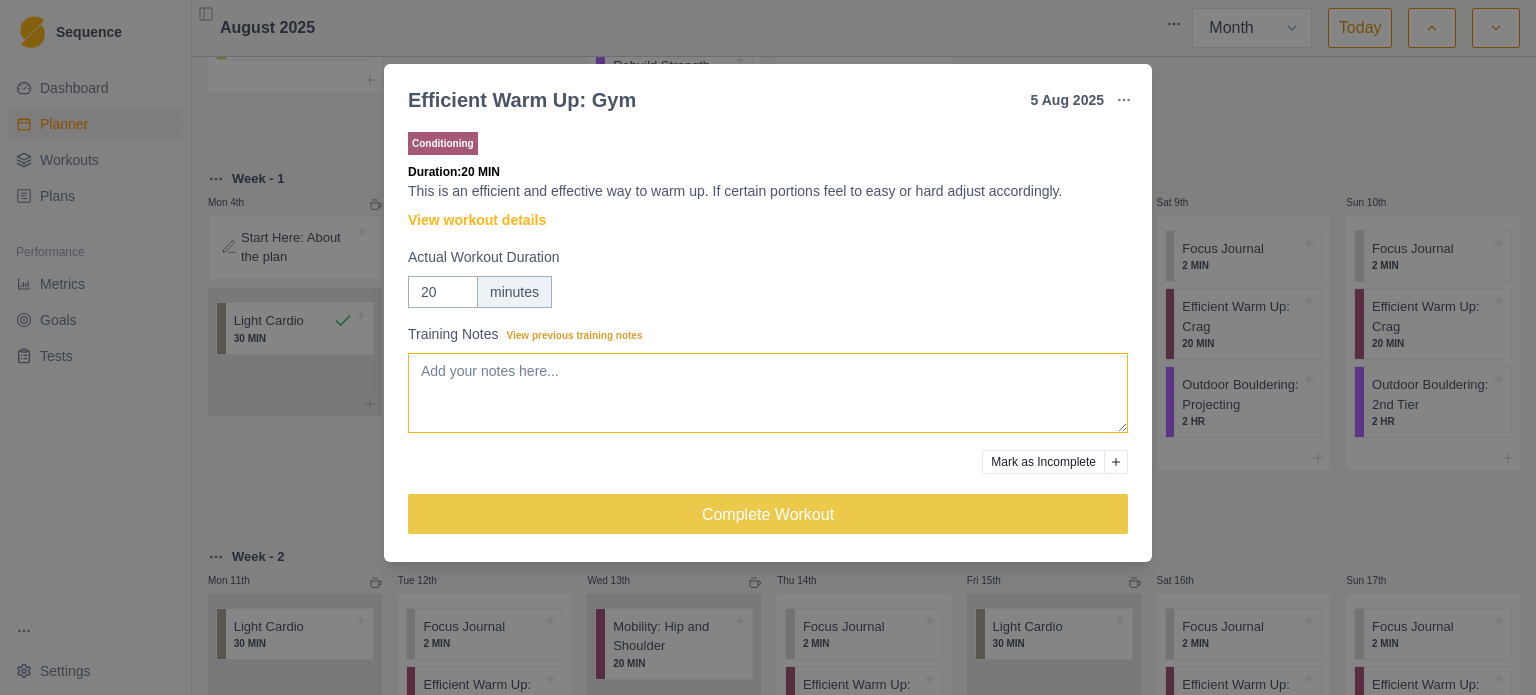 click on "Training Notes View previous training notes" at bounding box center (768, 393) 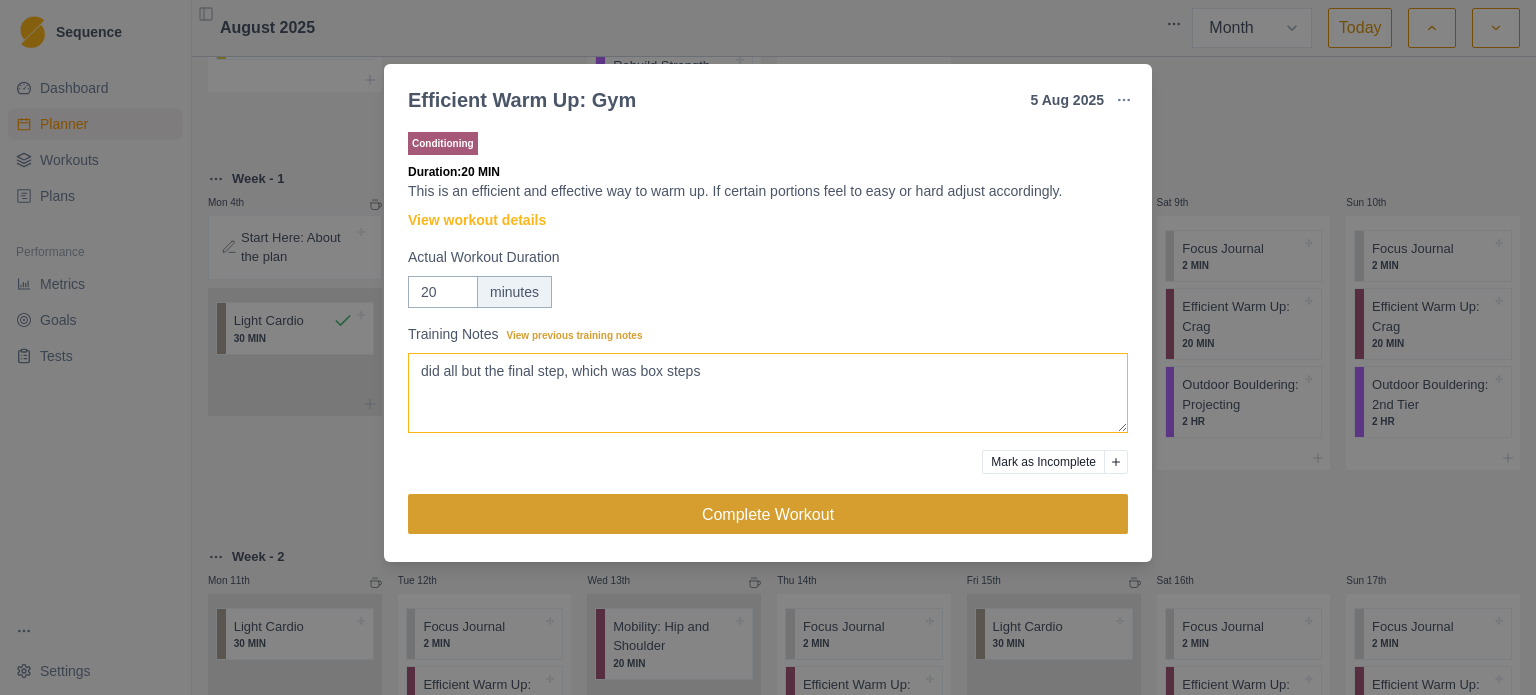 type on "did all but the final step, which was box steps" 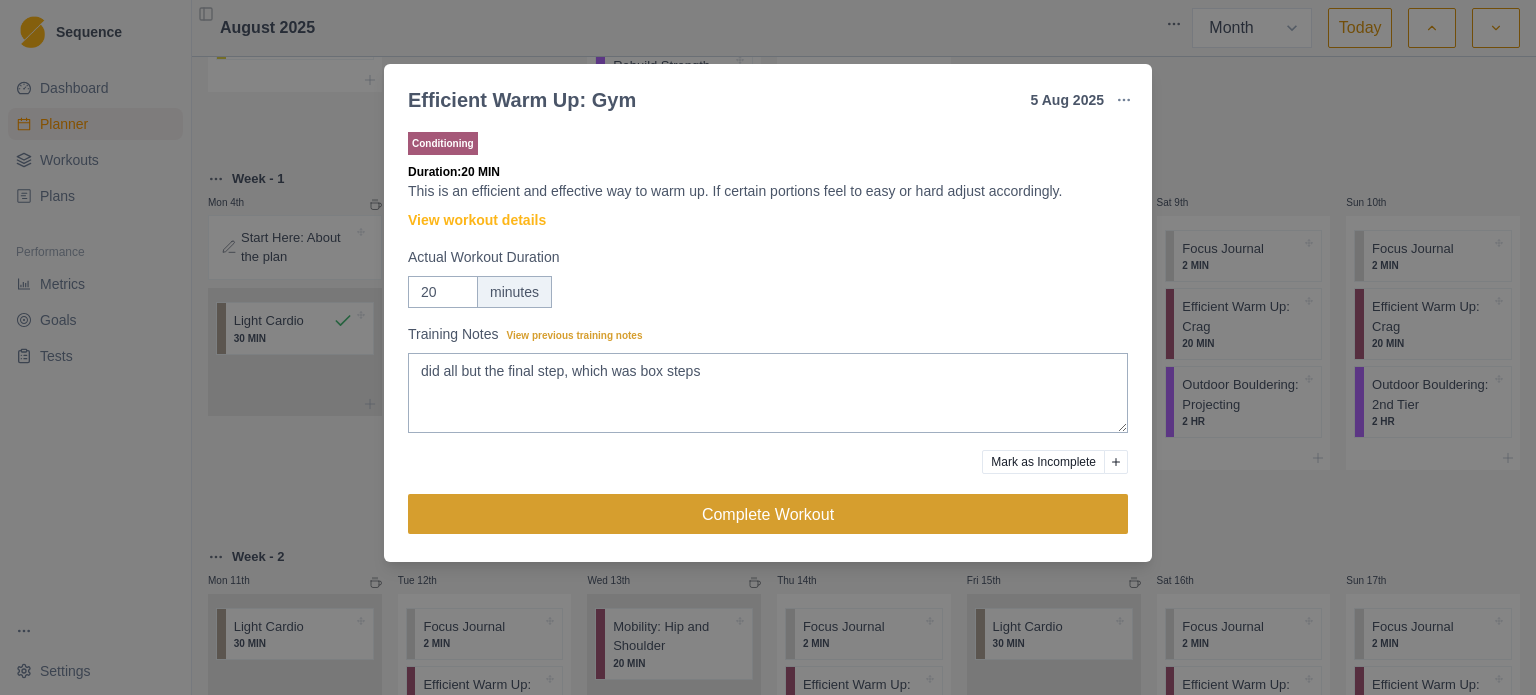 click on "Complete Workout" at bounding box center [768, 514] 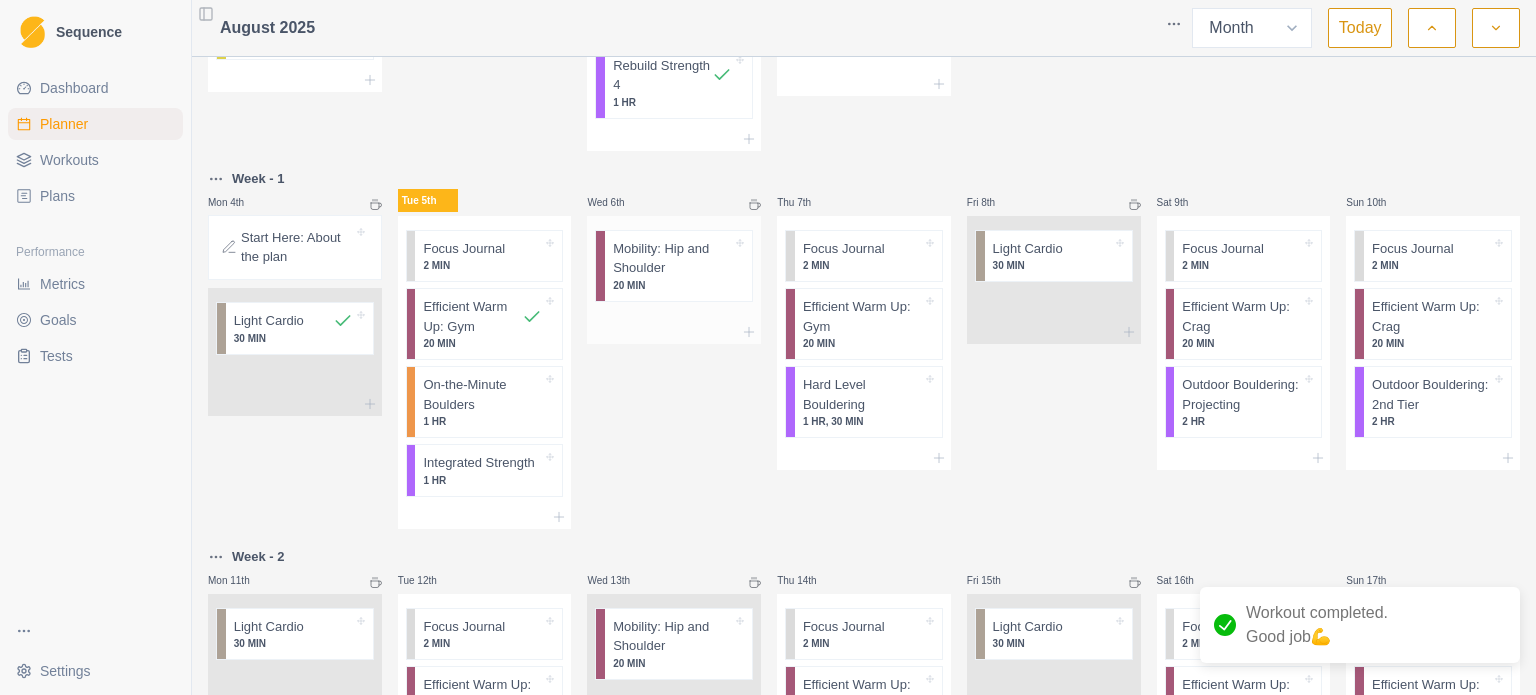click on "Mobility: Hip and Shoulder 20 MIN" at bounding box center [678, 266] 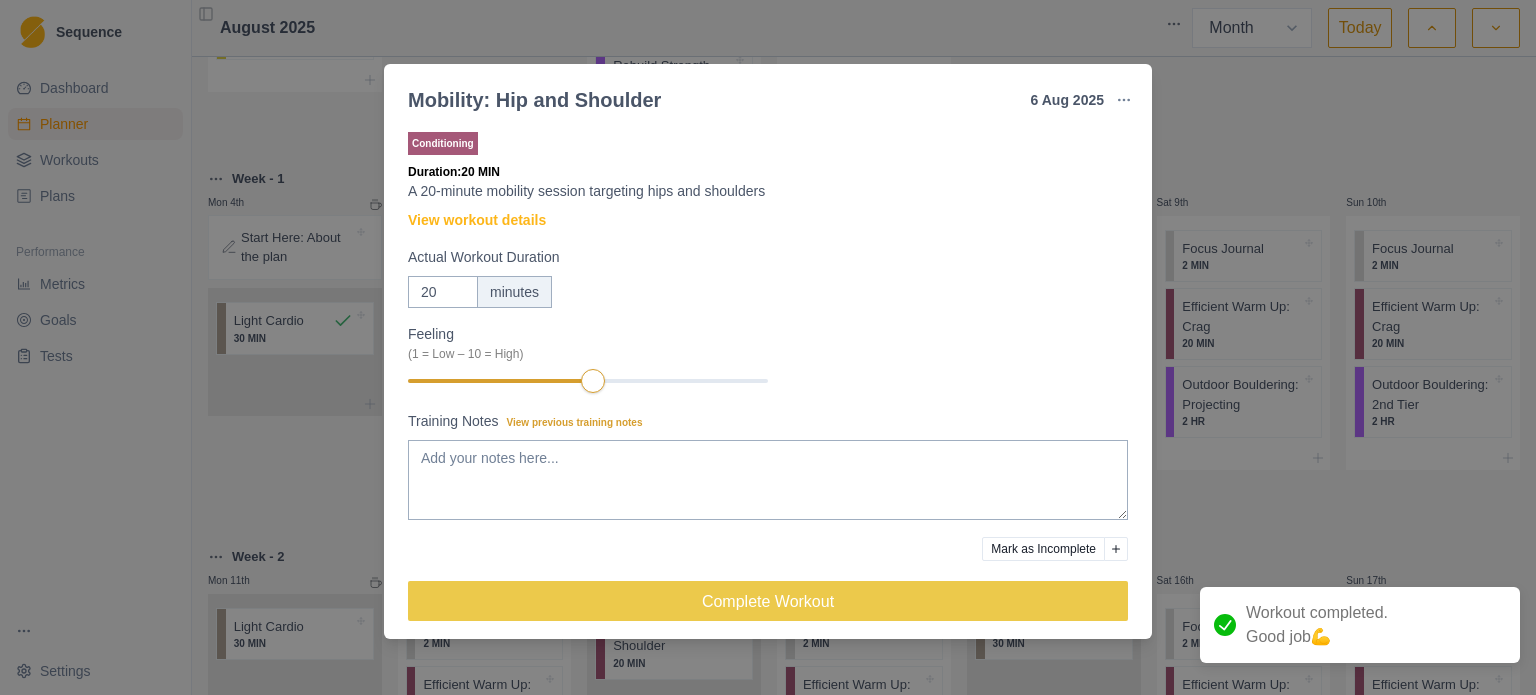 click on "Mobility: Hip and Shoulder [MONTH] [YEAR] Link To Goal View Workout Metrics Edit Original Workout Reschedule Workout Remove From Schedule Conditioning Duration: 20 MIN A 20-minute mobility session targeting hips and shoulders View workout details Actual Workout Duration 20 minutes Feeling (1 = Low – 10 = High) Training Notes View previous training notes Mark as Incomplete Complete Workout" at bounding box center (768, 347) 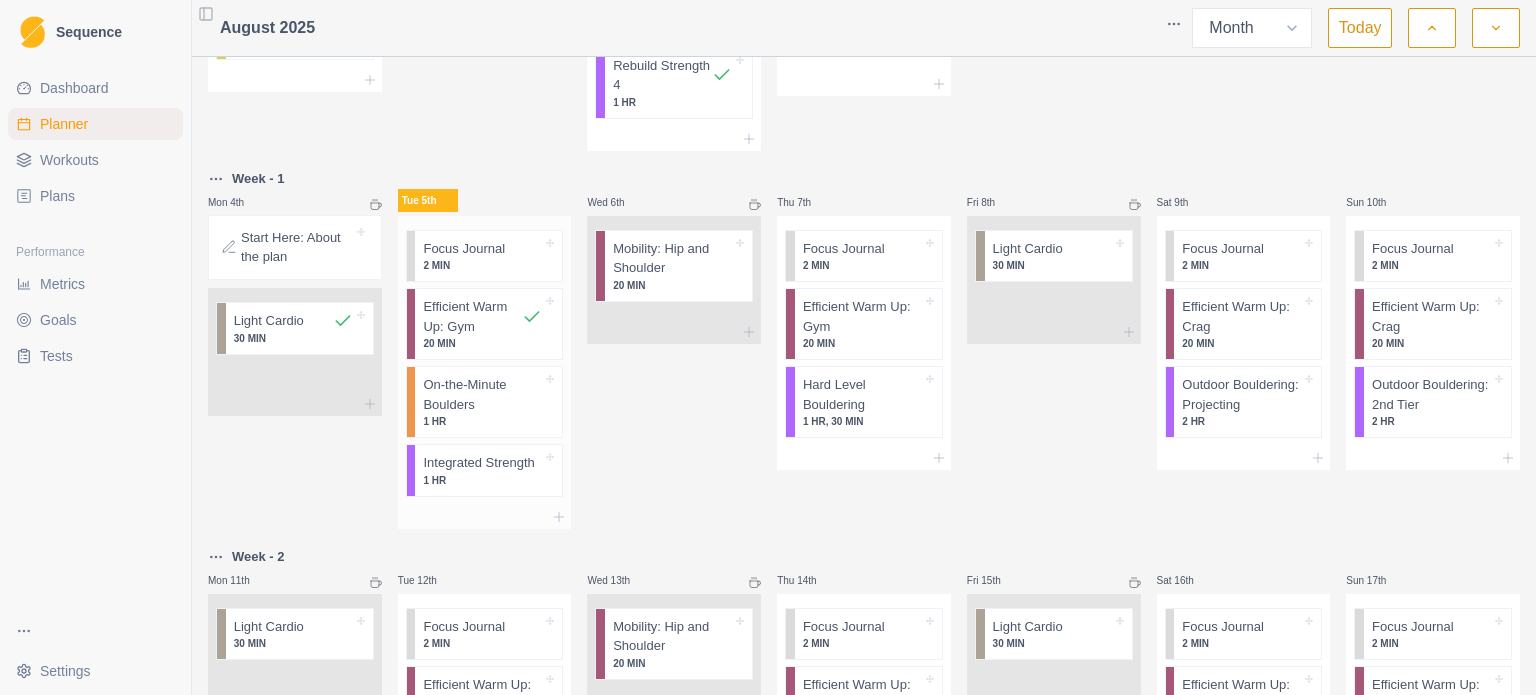 click on "On-the-Minute Boulders" at bounding box center [482, 394] 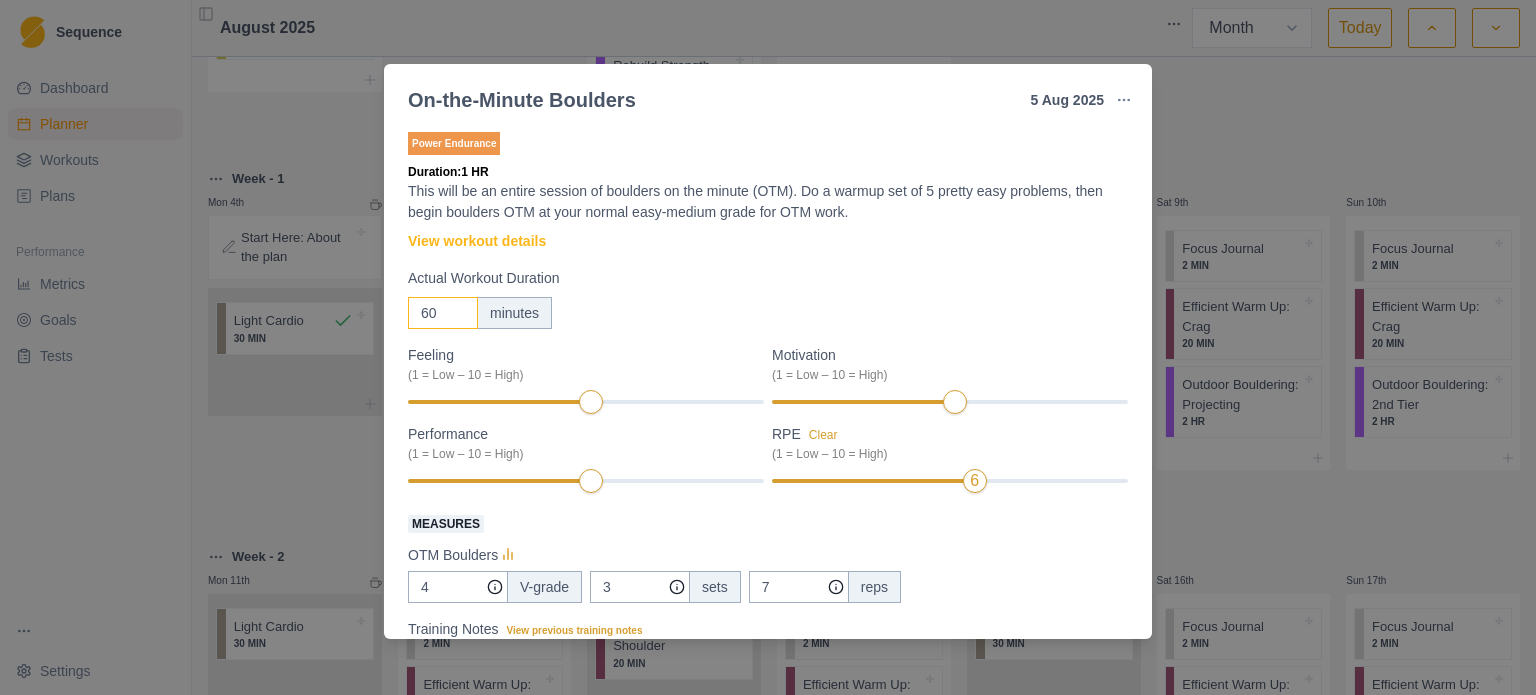 click on "60" at bounding box center (443, 313) 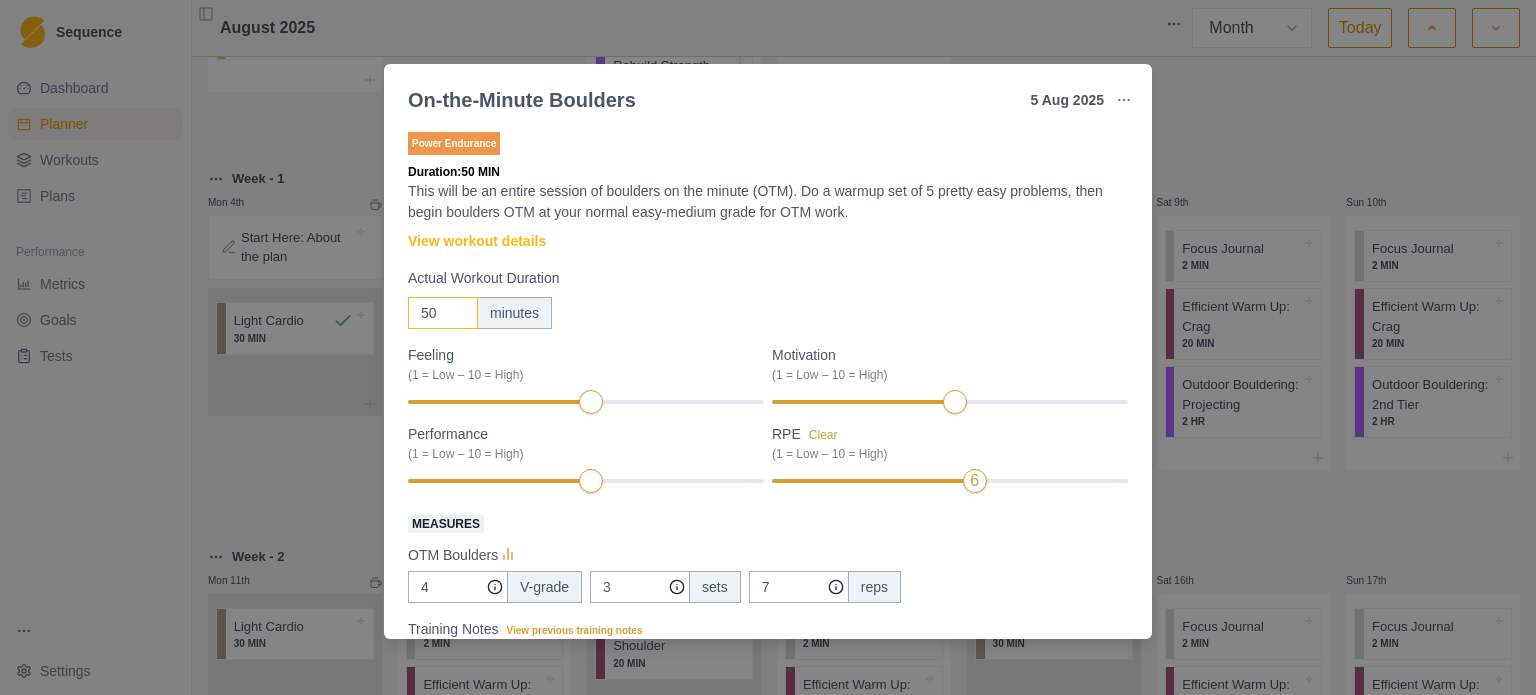 type on "50" 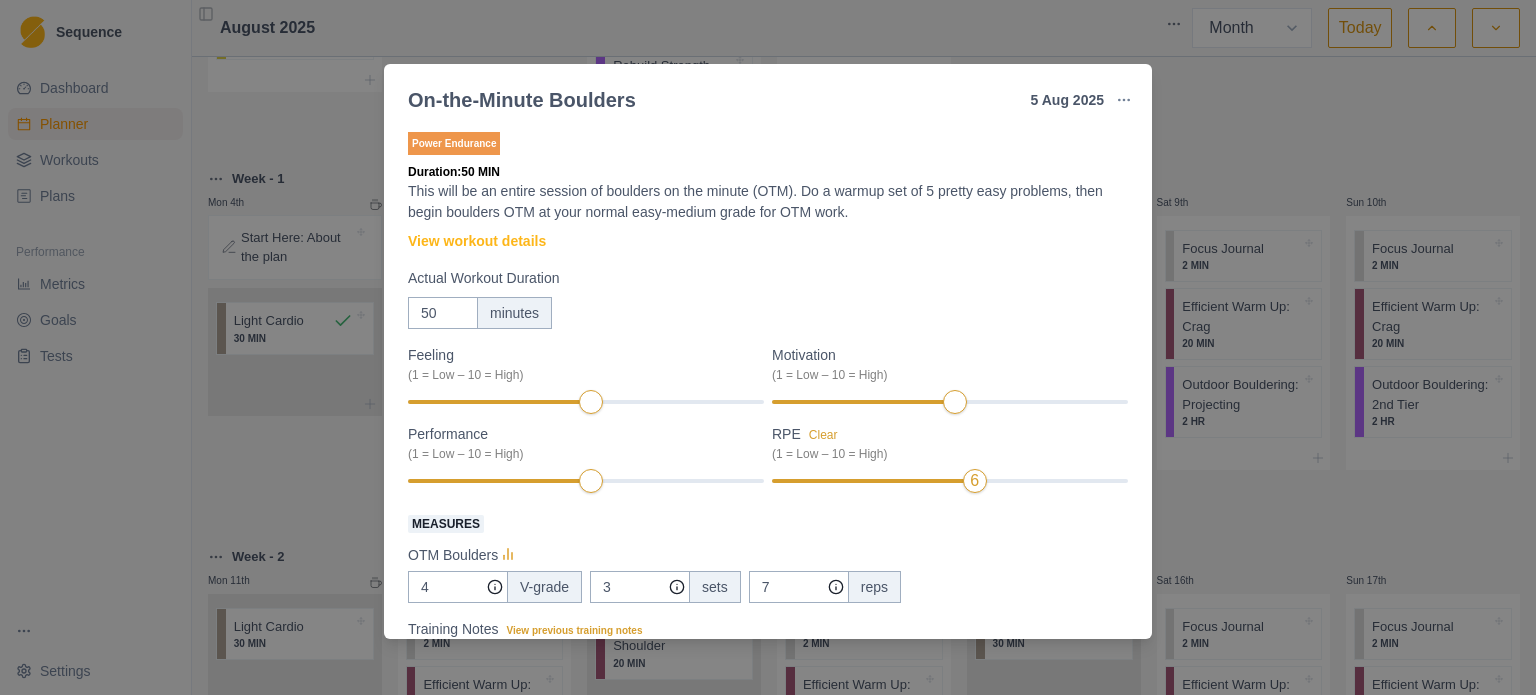 click on "Power Endurance Duration: 50 MIN This will be an entire session of boulders on the minute (OTM). Do a warmup set of 5 pretty easy problems, then begin boulders OTM at your normal easy-medium grade for OTM work. View workout details Actual Workout Duration 50 minutes Feeling (1 = Low – 10 = High) Motivation (1 = Low – 10 = High) Performance (1 = Low – 10 = High) RPE Clear (1 = Low – 10 = High) 6 Measures OTM Boulders 4 V-grade 3 sets 7 reps Training Notes View previous training notes Mark as Incomplete Complete Workout" at bounding box center [768, 488] 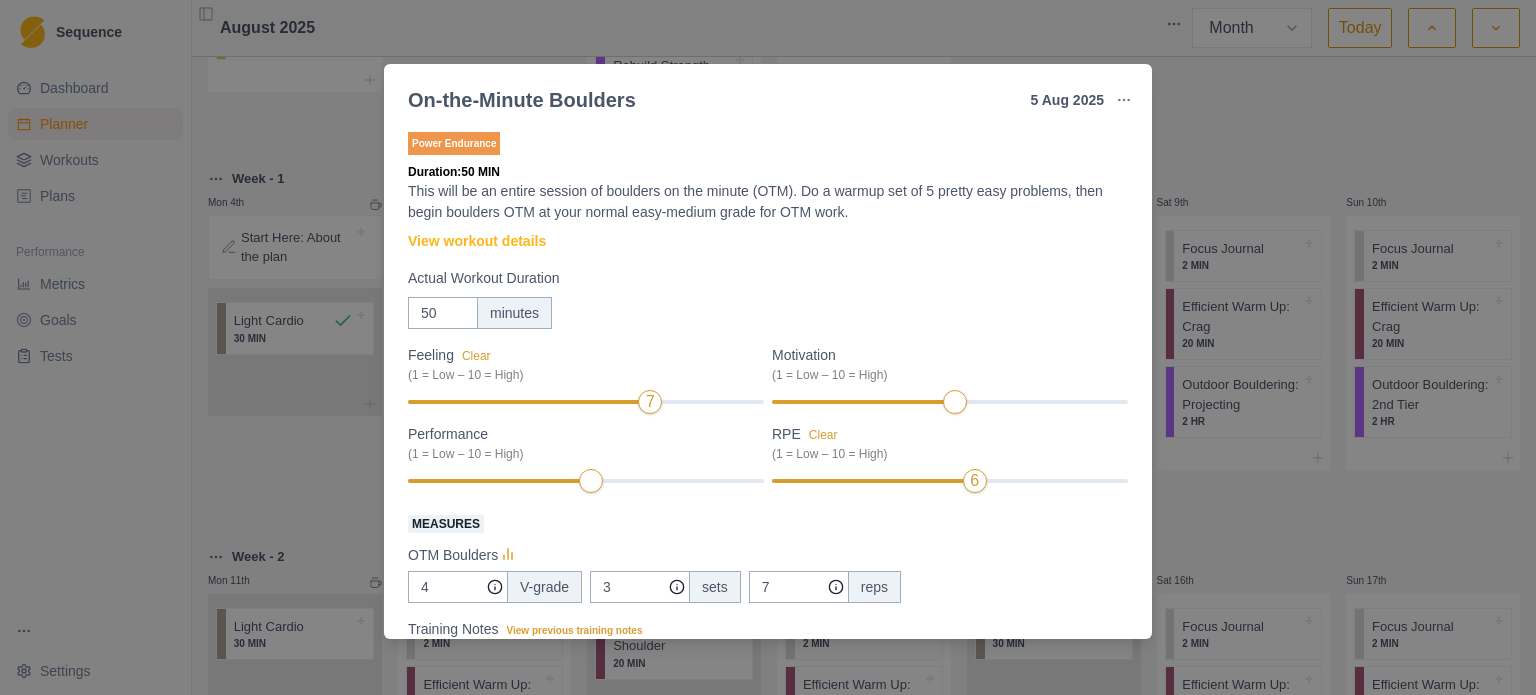 click on "Feeling Clear (1 = Low – 10 = High) 7" at bounding box center (586, 380) 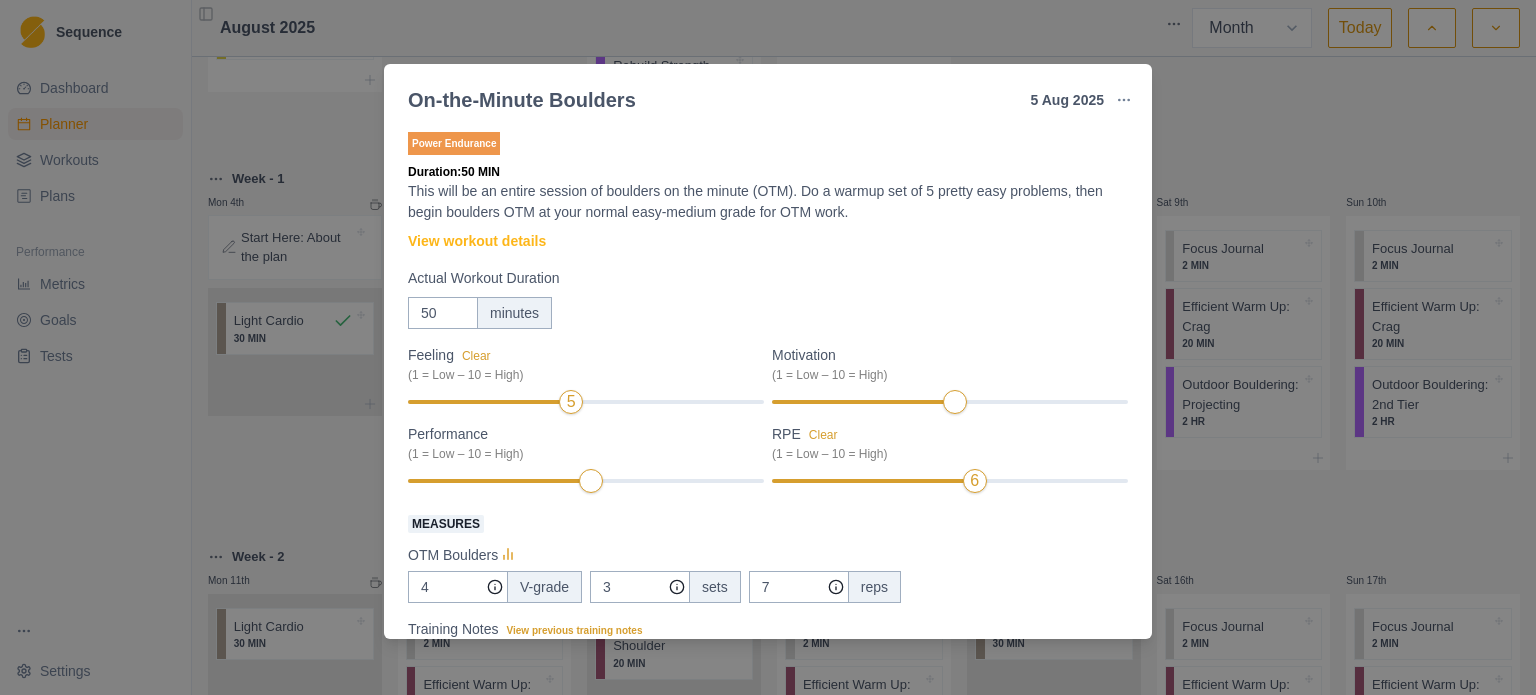 click on "5" at bounding box center [586, 402] 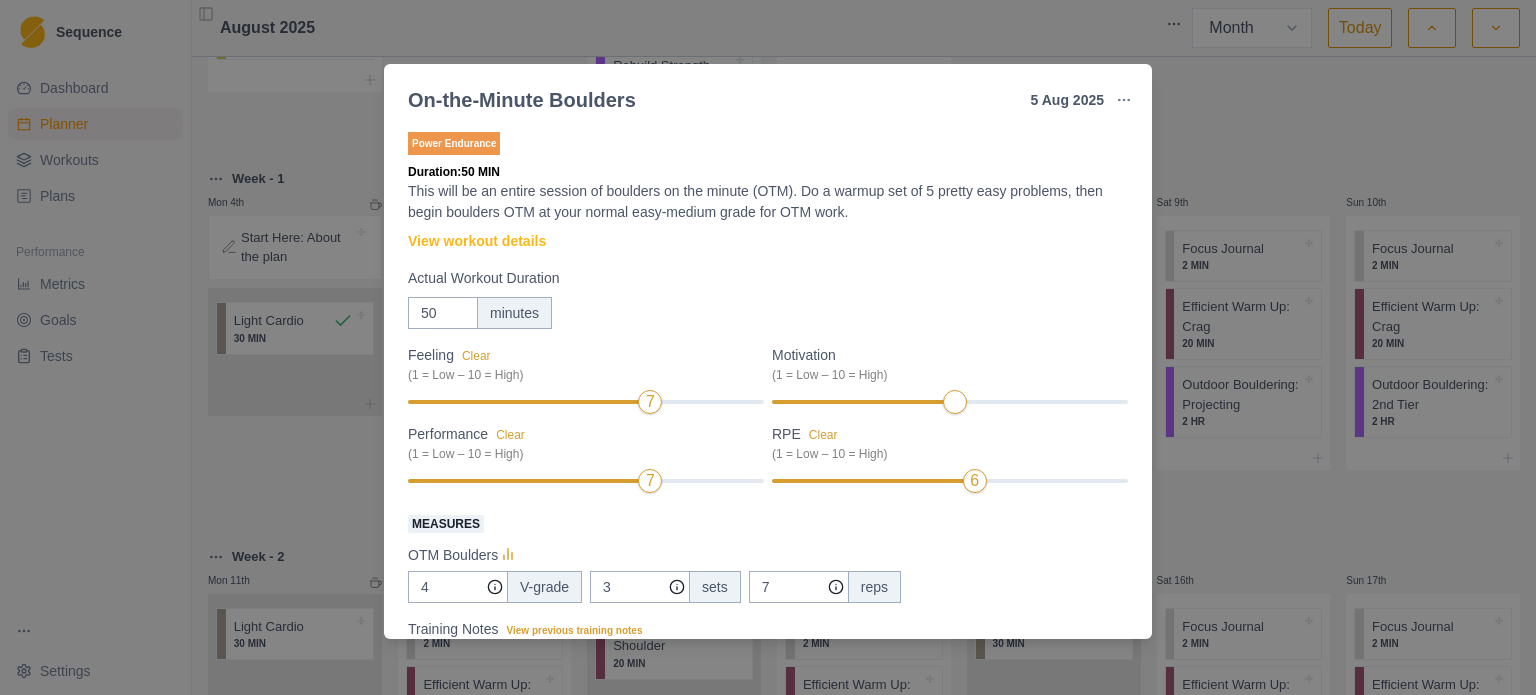 click at bounding box center (526, 481) 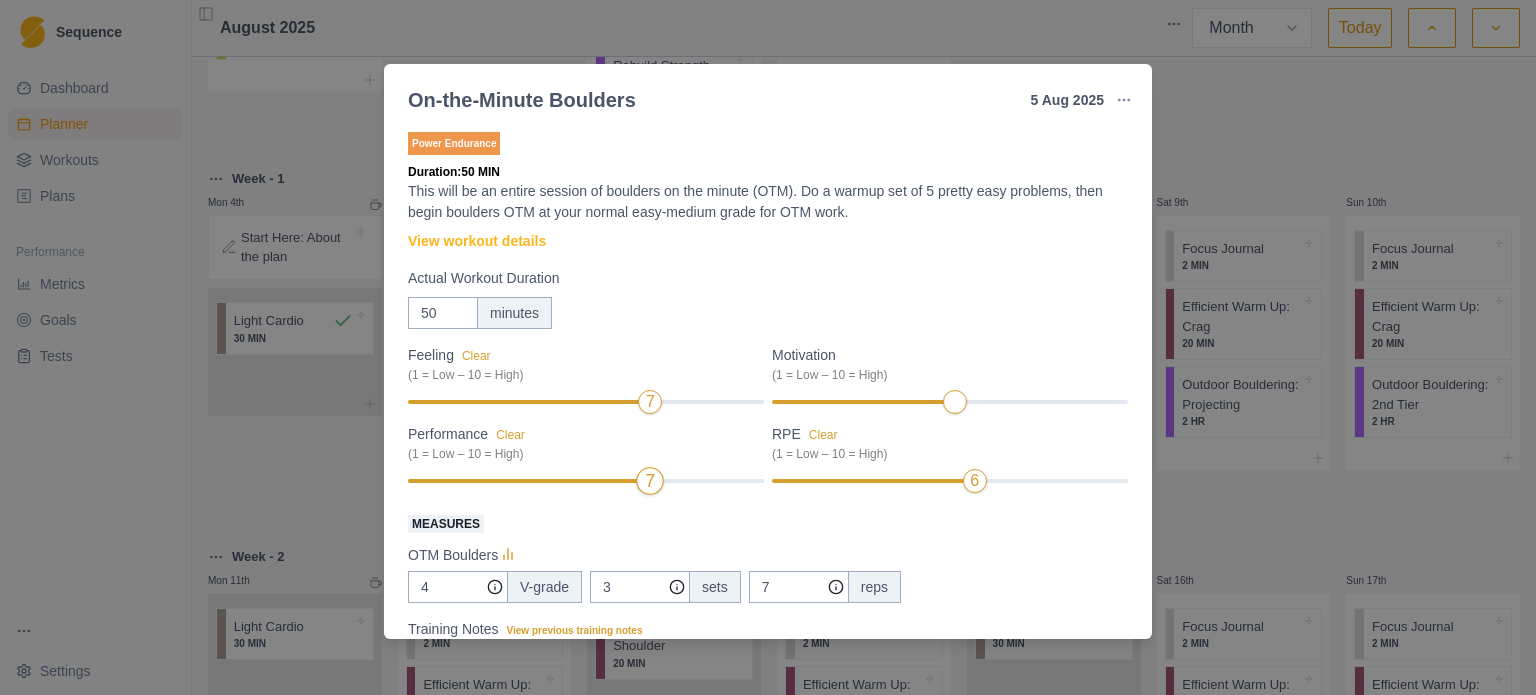 click at bounding box center [526, 481] 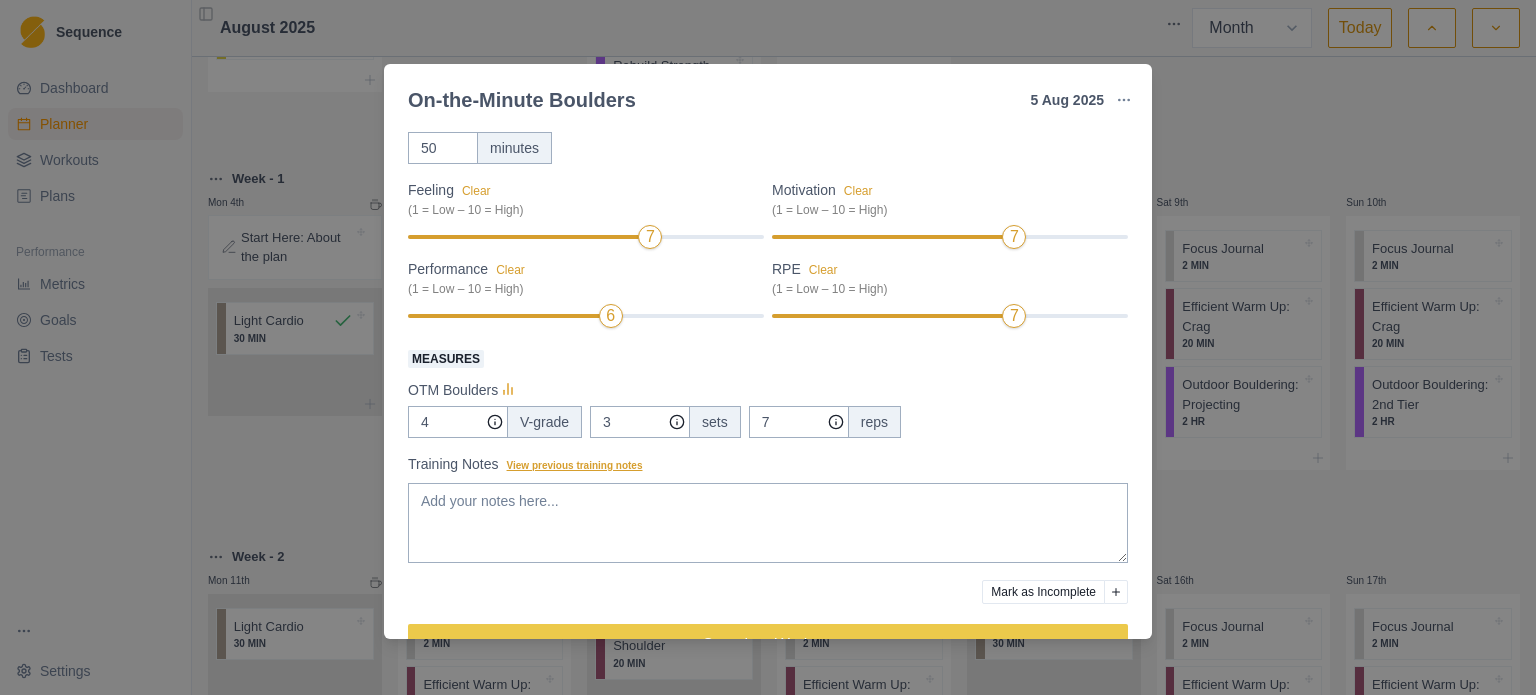 scroll, scrollTop: 200, scrollLeft: 0, axis: vertical 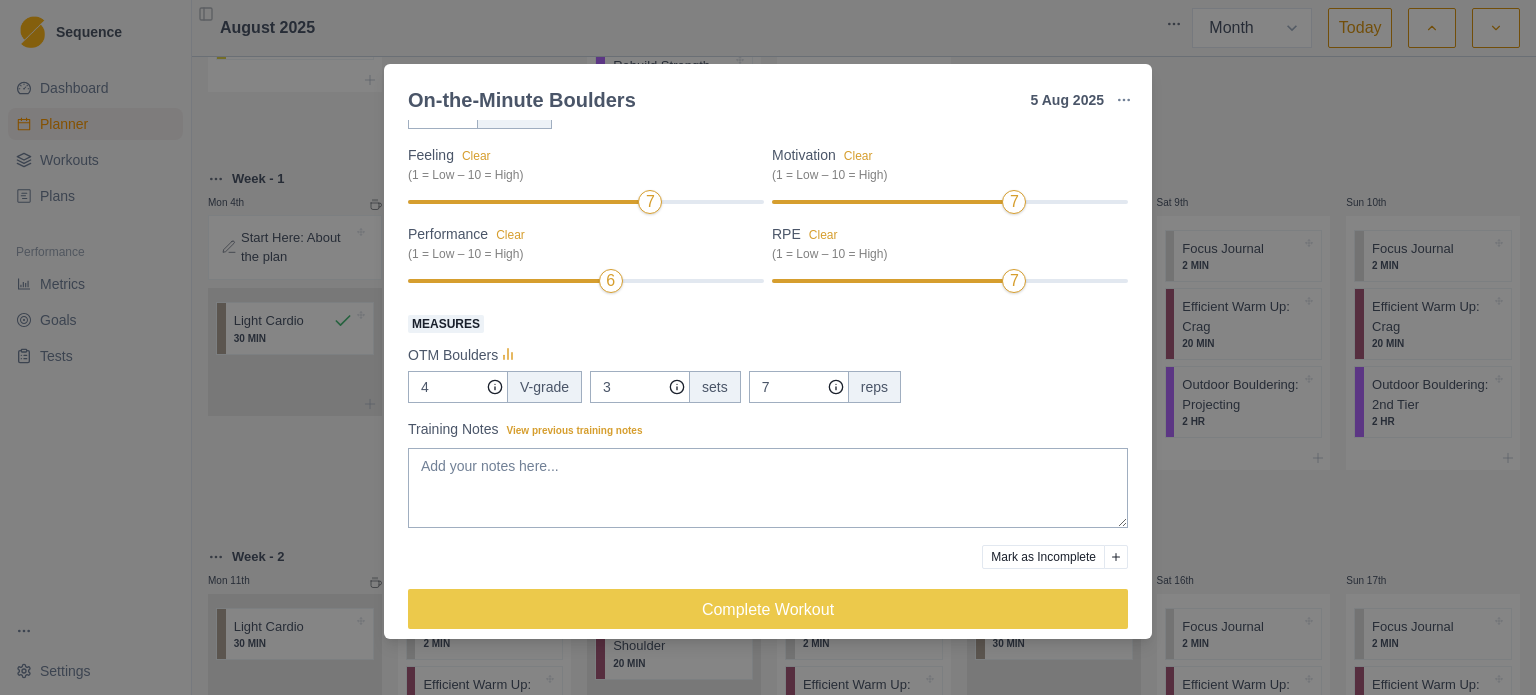 click on "V-grade" at bounding box center [544, 387] 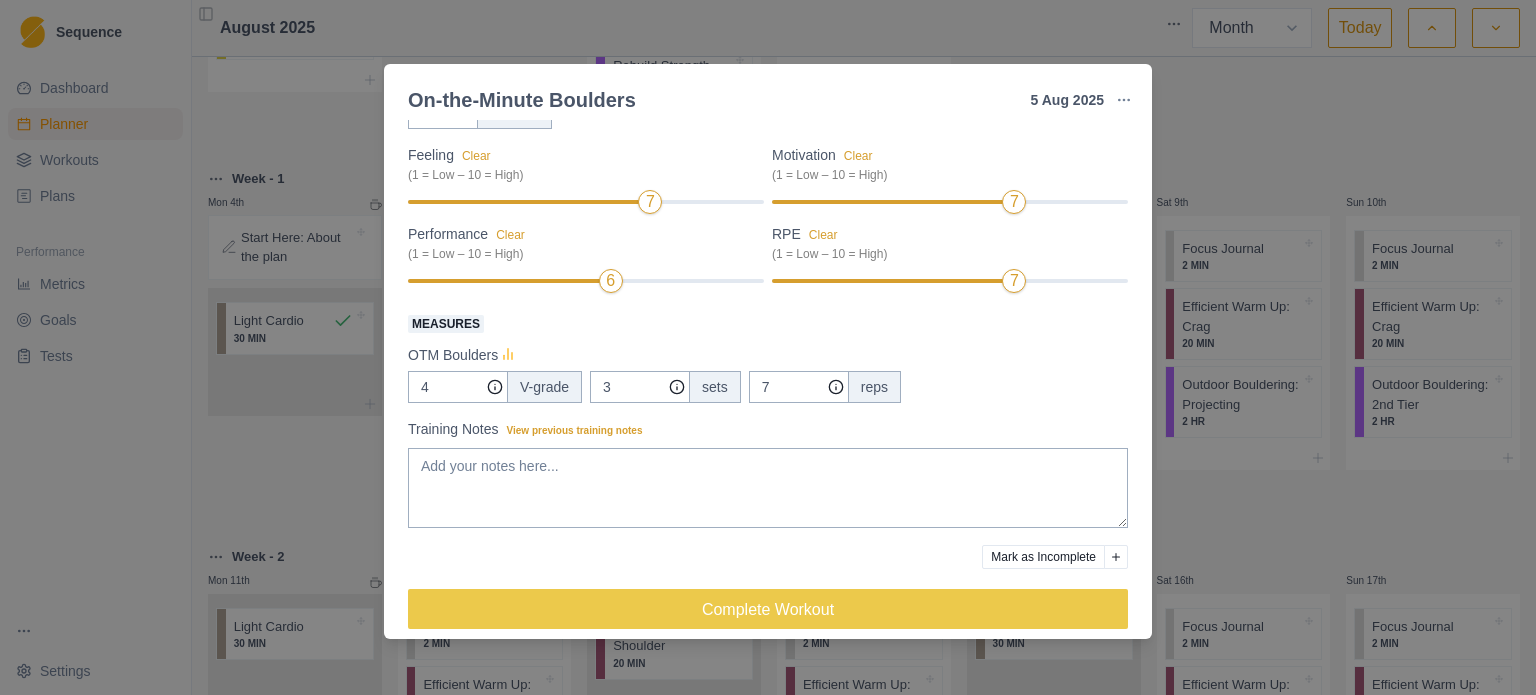 click 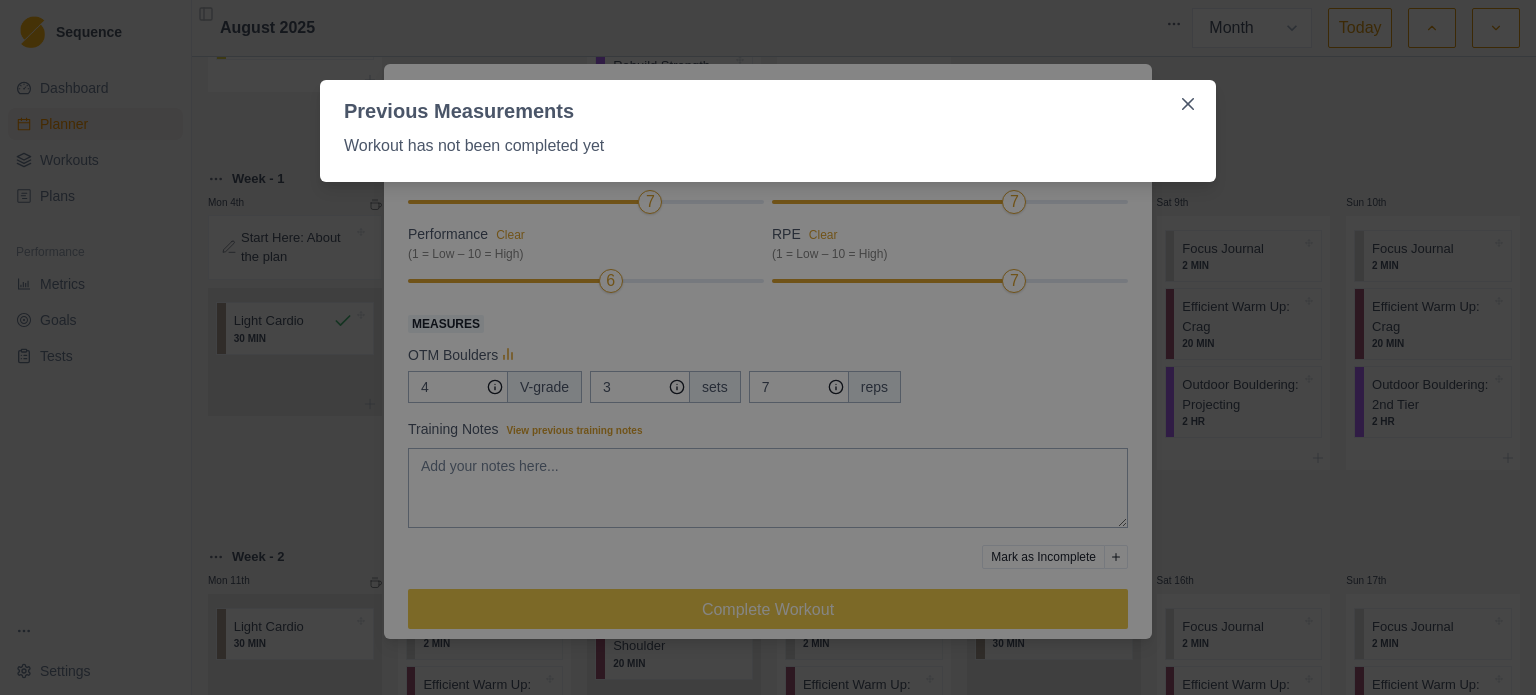 click on "Previous Measurements Workout has not been completed yet" at bounding box center [768, 347] 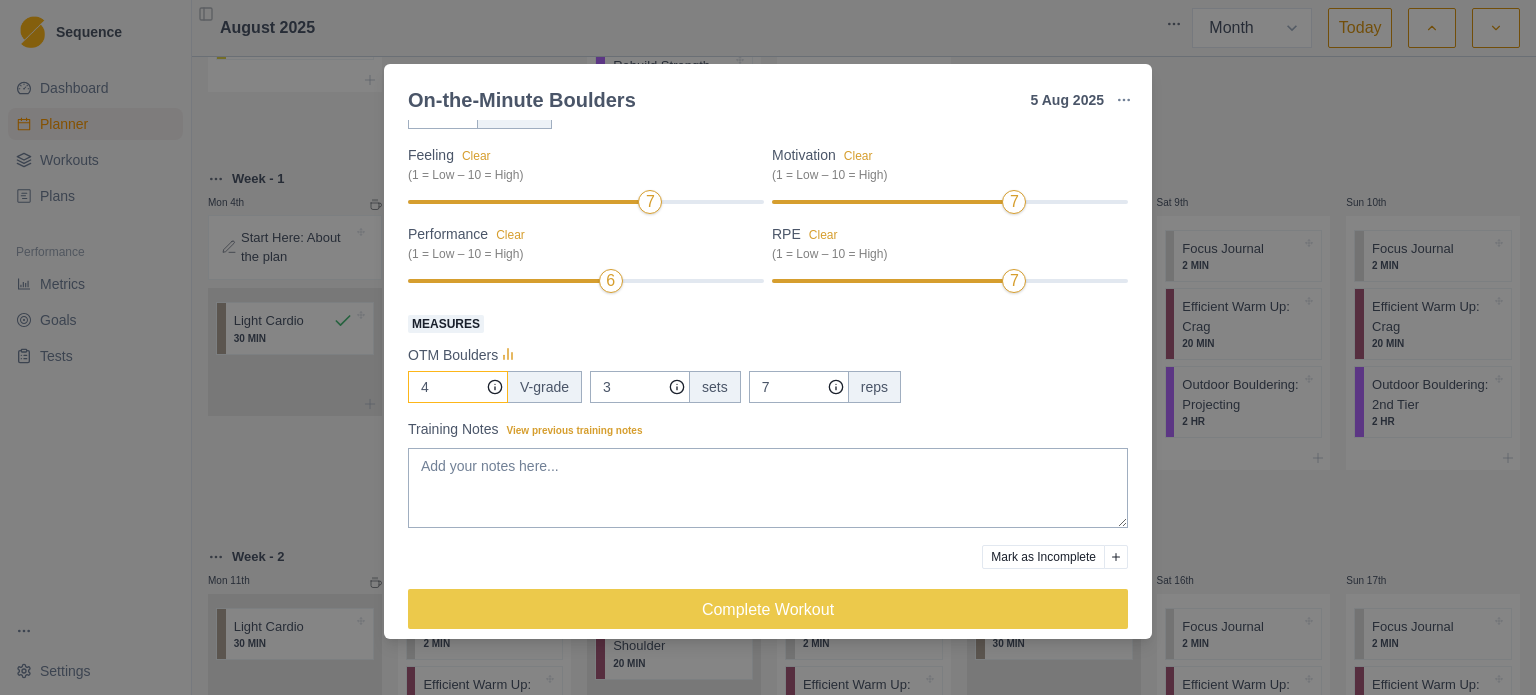 click on "4" at bounding box center (458, 387) 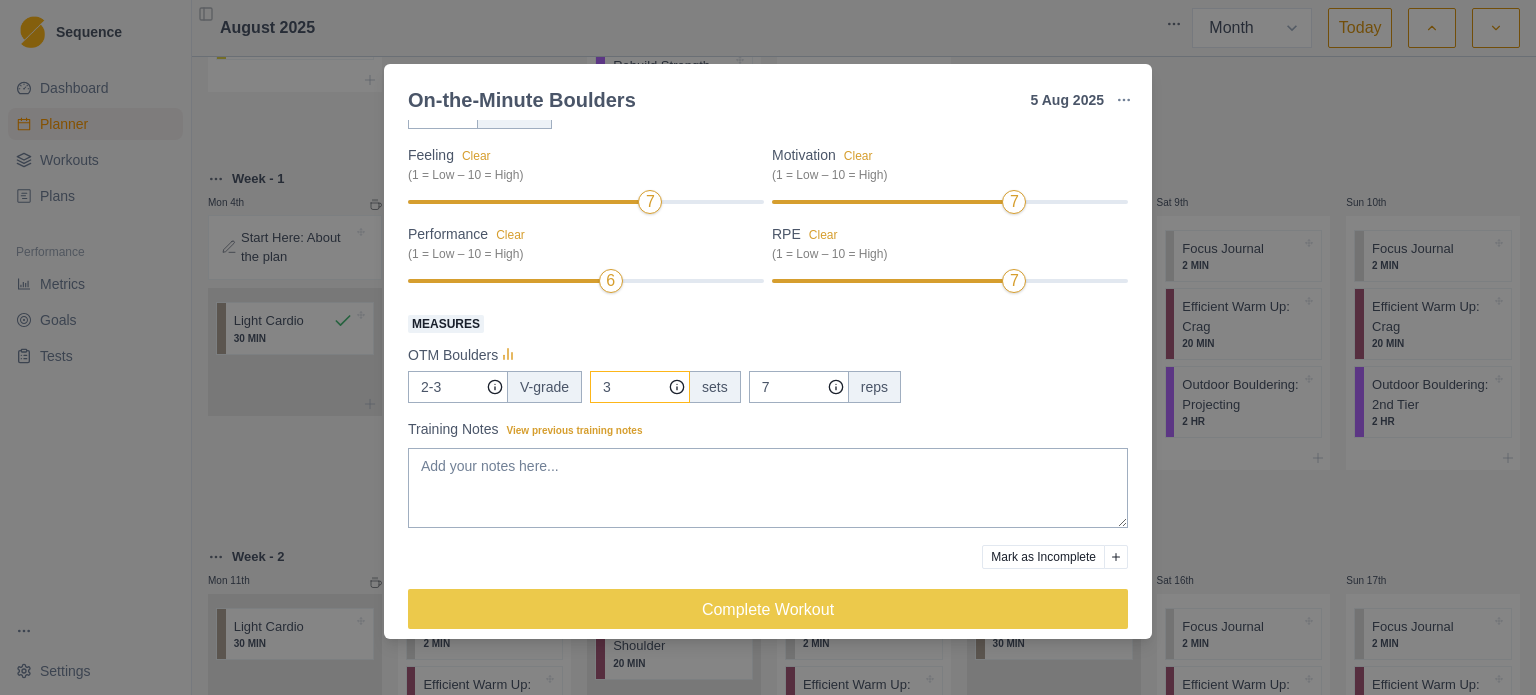 type on "2" 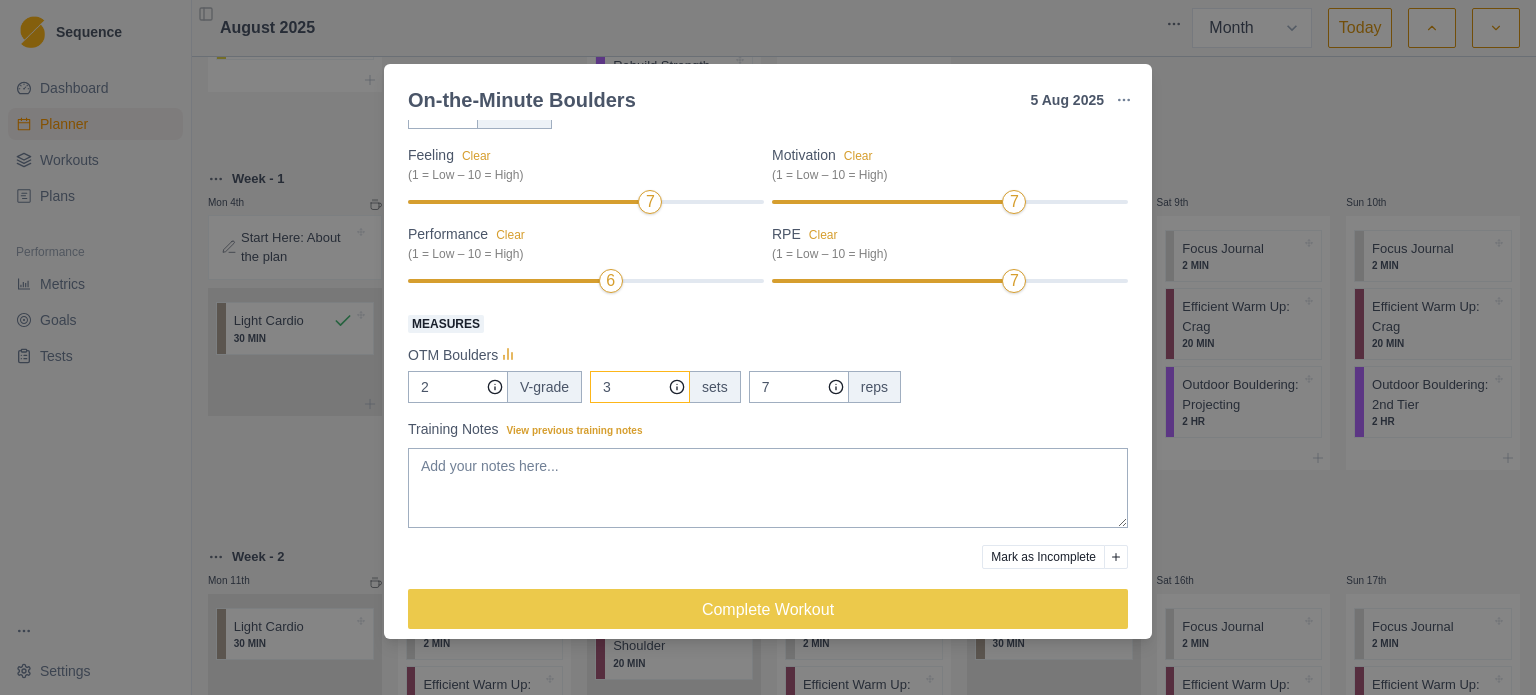 click on "3" at bounding box center (640, 387) 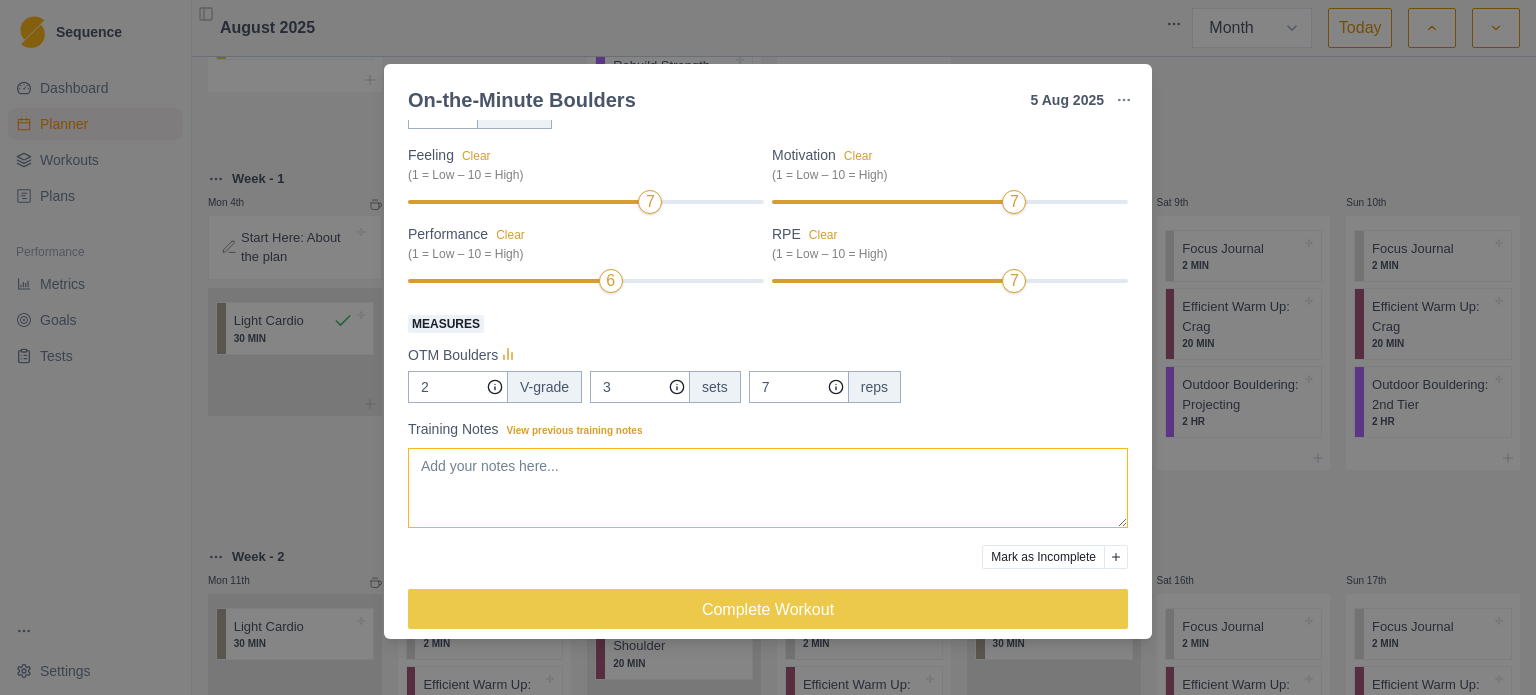 click on "Training Notes View previous training notes" at bounding box center [768, 488] 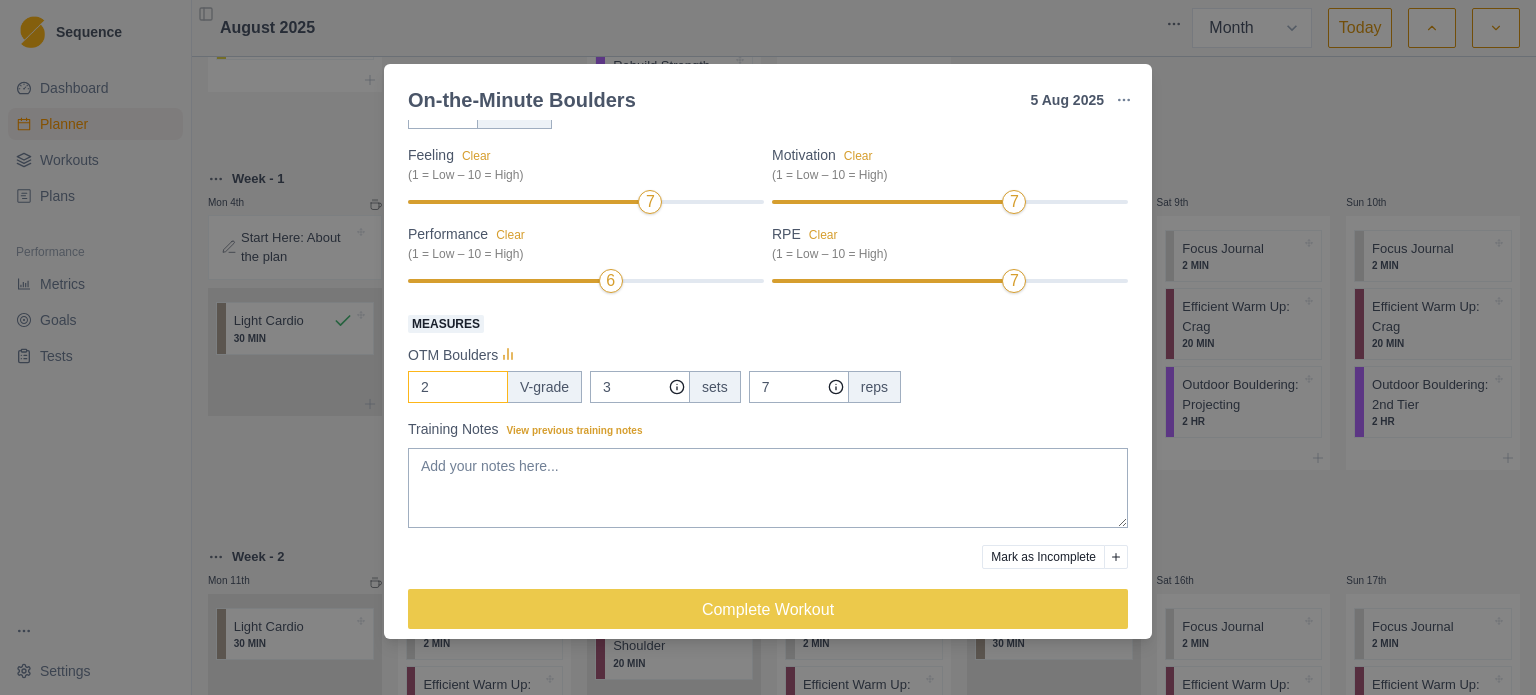 click on "2" at bounding box center (458, 387) 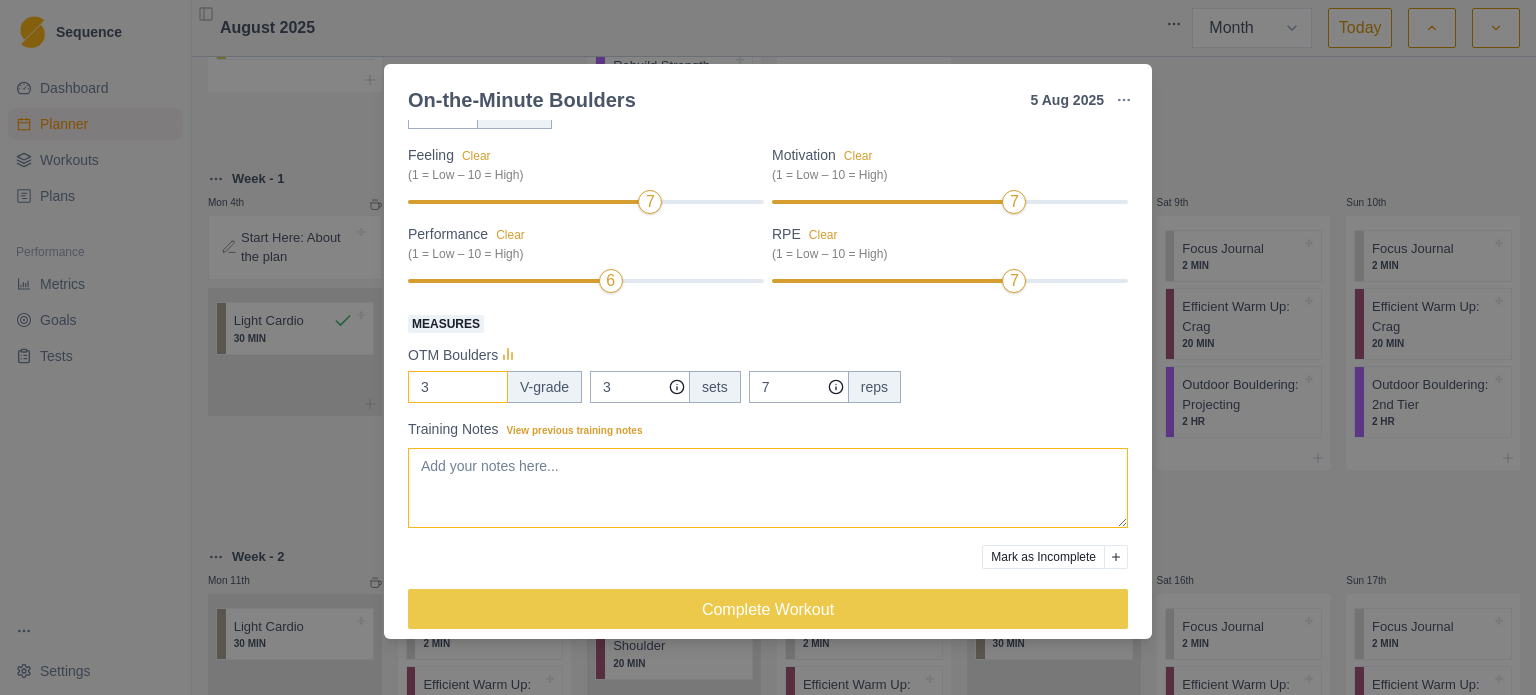 type on "3" 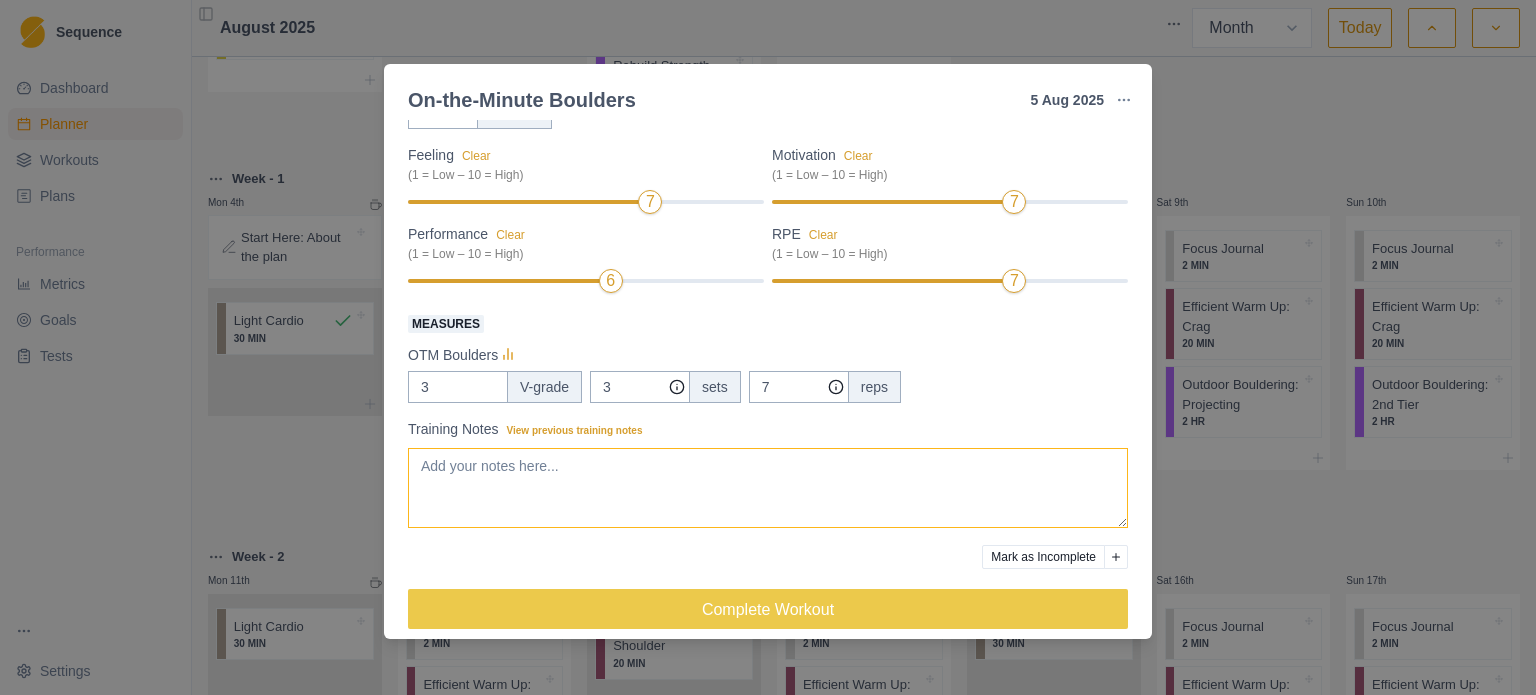 click on "Training Notes View previous training notes" at bounding box center [768, 488] 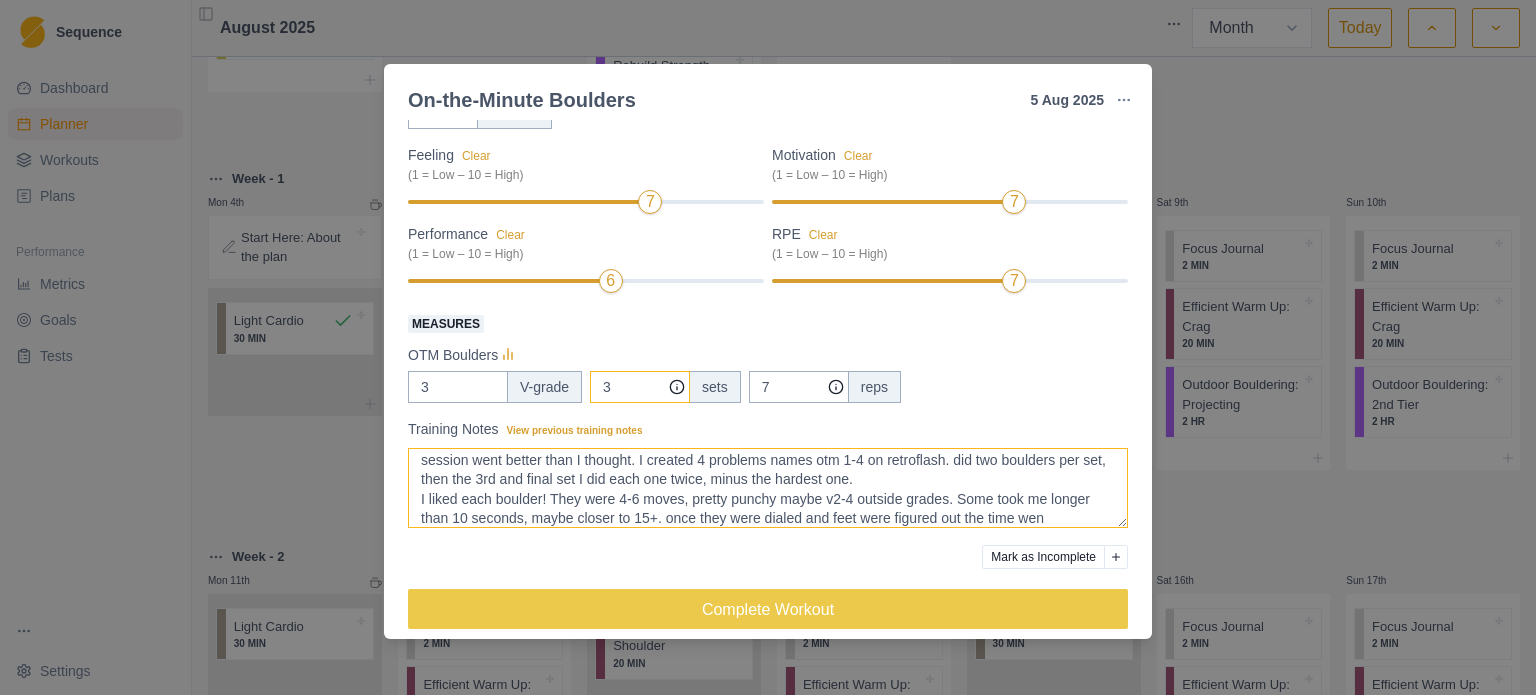 scroll, scrollTop: 25, scrollLeft: 0, axis: vertical 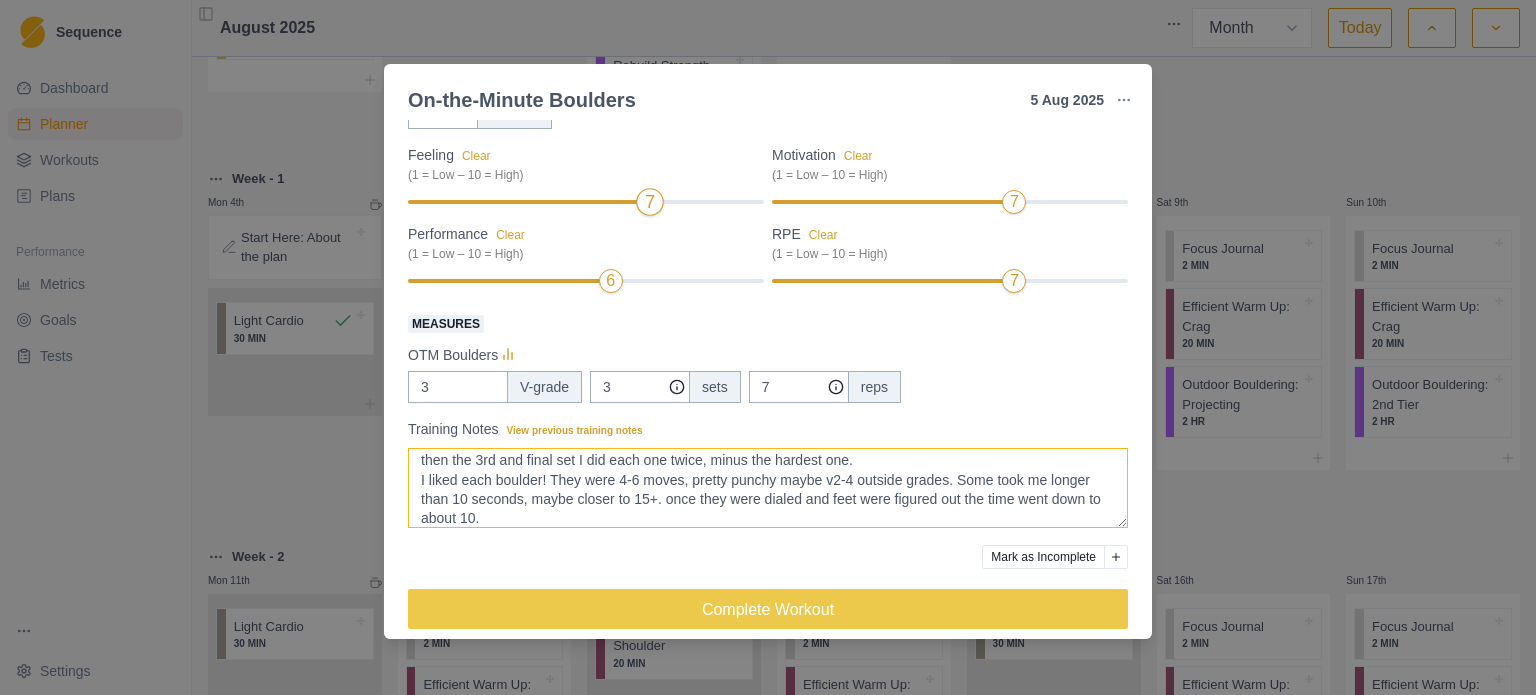 click on "7" at bounding box center (651, 202) 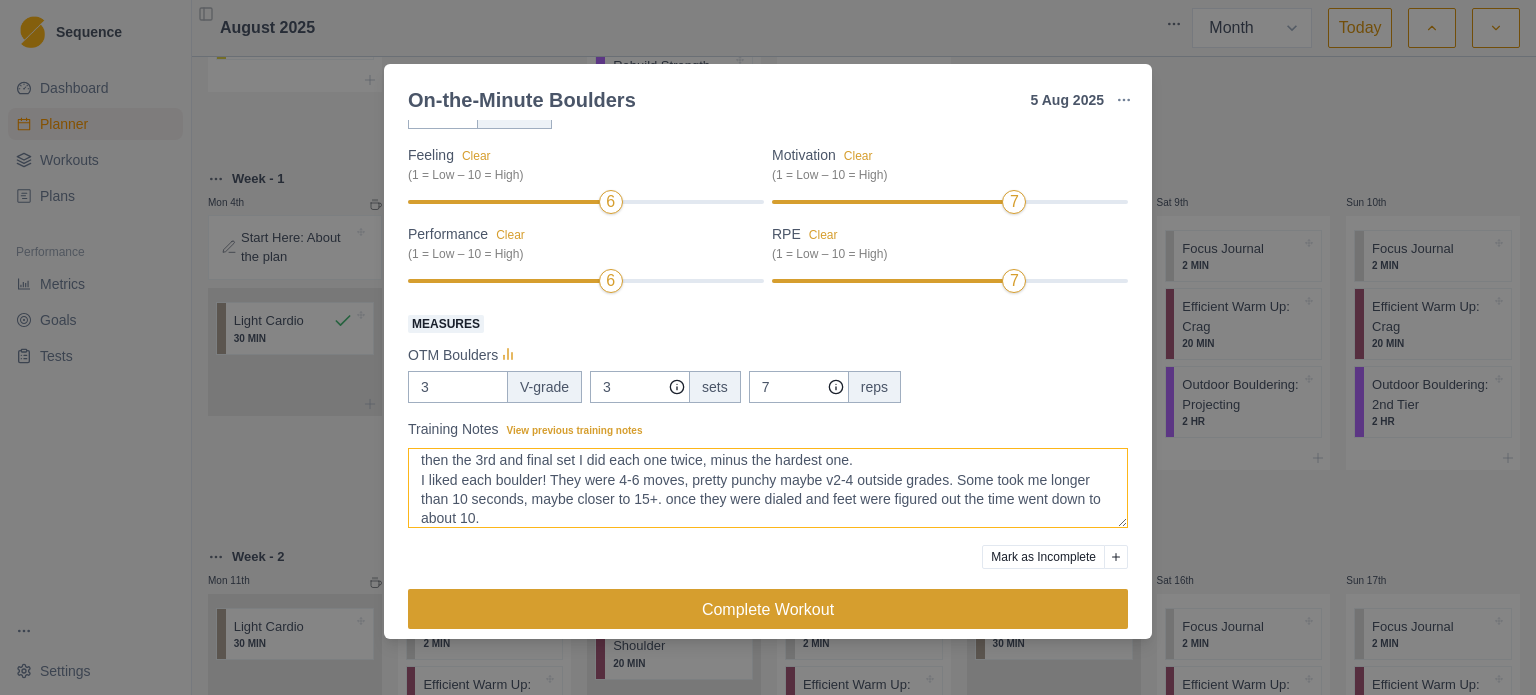 type on "session went better than I thought. I created 4 problems names otm 1-4 on retroflash. did two boulders per set, then the 3rd and final set I did each one twice, minus the hardest one.
I liked each boulder! They were 4-6 moves, pretty punchy maybe v2-4 outside grades. Some took me longer than 10 seconds, maybe closer to 15+. once they were dialed and feet were figured out the time went down to about 10." 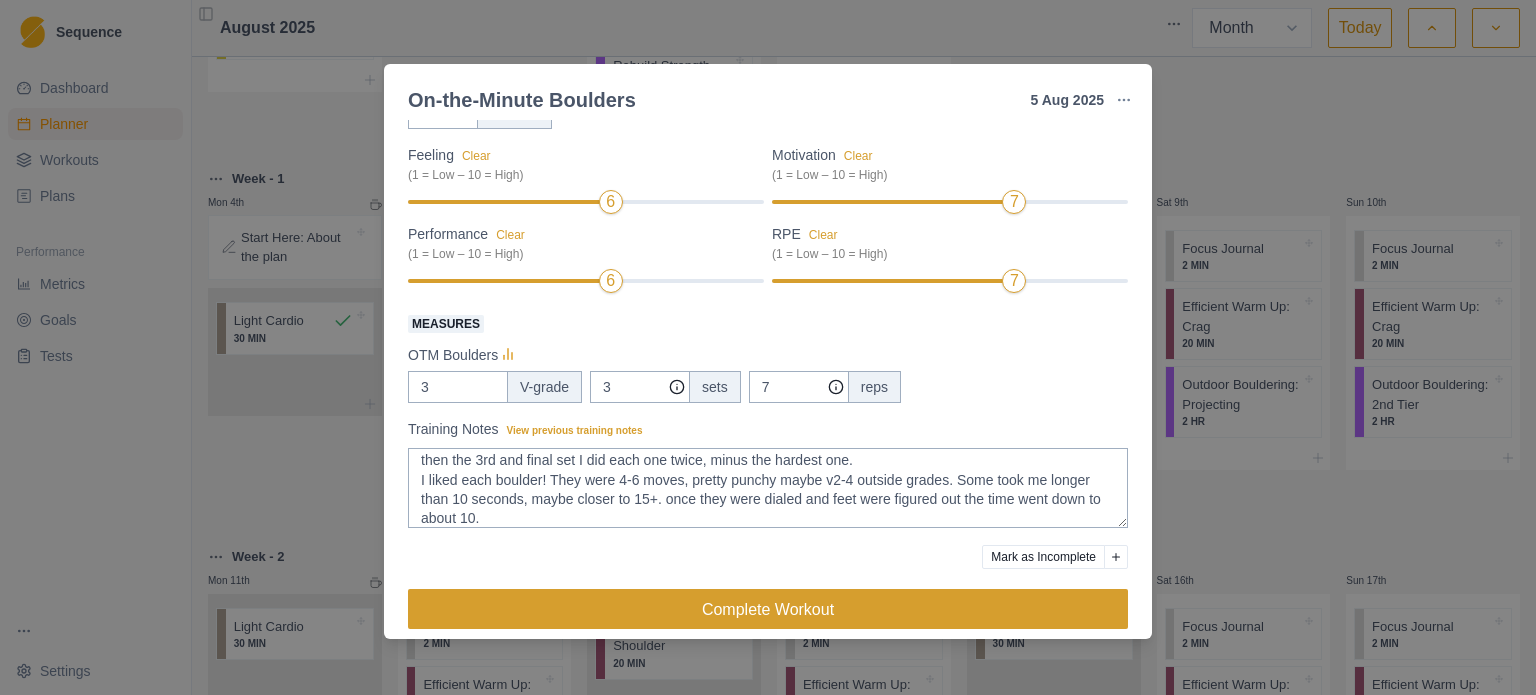 click on "Complete Workout" at bounding box center [768, 609] 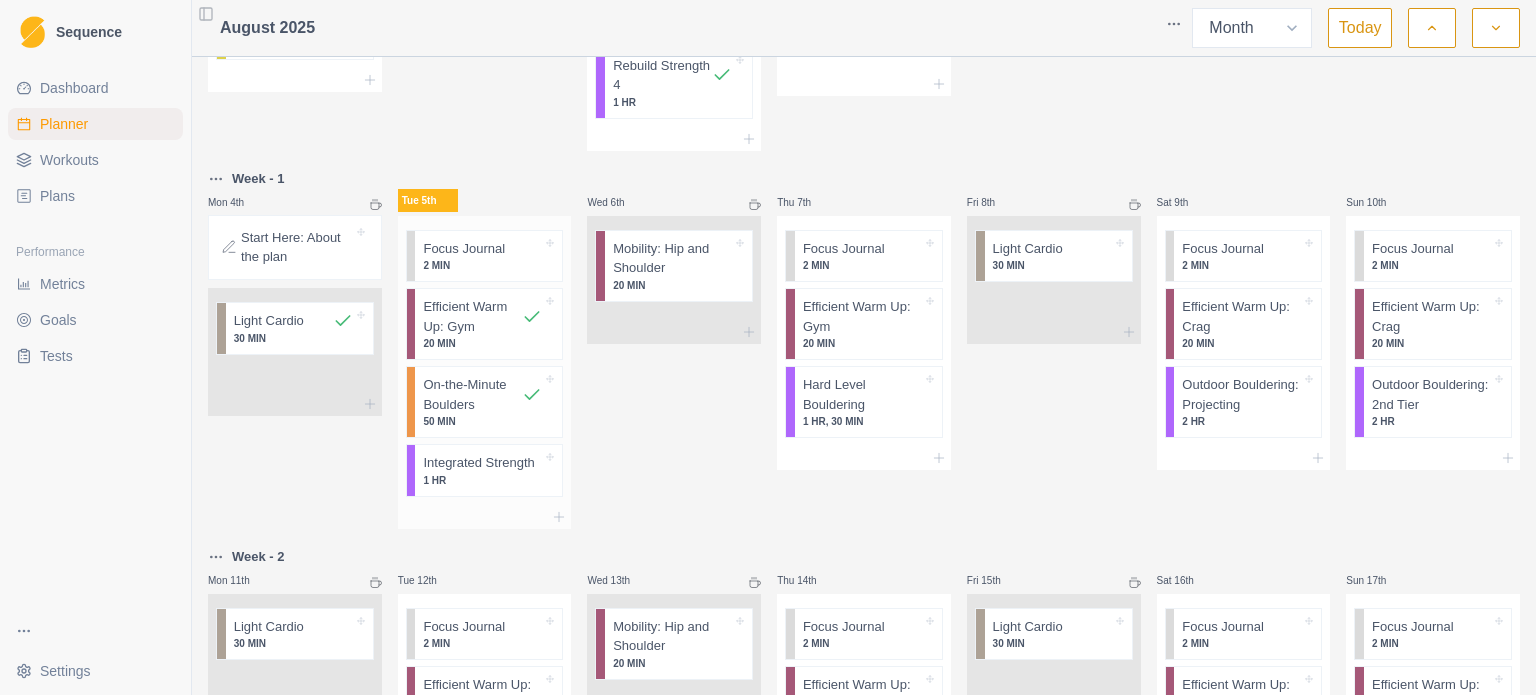 click on "1 HR" at bounding box center [482, 480] 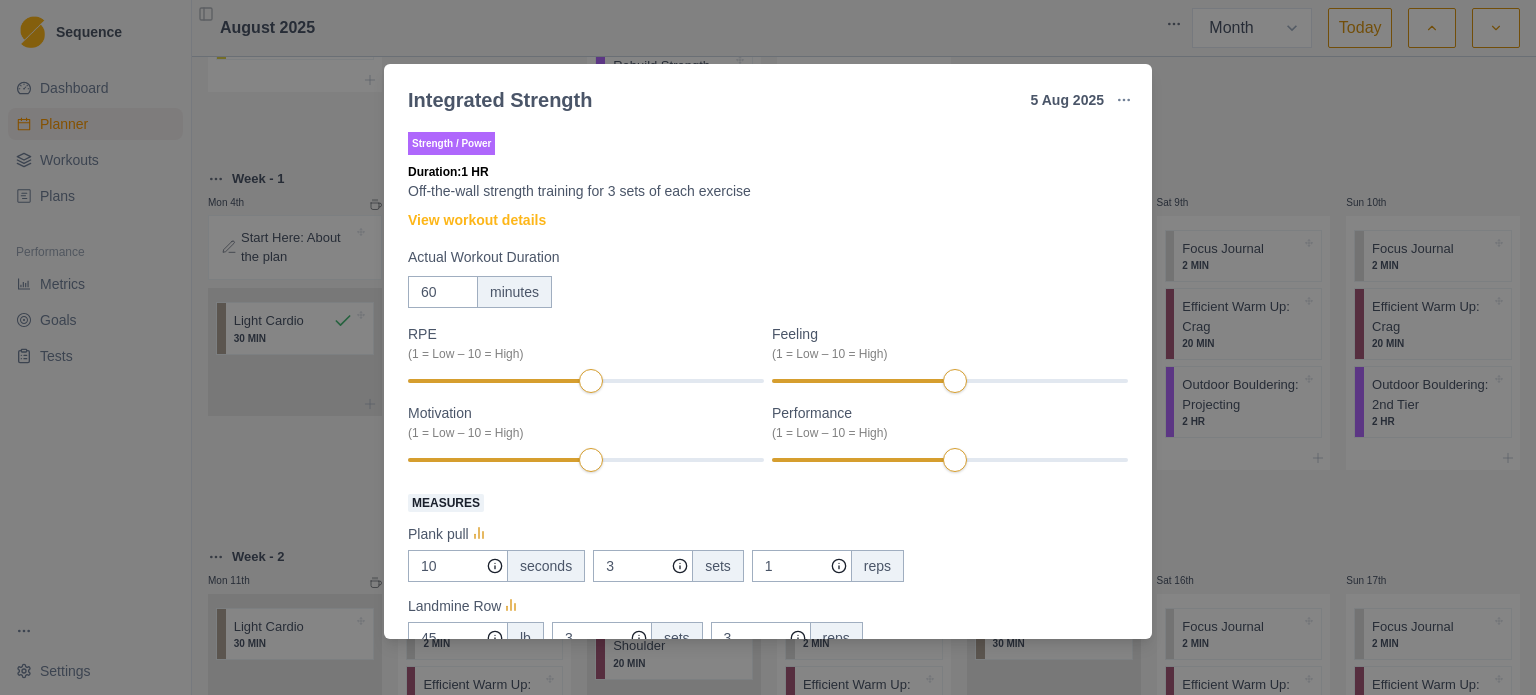 click on "Integrated Strength 5 [DATE] [YEAR] Link To Goal View Workout Metrics Edit Original Workout Reschedule Workout Remove From Schedule Strength / Power Duration: 1 HR Off-the-wall strength training for 3 sets of each exercise View workout details Actual Workout Duration 60 minutes RPE (1 = Low – 10 = High) Feeling (1 = Low – 10 = High) Motivation (1 = Low – 10 = High) Performance (1 = Low – 10 = High) Measures Plank pull 10 seconds 3 sets 1 reps Landmine Row 45 lb 3 sets 3 reps Core Press 3 seconds 3 sets 3 reps Split Squat (Rear foot elevated) 20 lb 3 sets 3 reps Bench Press 0 lb 3 sets 5 reps Training Notes View previous training notes Mark as Incomplete Complete Workout" at bounding box center (768, 347) 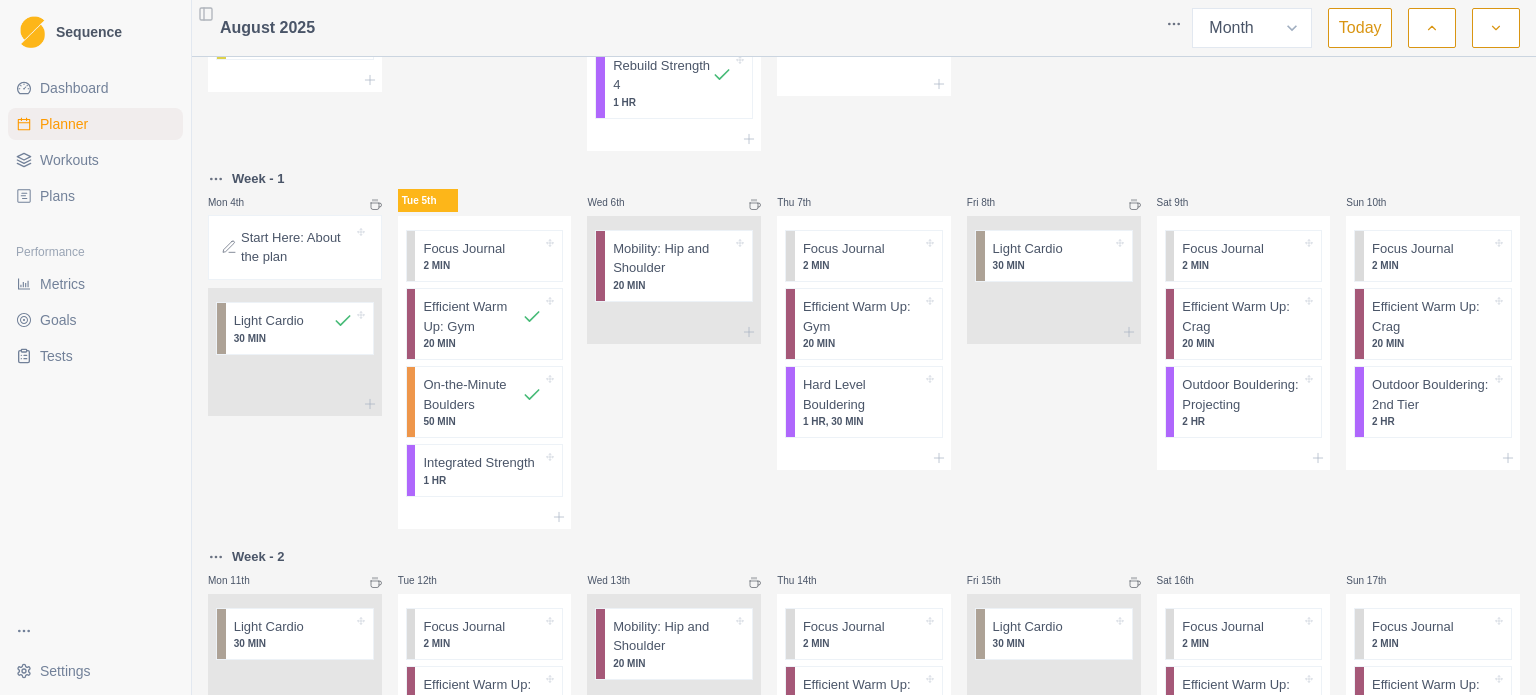 click on "Dashboard" at bounding box center [74, 88] 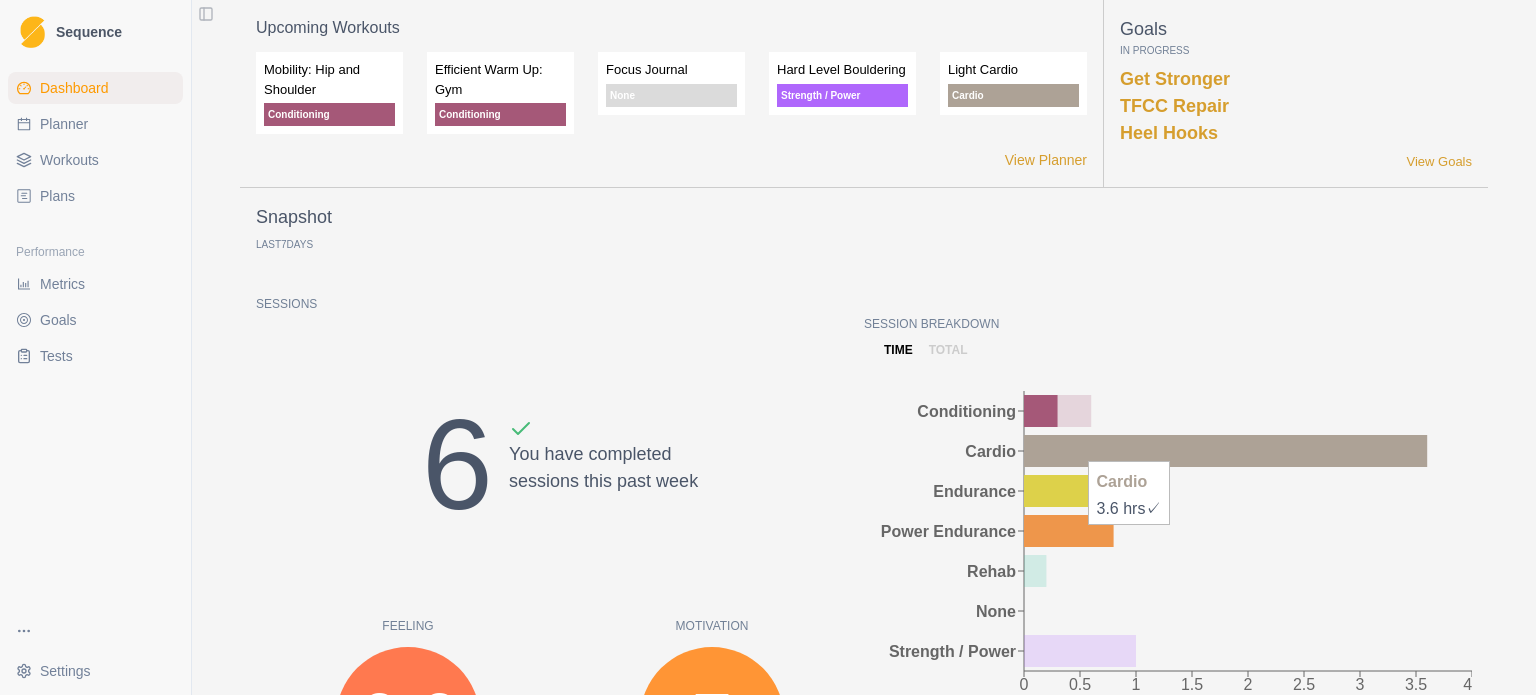scroll, scrollTop: 100, scrollLeft: 0, axis: vertical 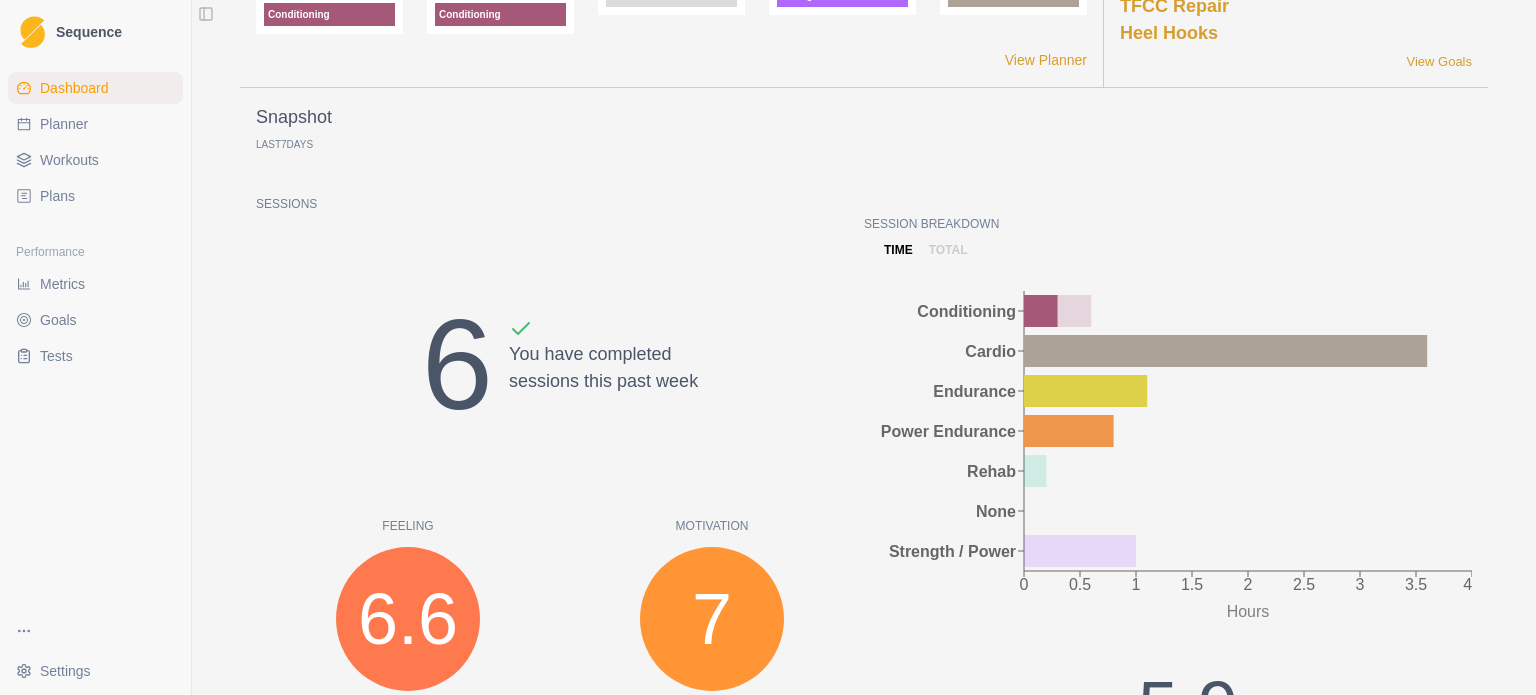 click on "total" at bounding box center (948, 250) 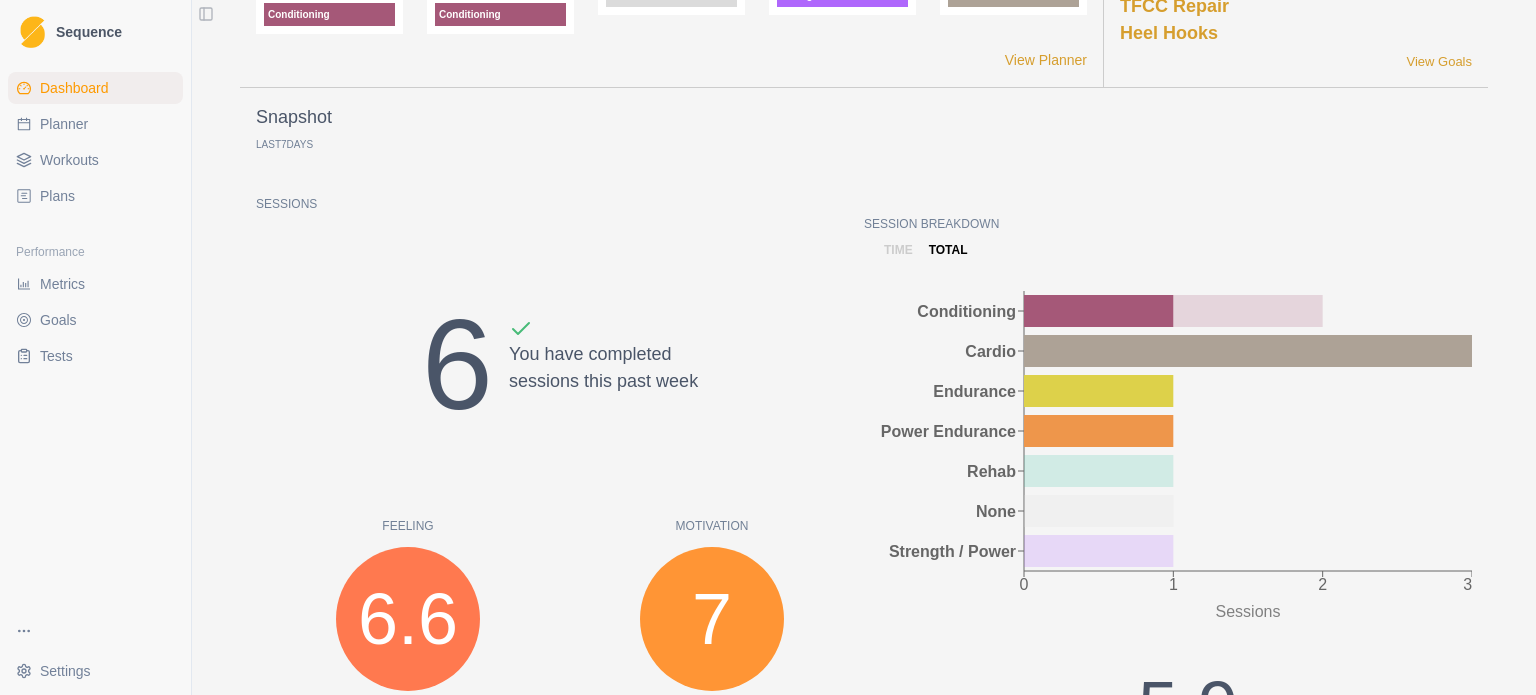 click on "time" at bounding box center (898, 250) 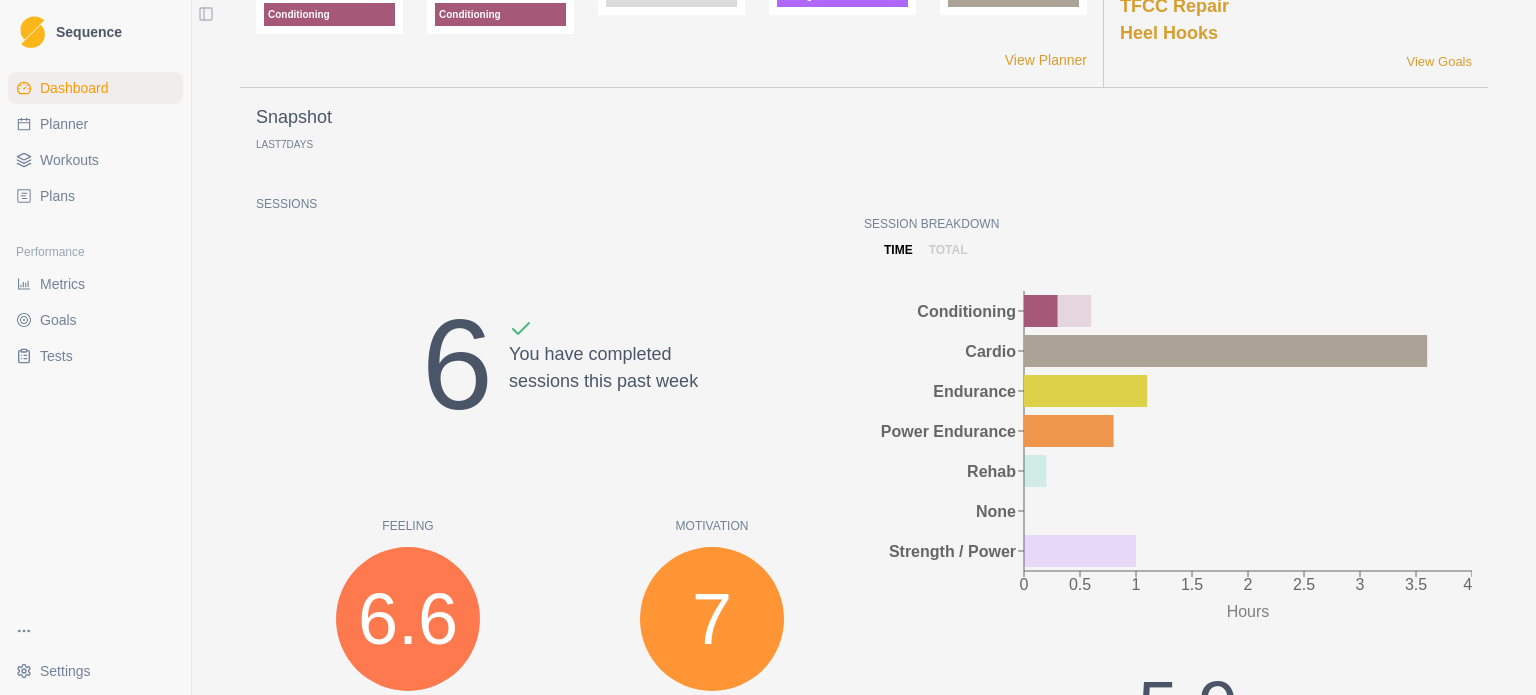 click on "total" at bounding box center (948, 250) 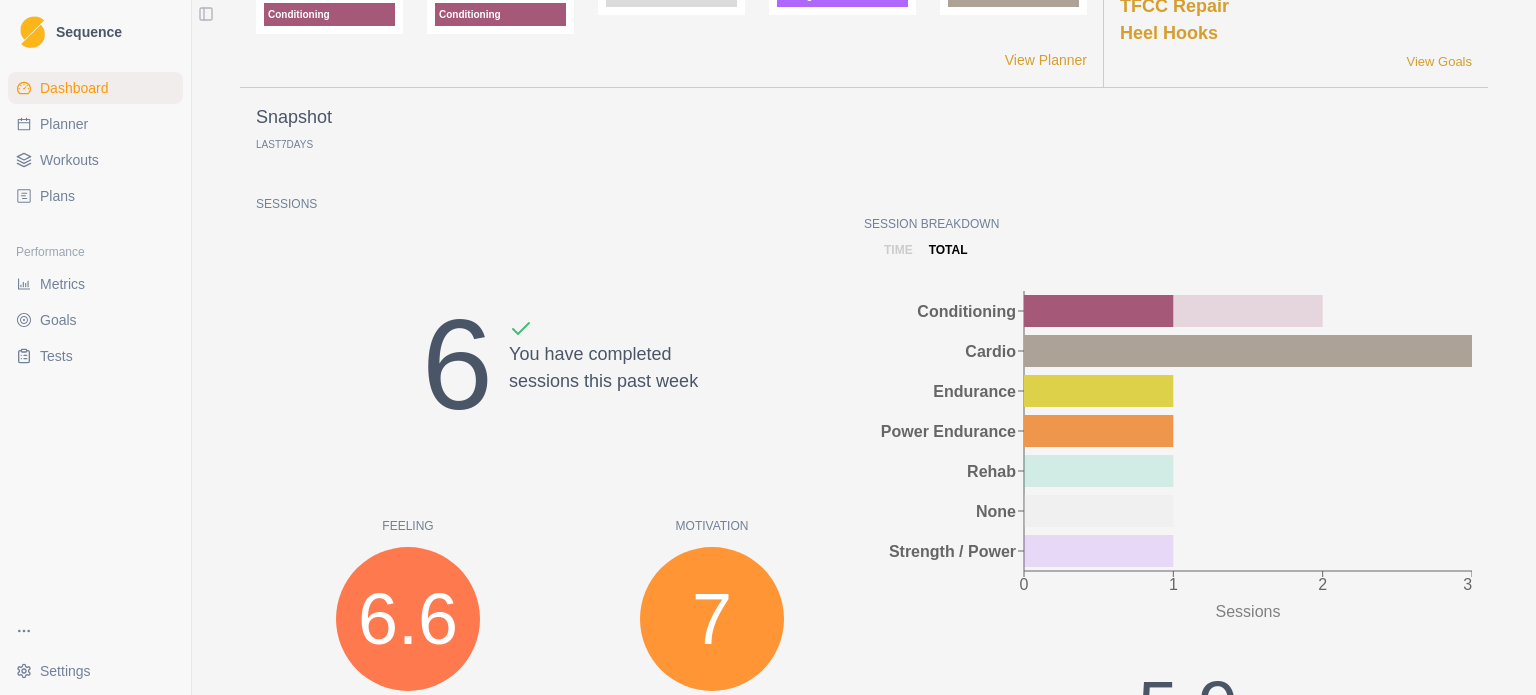 click on "time" at bounding box center (898, 250) 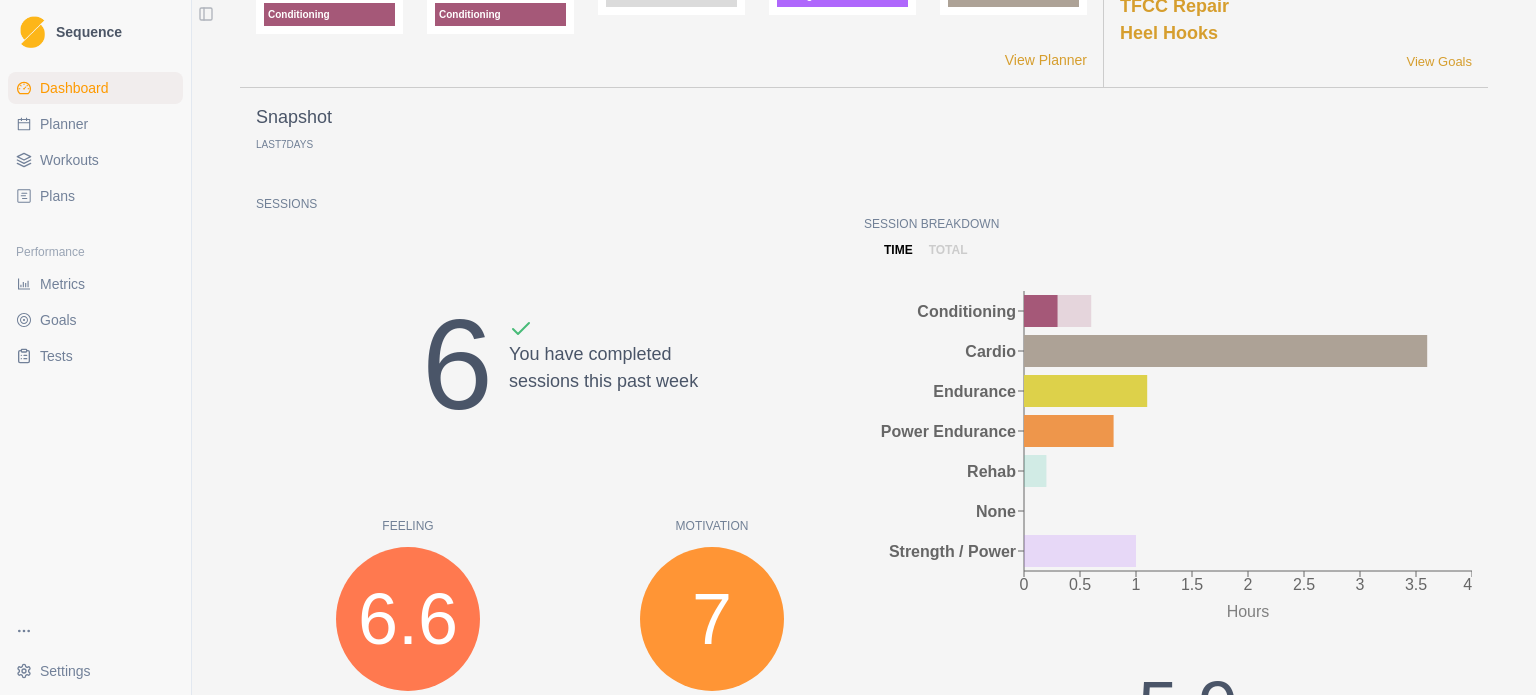 click on "Last  7  Days" at bounding box center [284, 144] 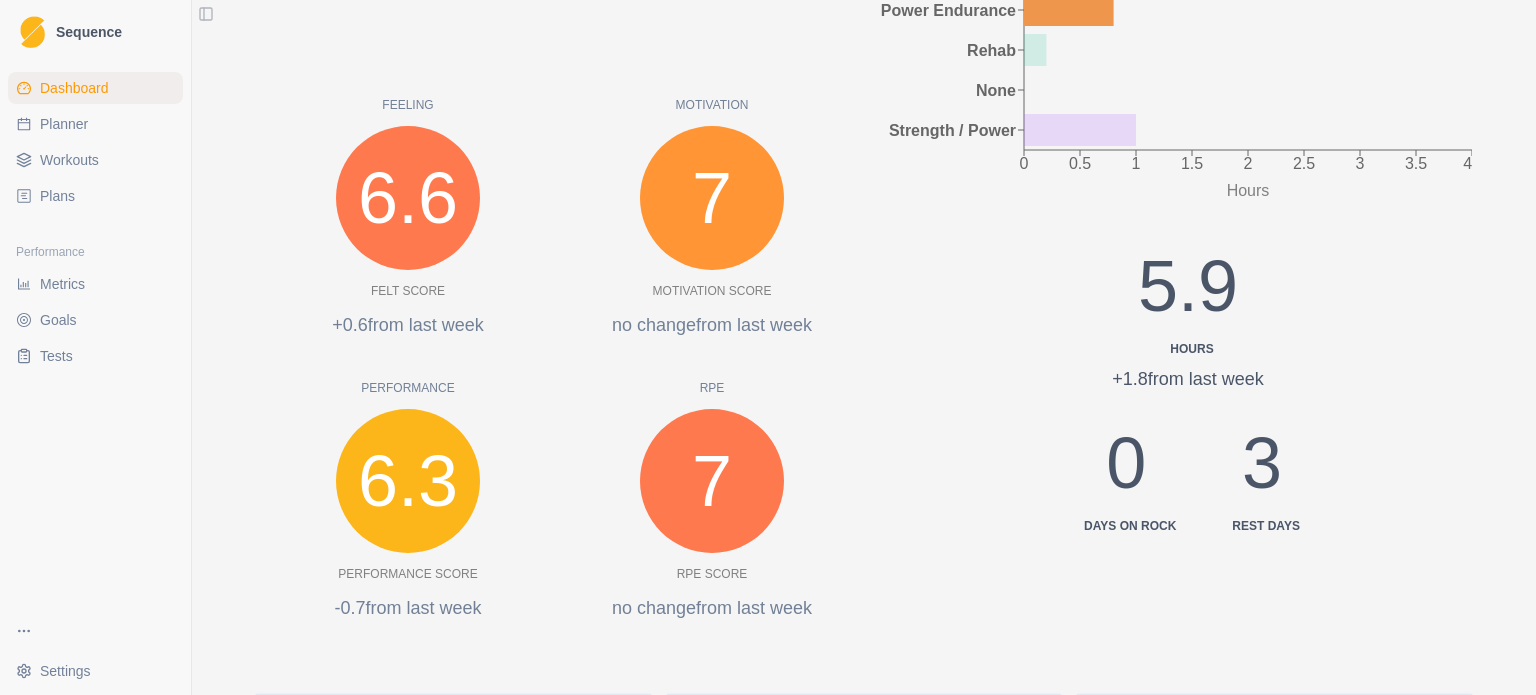 scroll, scrollTop: 488, scrollLeft: 0, axis: vertical 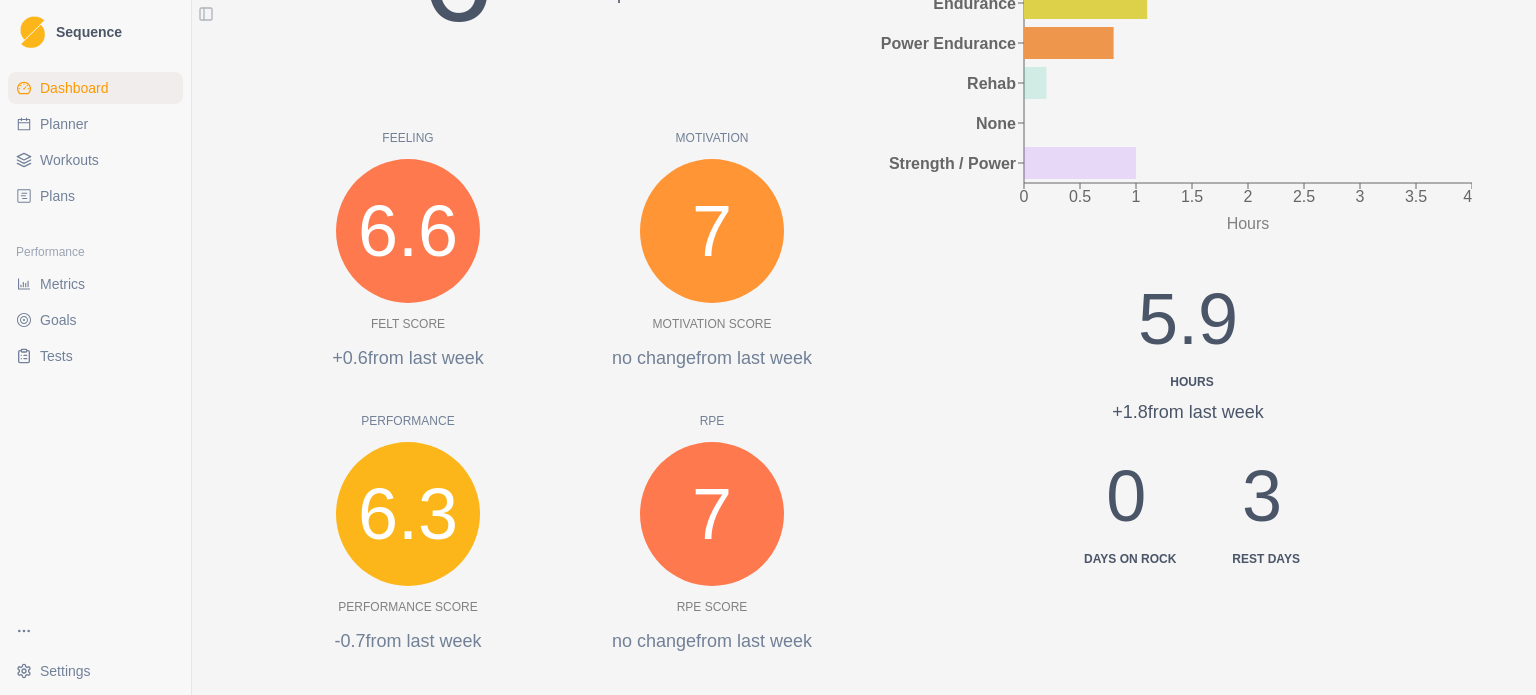 click on "0 Days on Rock" at bounding box center [1126, 505] 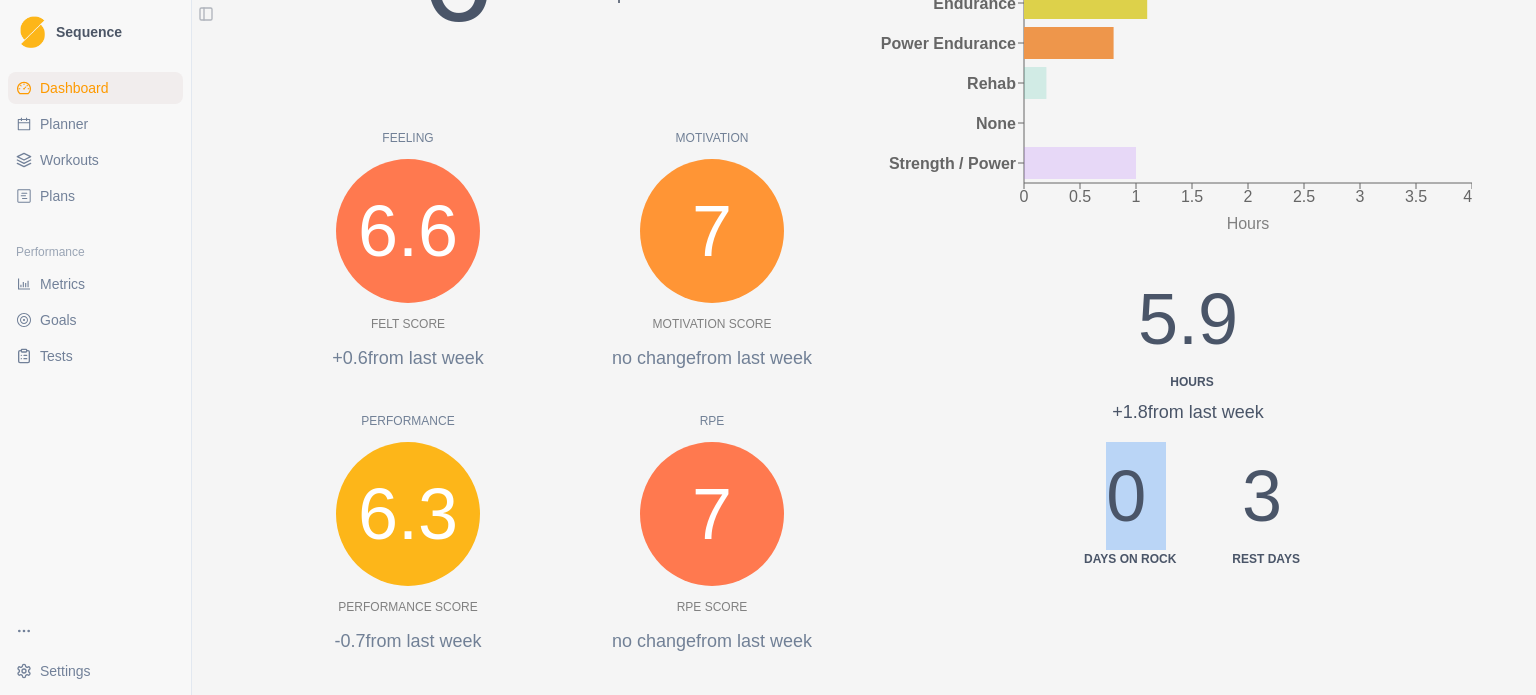 click on "0 Days on Rock" at bounding box center [1126, 505] 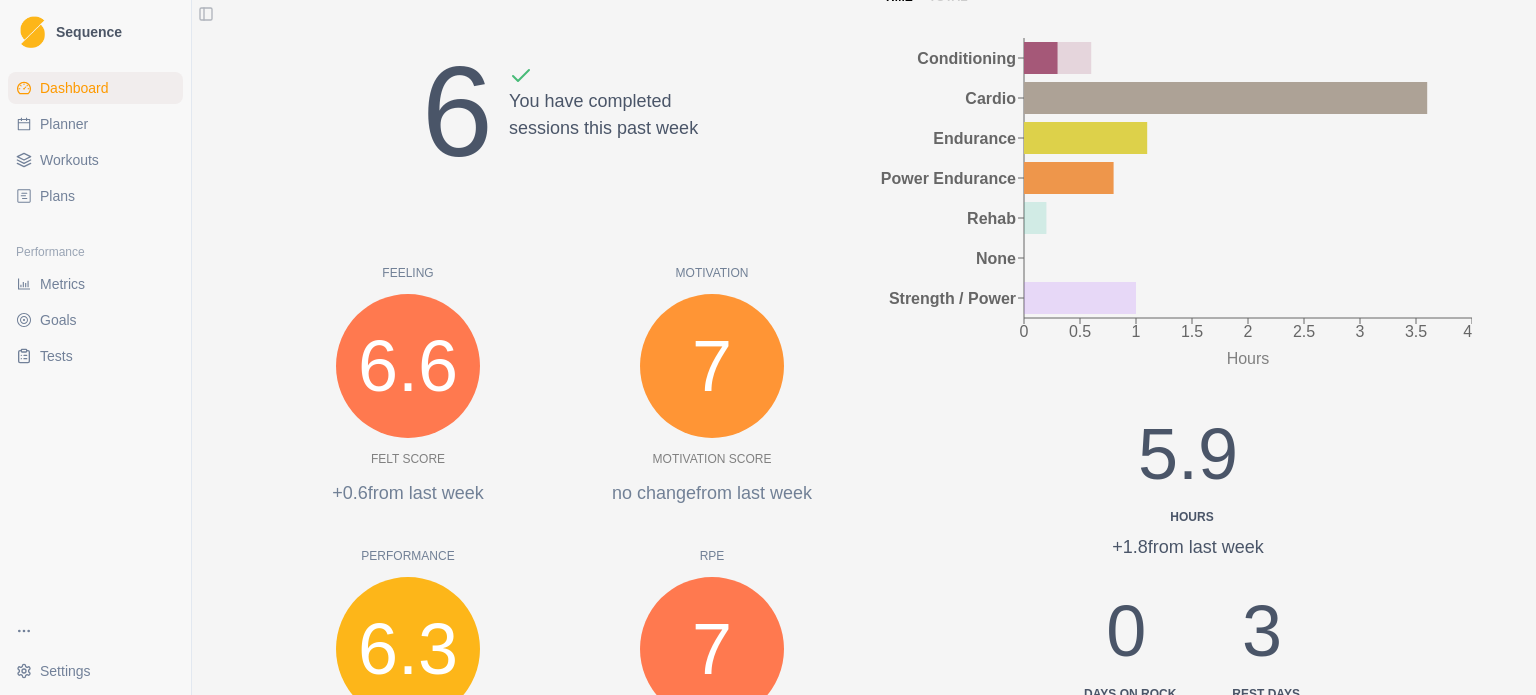 scroll, scrollTop: 388, scrollLeft: 0, axis: vertical 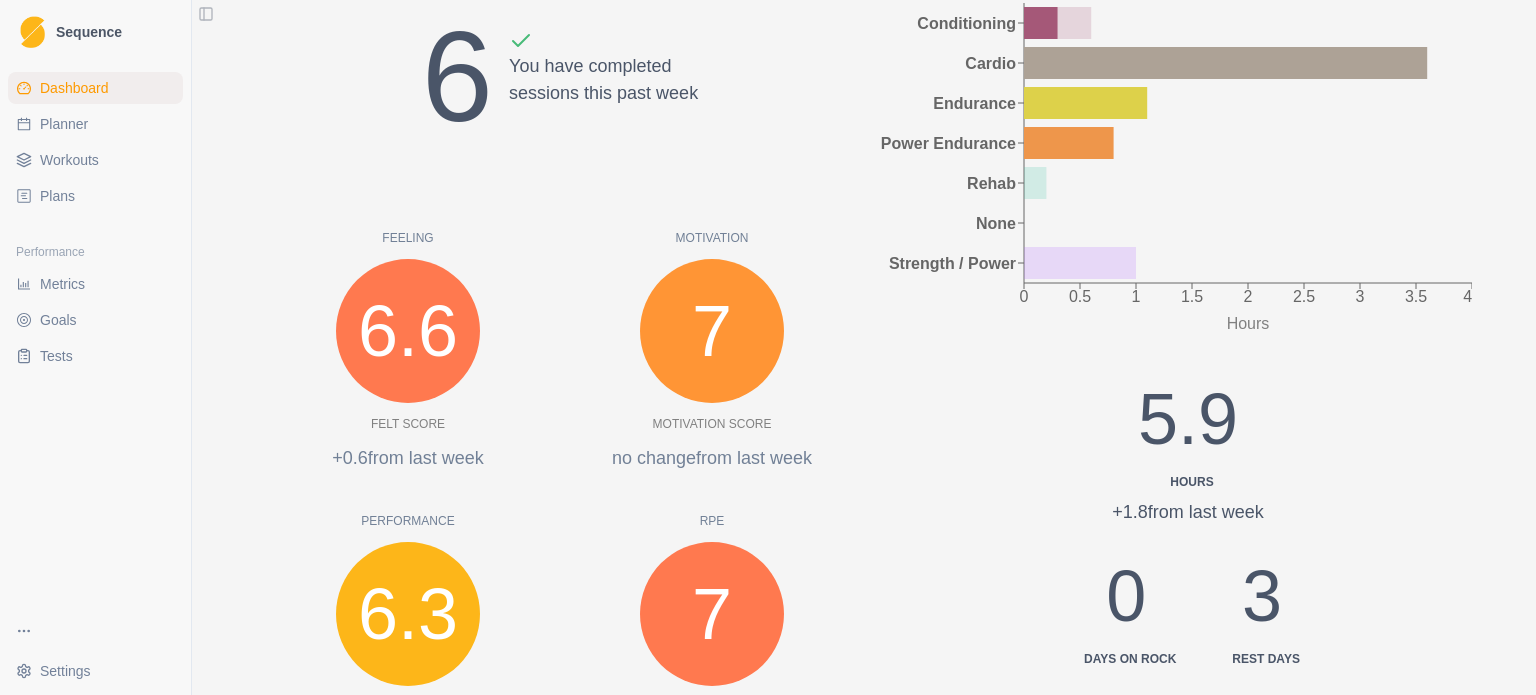 click on "Sequence Dashboard Planner Workouts Plans Performance Metrics Goals Tests Settings Toggle Sidebar Upcoming Workouts Mobility: Hip and Shoulder Conditioning Efficient Warm Up: Gym Conditioning Focus Journal None Hard Level Bouldering Strength / Power Light Cardio Cardio View Planner Goals In Progress Get Stronger TFCC Repair Heel Hooks View Goals Snapshot Last [DAYS] Days Sessions 6 You have completed     sessions this past week Feeling 6.6 Felt Score +0.6  from last week Motivation 7 Motivation Score no change  from last week Performance 6.3 Performance Score -0.7  from last week RPE 7 RPE Score no change  from last week Session Breakdown time total 0 0.5 1 1.5 2 2.5 3 3.5 4 Hours Conditioning Cardio Endurance Power Endurance Rehab None Strength / Power 5.9 Hours +1.8  from last week 0 Days on Rock 3 Rest days Recent Milestones Started Training! View Milestones Recent Notes Start Here: About the plan What's Next? crag day Start Here: About the Plan View Notes Recent Comments [TIME]" at bounding box center (768, 347) 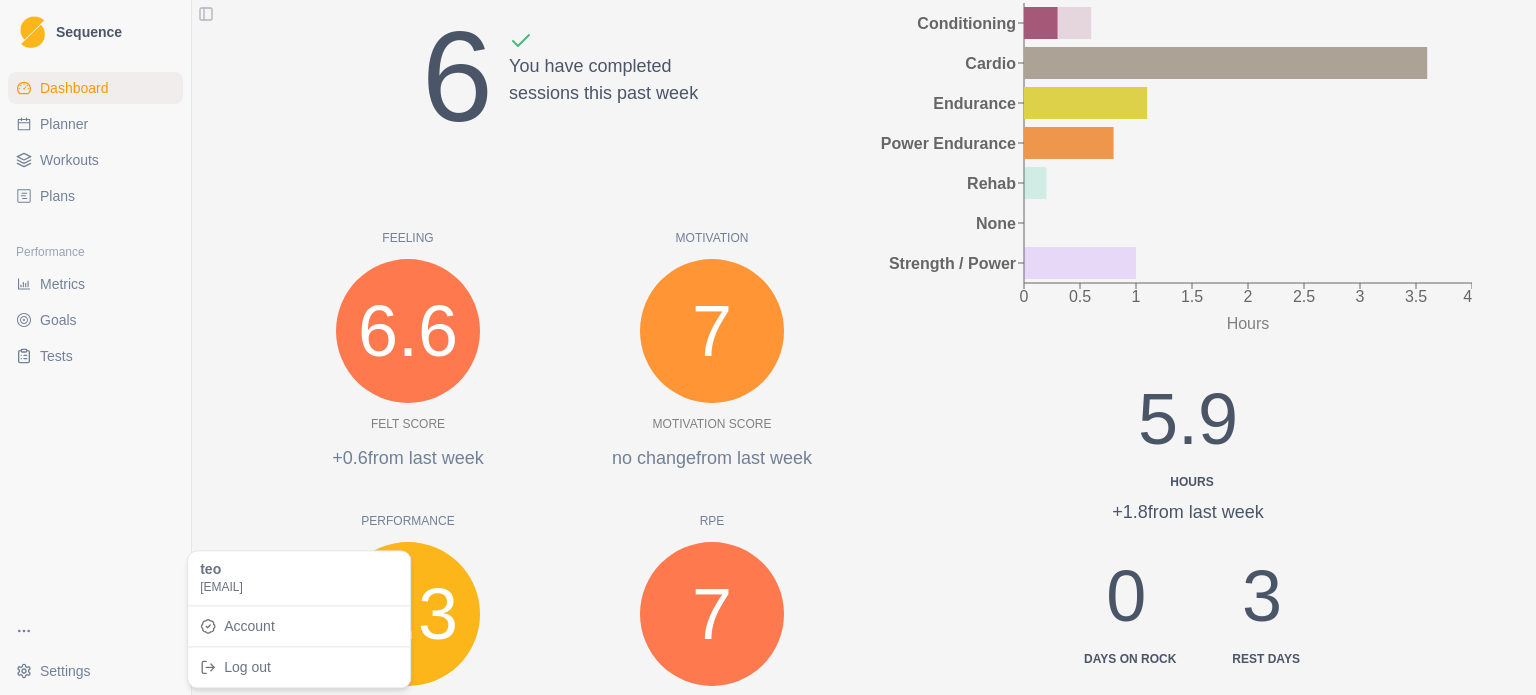 click on "Sequence Dashboard Planner Workouts Plans Performance Metrics Goals Tests Settings Toggle Sidebar Upcoming Workouts Mobility: Hip and Shoulder Conditioning Efficient Warm Up: Gym Conditioning Focus Journal None Hard Level Bouldering Strength / Power Light Cardio Cardio View Planner Goals In Progress Get Stronger TFCC Repair Heel Hooks View Goals Snapshot Last [DAYS] Days Sessions 6 You have completed     sessions this past week Feeling 6.6 Felt Score +0.6  from last week Motivation 7 Motivation Score no change  from last week Performance 6.3 Performance Score -0.7  from last week RPE 7 RPE Score no change  from last week Session Breakdown time total 0 0.5 1 1.5 2 2.5 3 3.5 4 Hours Conditioning Cardio Endurance Power Endurance Rehab None Strength / Power 5.9 Hours +1.8  from last week 0 Days on Rock 3 Rest days Recent Milestones Started Training! View Milestones Recent Notes Start Here: About the plan What's Next? crag day Start Here: About the Plan View Notes Recent Comments [TIME]" at bounding box center (768, 347) 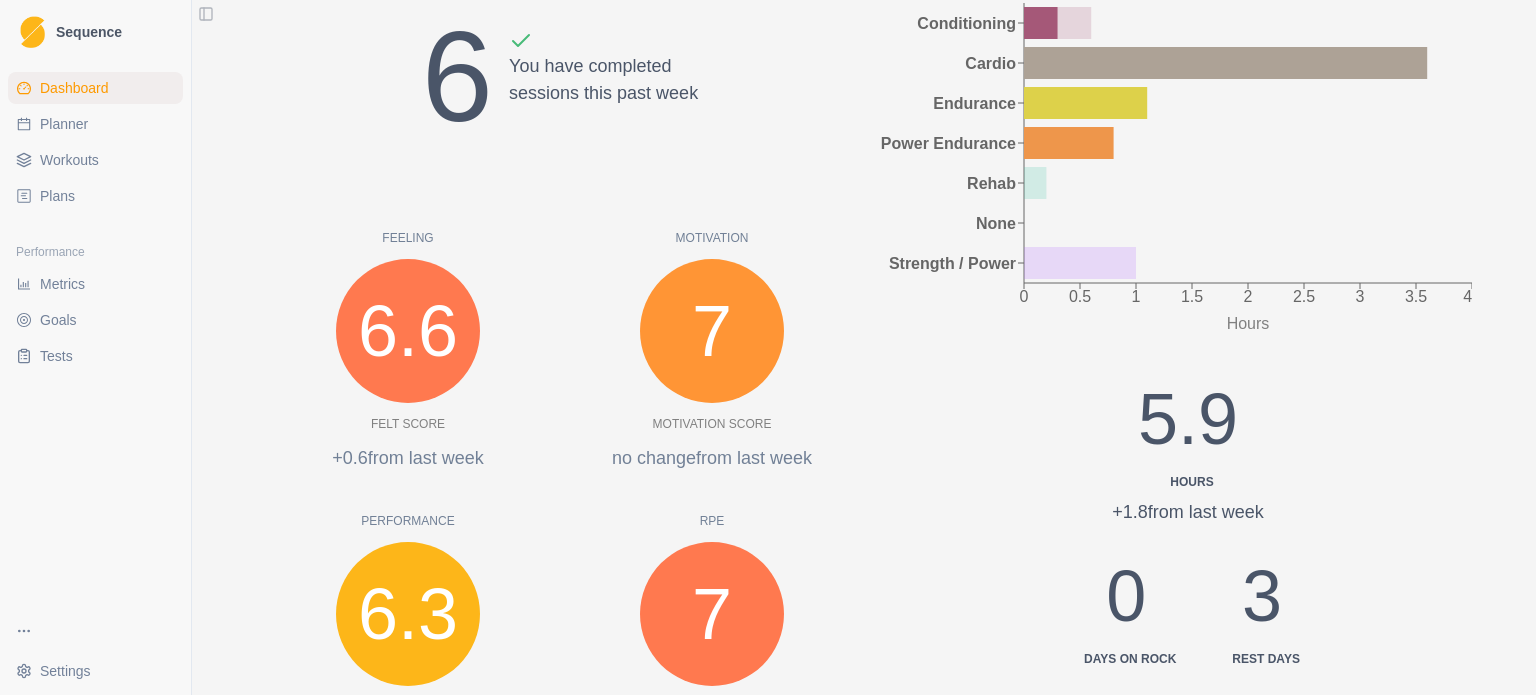 click on "Sequence Dashboard Planner Workouts Plans Performance Metrics Goals Tests Settings Toggle Sidebar Upcoming Workouts Mobility: Hip and Shoulder Conditioning Efficient Warm Up: Gym Conditioning Focus Journal None Hard Level Bouldering Strength / Power Light Cardio Cardio View Planner Goals In Progress Get Stronger TFCC Repair Heel Hooks View Goals Snapshot Last [DAYS] Days Sessions 6 You have completed     sessions this past week Feeling 6.6 Felt Score +0.6  from last week Motivation 7 Motivation Score no change  from last week Performance 6.3 Performance Score -0.7  from last week RPE 7 RPE Score no change  from last week Session Breakdown time total 0 0.5 1 1.5 2 2.5 3 3.5 4 Hours Conditioning Cardio Endurance Power Endurance Rehab None Strength / Power 5.9 Hours +1.8  from last week 0 Days on Rock 3 Rest days Recent Milestones Started Training! View Milestones Recent Notes Start Here: About the plan What's Next? crag day Start Here: About the Plan View Notes Recent Comments [TIME]" at bounding box center [768, 347] 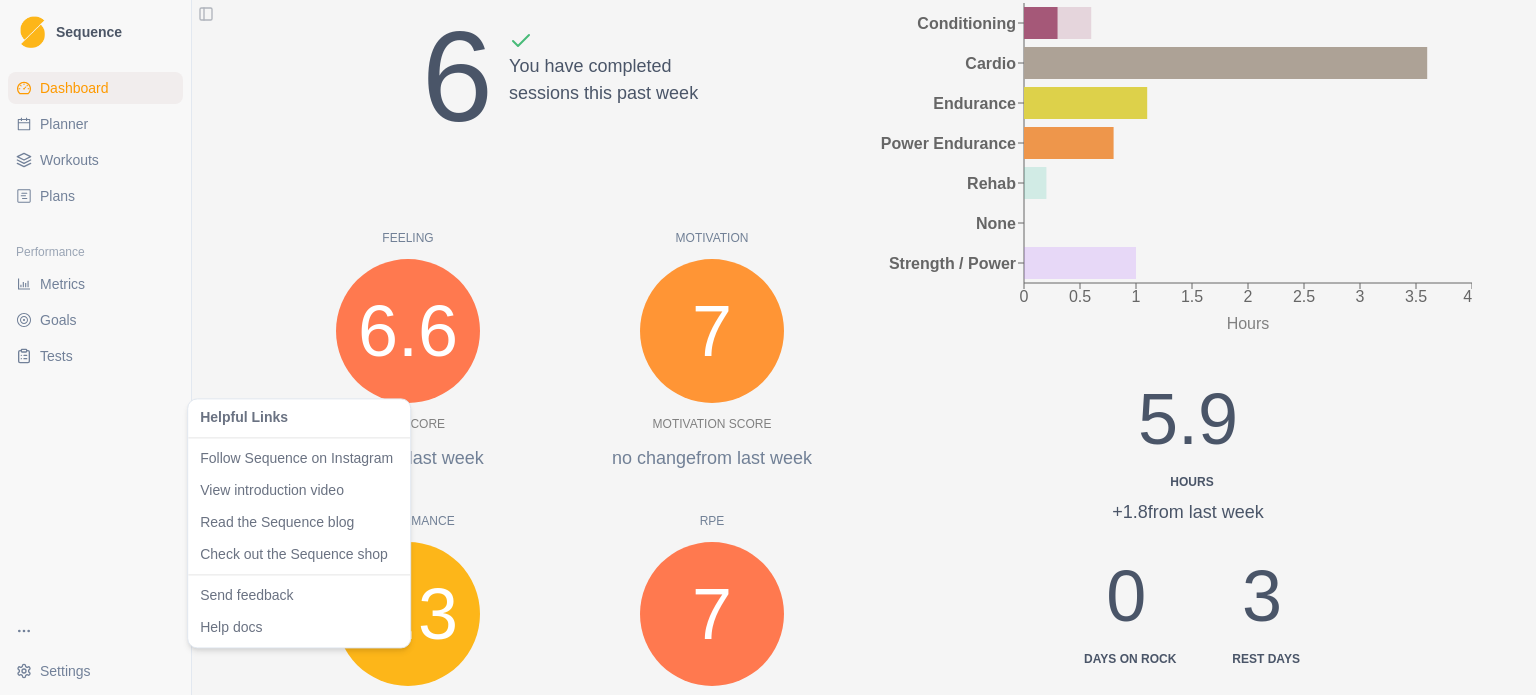 click on "Sequence Dashboard Planner Workouts Plans Performance Metrics Goals Tests Settings Toggle Sidebar Upcoming Workouts Mobility: Hip and Shoulder Conditioning Efficient Warm Up: Gym Conditioning Focus Journal None Hard Level Bouldering Strength / Power Light Cardio Cardio View Planner Goals In Progress Get Stronger TFCC Repair Heel Hooks View Goals Snapshot Last [DAYS] Days Sessions 6 You have completed     sessions this past week Feeling 6.6 Felt Score +0.6  from last week Motivation 7 Motivation Score no change  from last week Performance 6.3 Performance Score -0.7  from last week RPE 7 RPE Score no change  from last week Session Breakdown time total 0 0.5 1 1.5 2 2.5 3 3.5 4 Hours Conditioning Cardio Endurance Power Endurance Rehab None Strength / Power 5.9 Hours +1.8  from last week 0 Days on Rock 3 Rest days Recent Milestones Started Training! View Milestones Recent Notes Start Here: About the plan What's Next? crag day Start Here: About the Plan View Notes Recent Comments [TIME]" at bounding box center [768, 347] 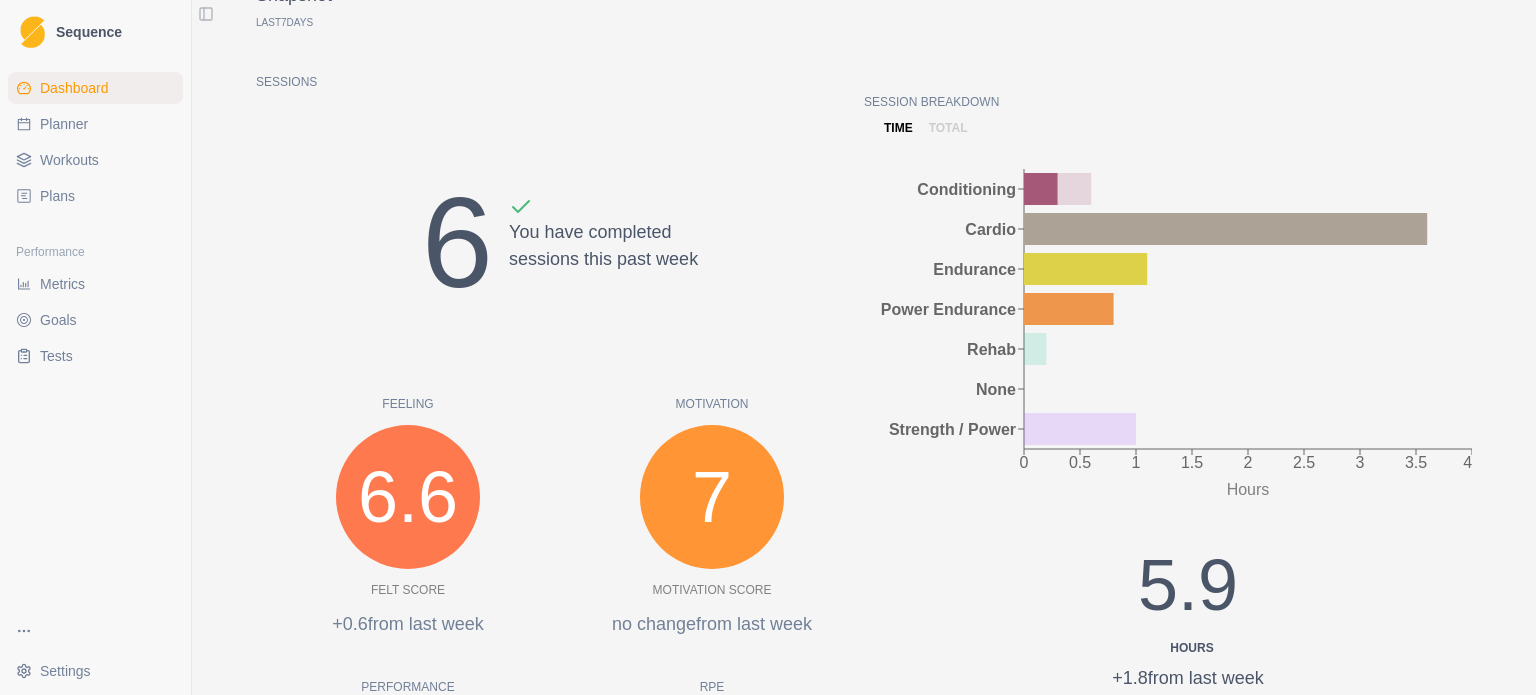 scroll, scrollTop: 188, scrollLeft: 0, axis: vertical 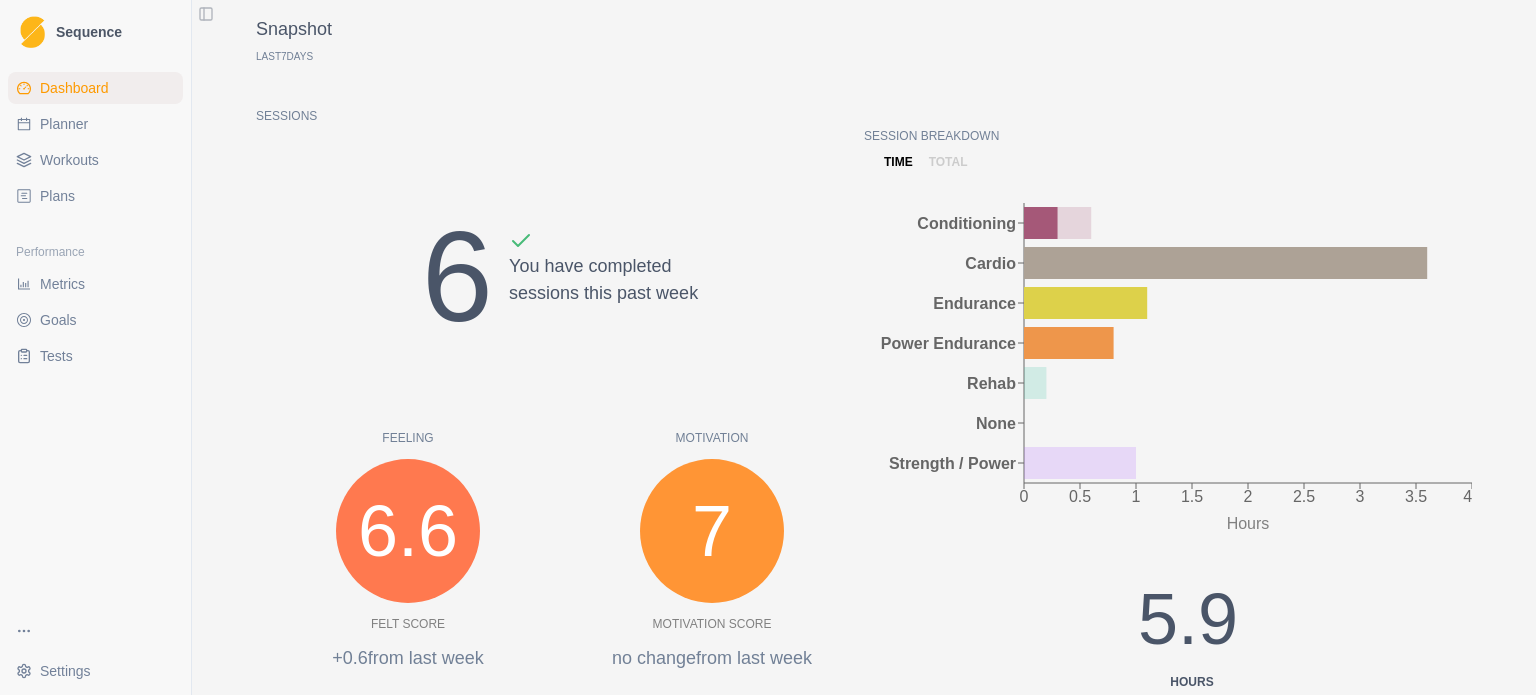 click on "total" at bounding box center (948, 162) 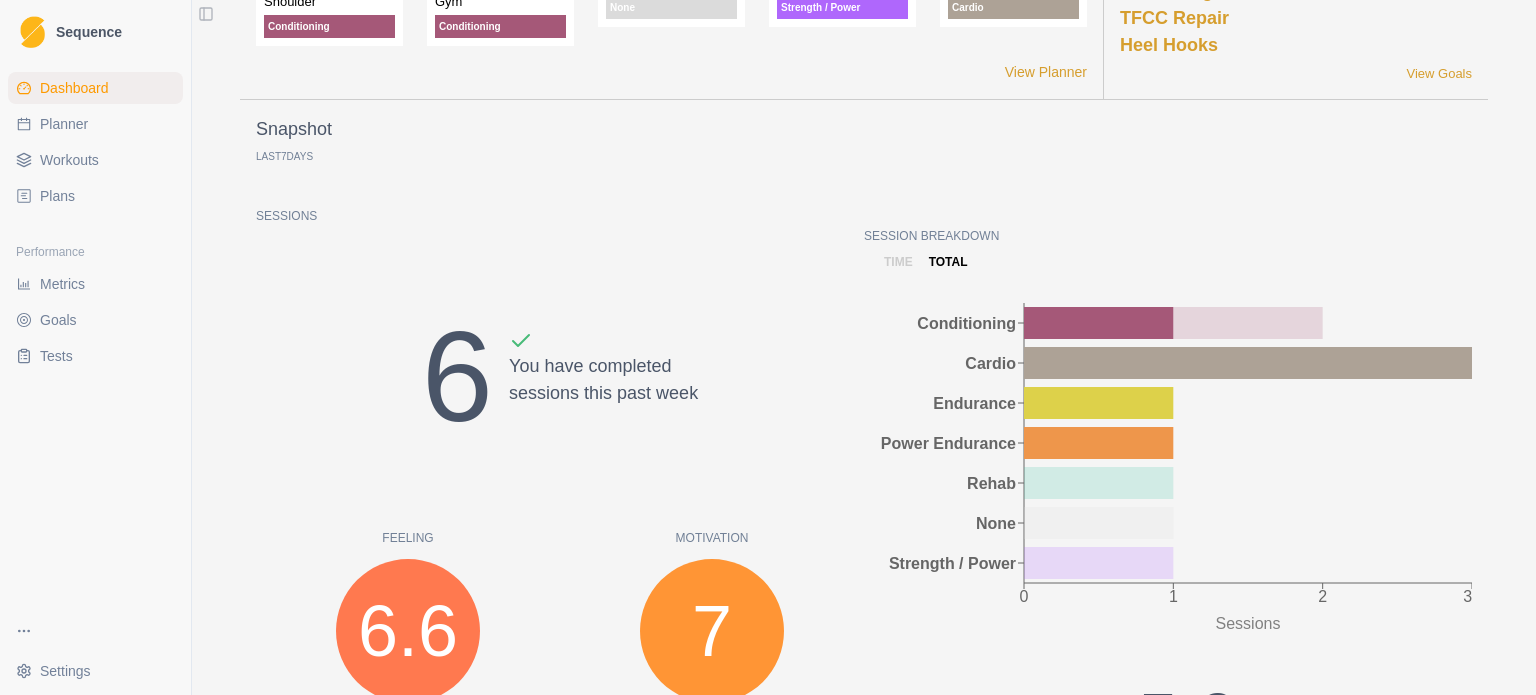scroll, scrollTop: 0, scrollLeft: 0, axis: both 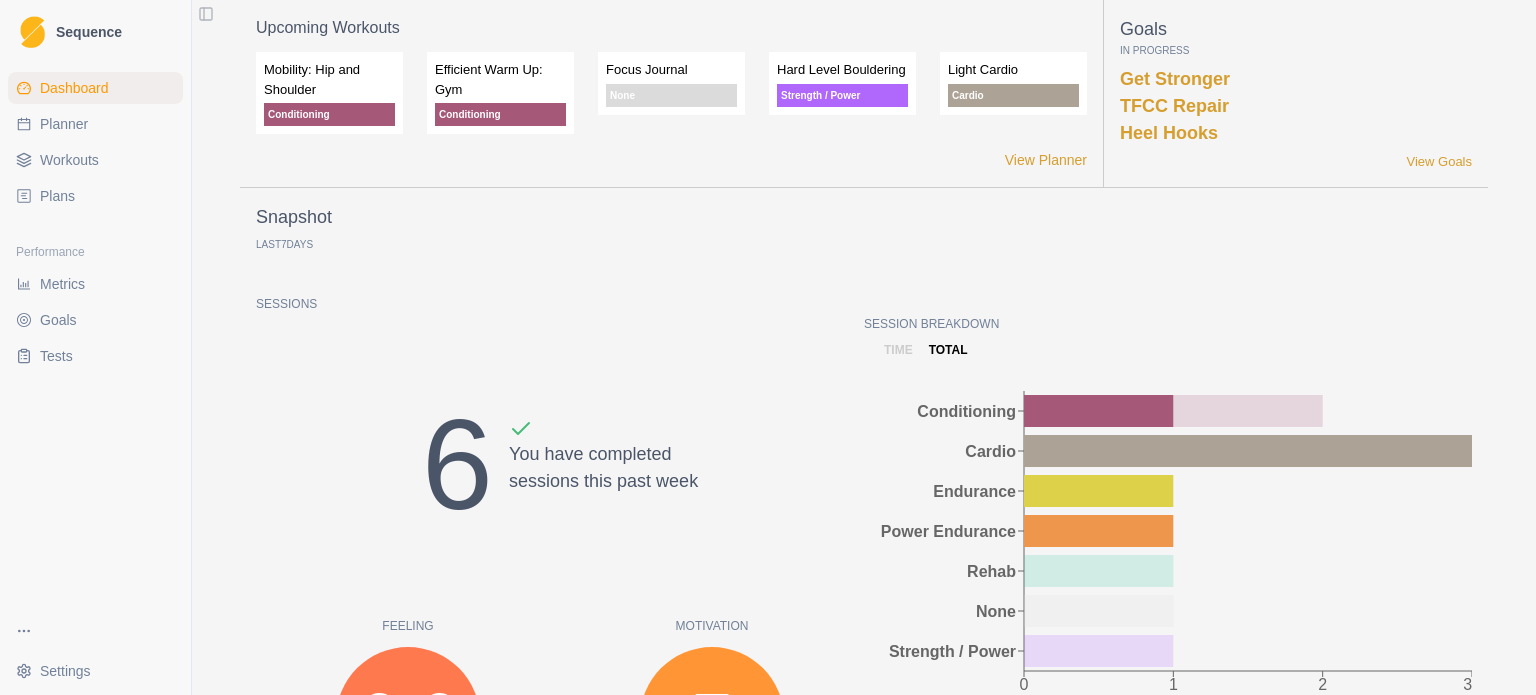click on "Metrics" at bounding box center [95, 284] 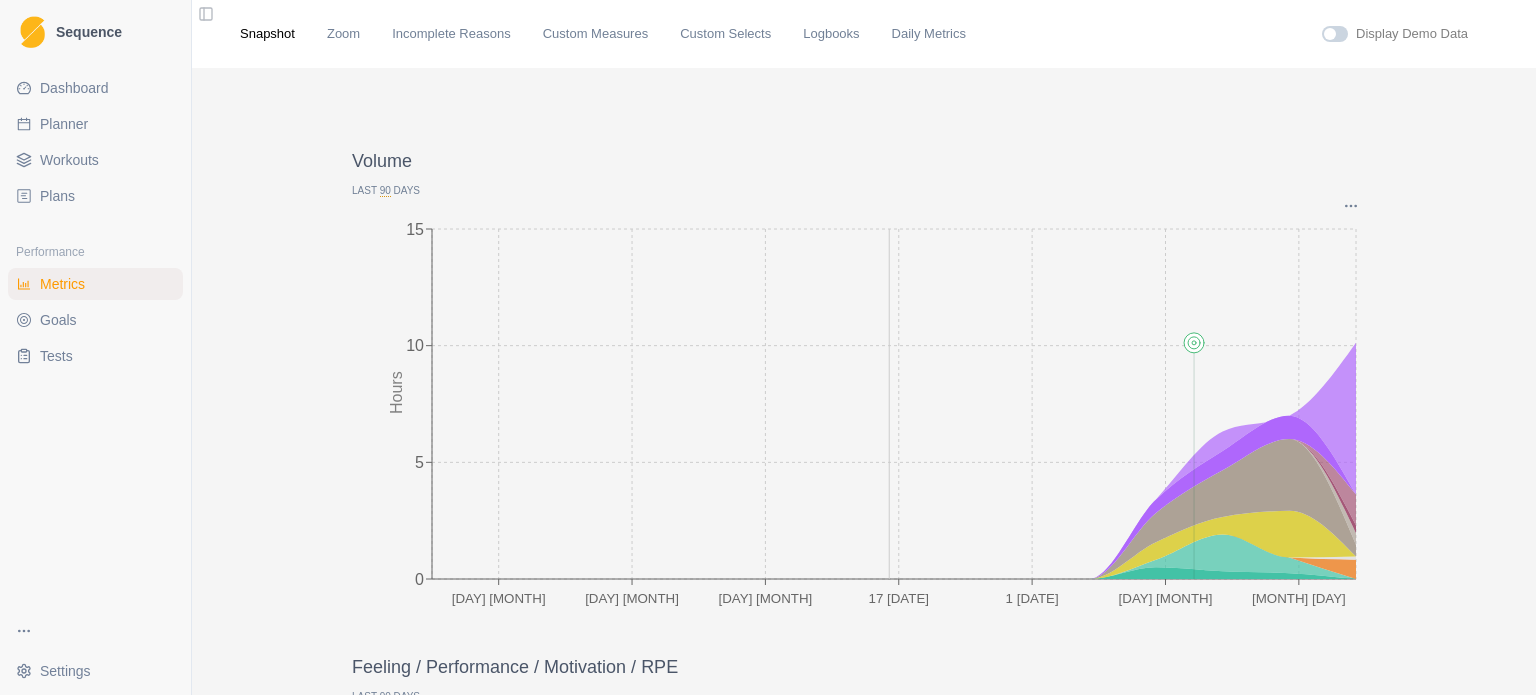 scroll, scrollTop: 100, scrollLeft: 0, axis: vertical 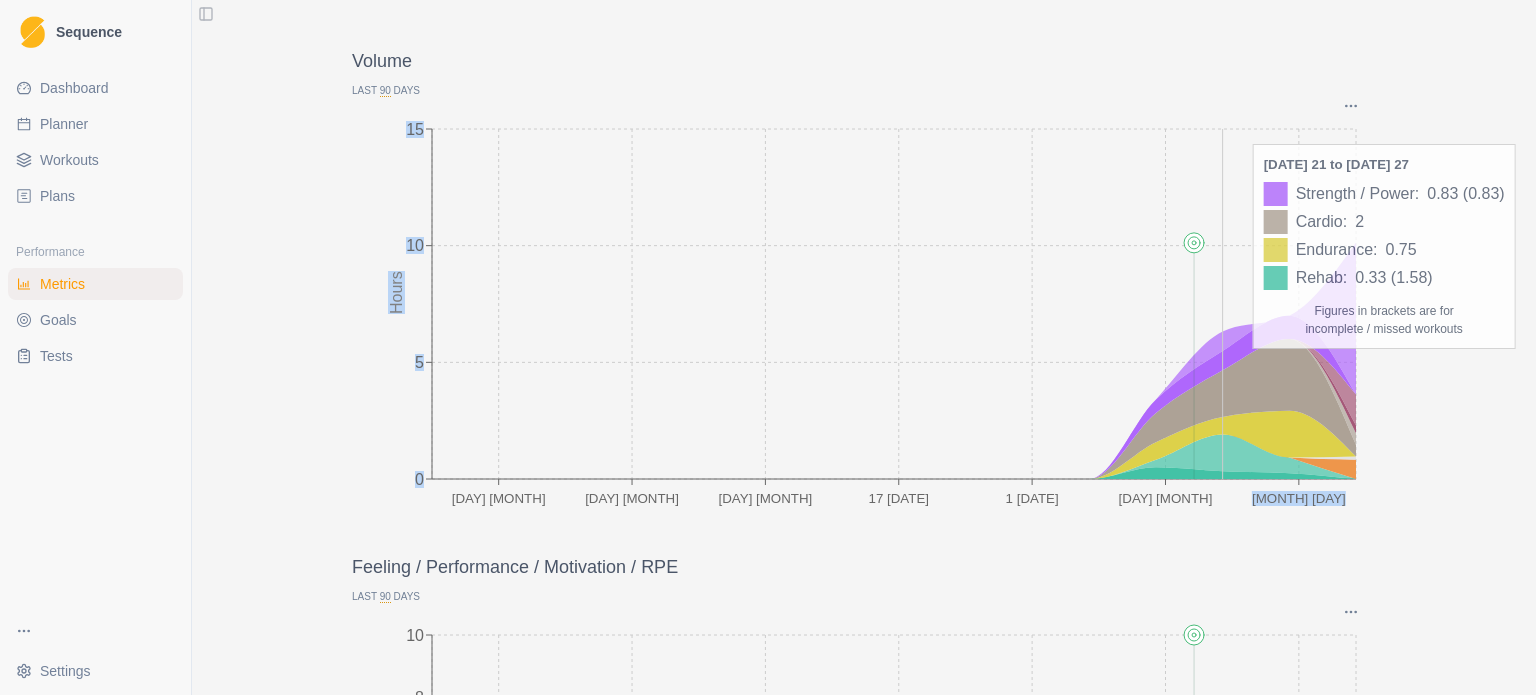 drag, startPoint x: 1192, startPoint y: 240, endPoint x: 1245, endPoint y: 243, distance: 53.08484 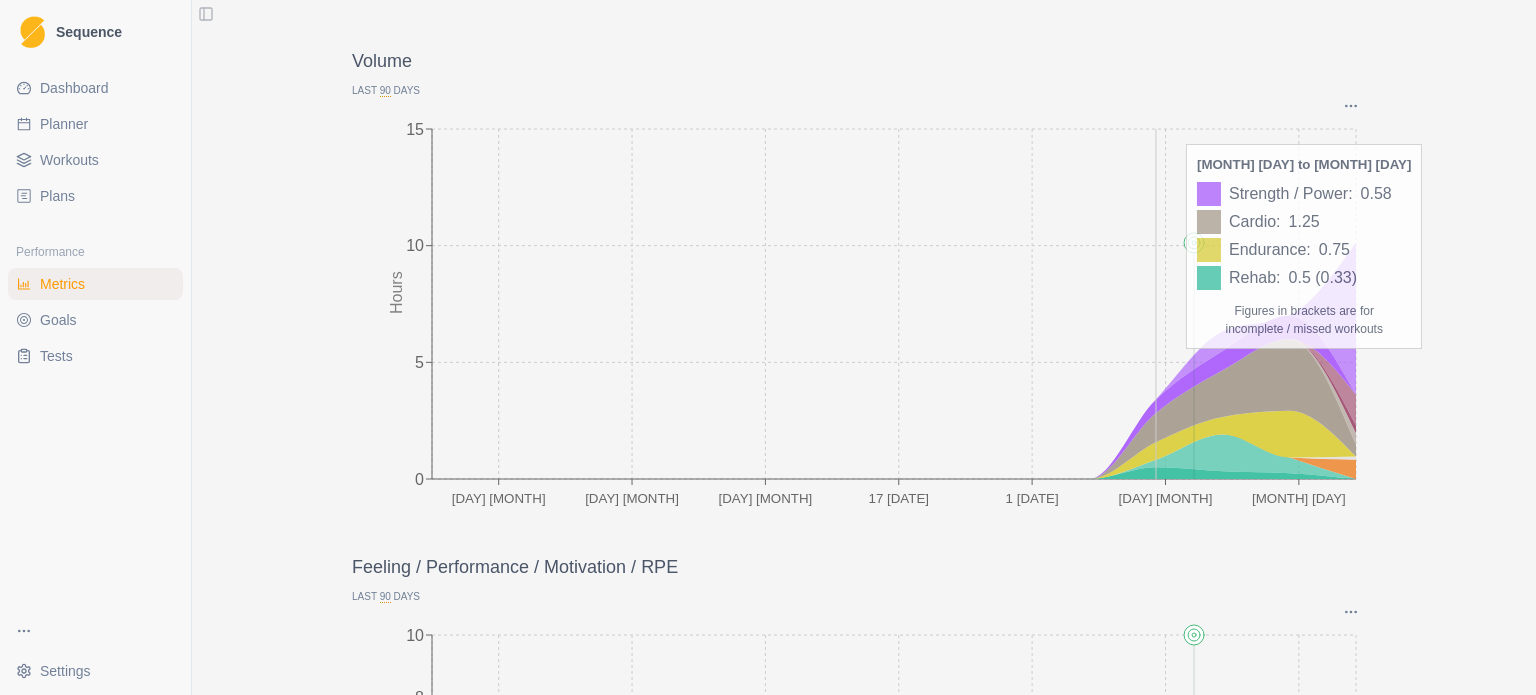 click on "6 May 2025 20 May 3 Jun 17 Jun 1 Jul 15 Jul 29 Jul 0 5 10 15 Hours" 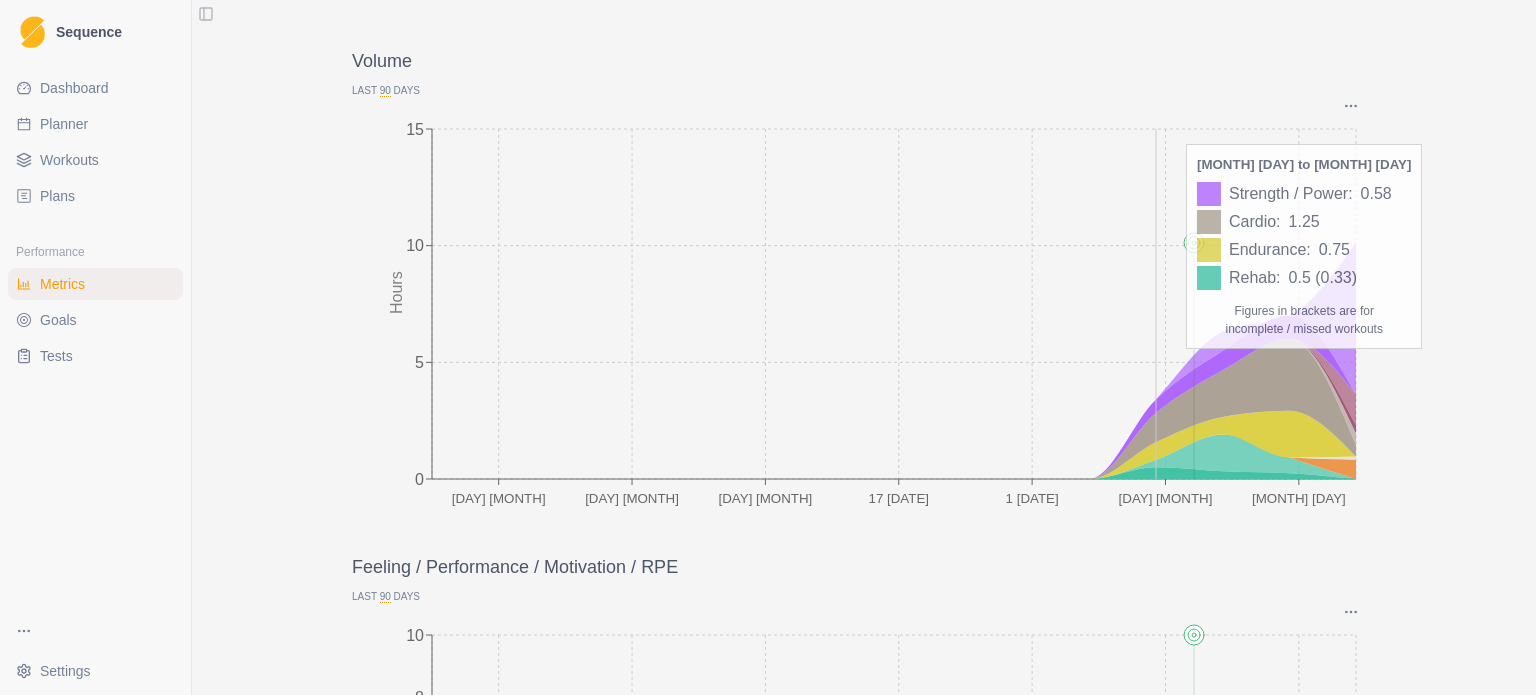 click 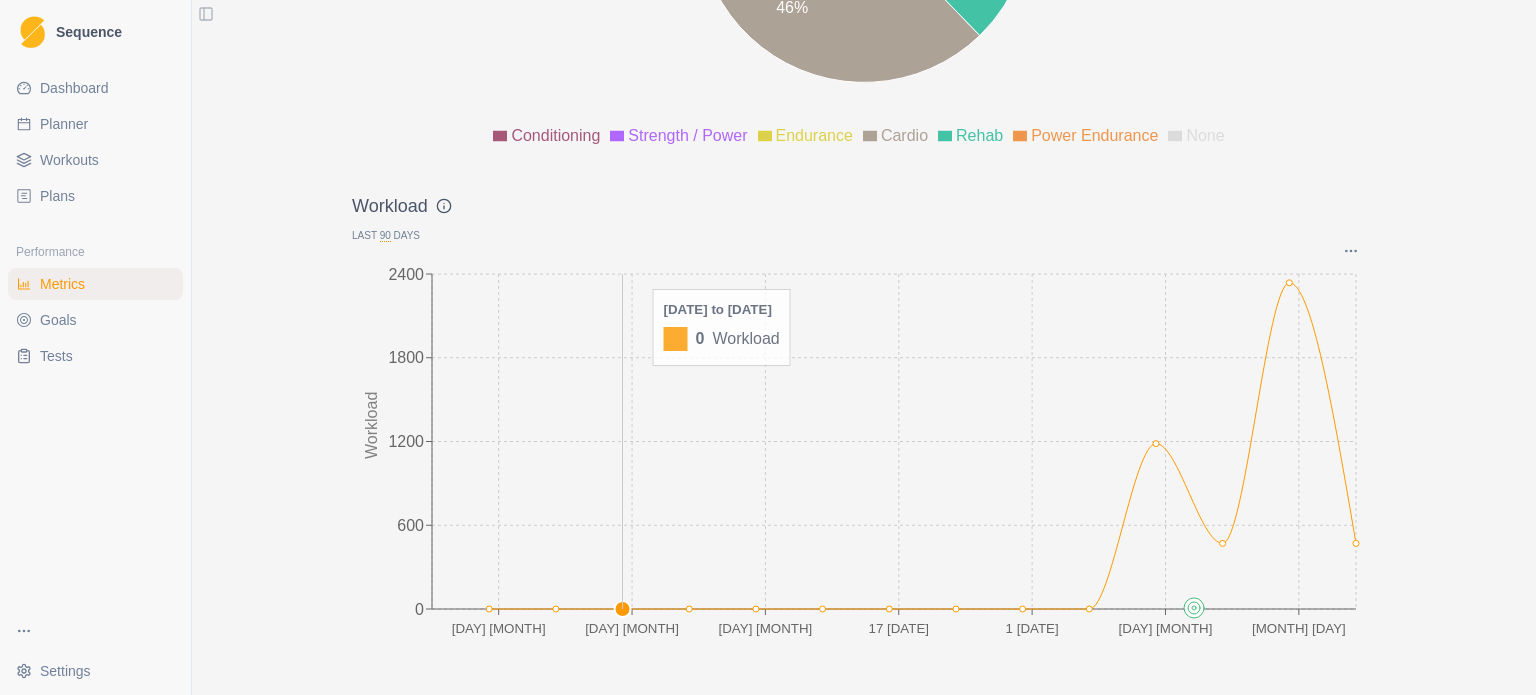 scroll, scrollTop: 2700, scrollLeft: 0, axis: vertical 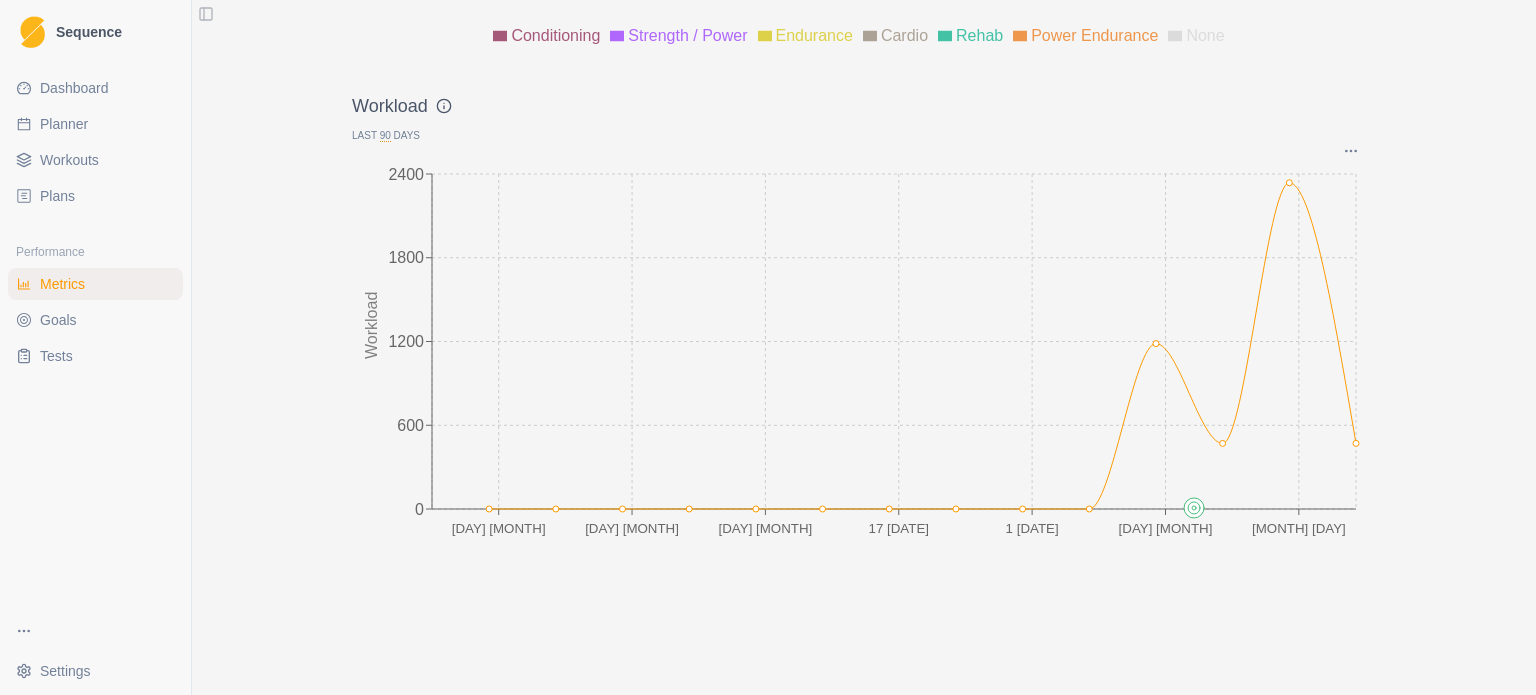 click on "Dashboard" at bounding box center (74, 88) 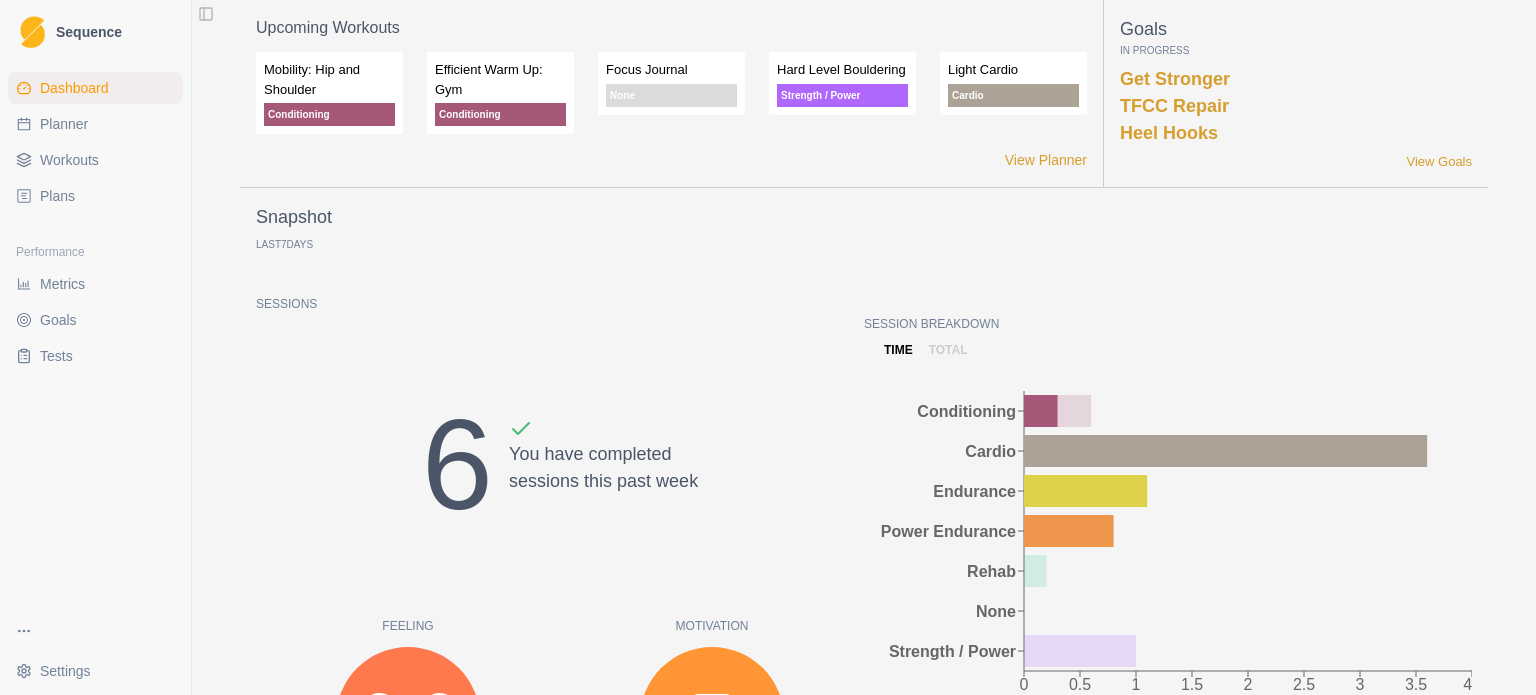 click on "Workouts" at bounding box center (69, 160) 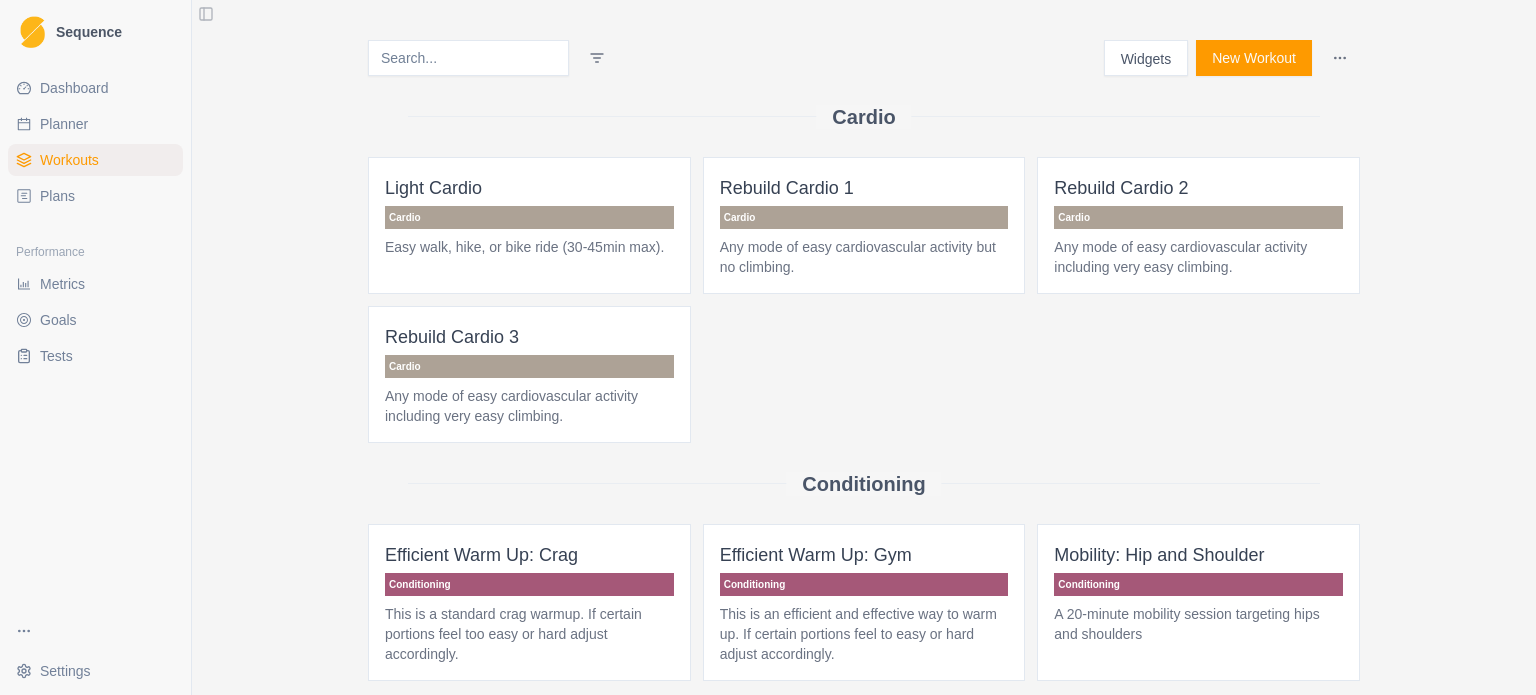 click on "Planner" at bounding box center (95, 124) 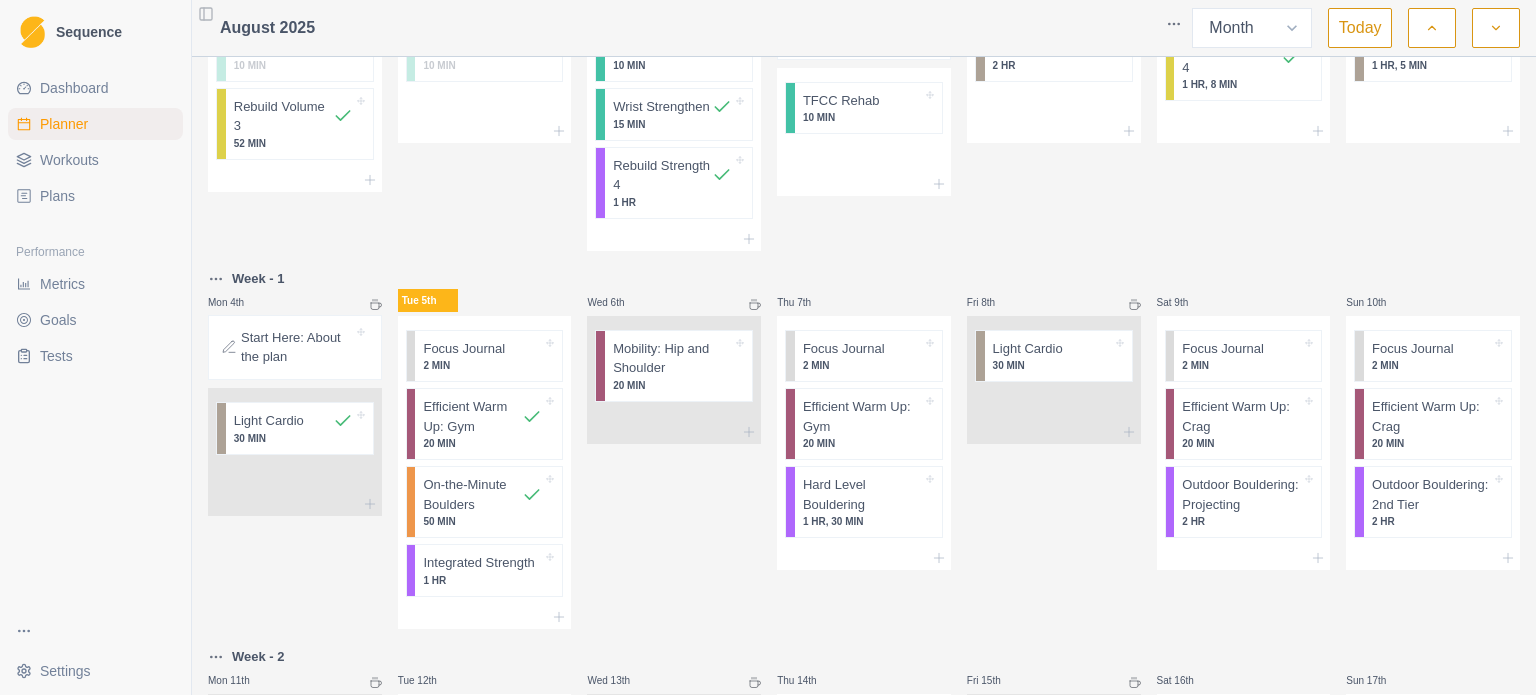 scroll, scrollTop: 200, scrollLeft: 0, axis: vertical 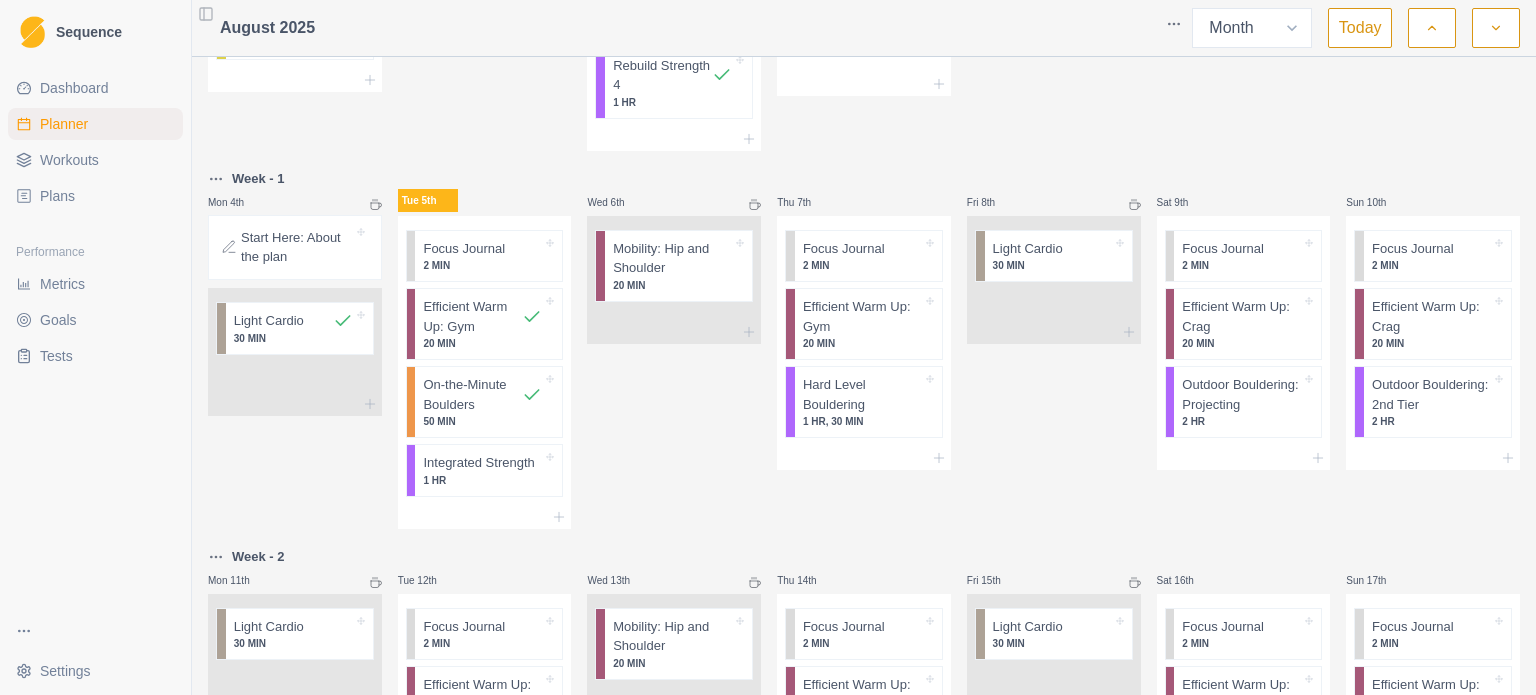 click 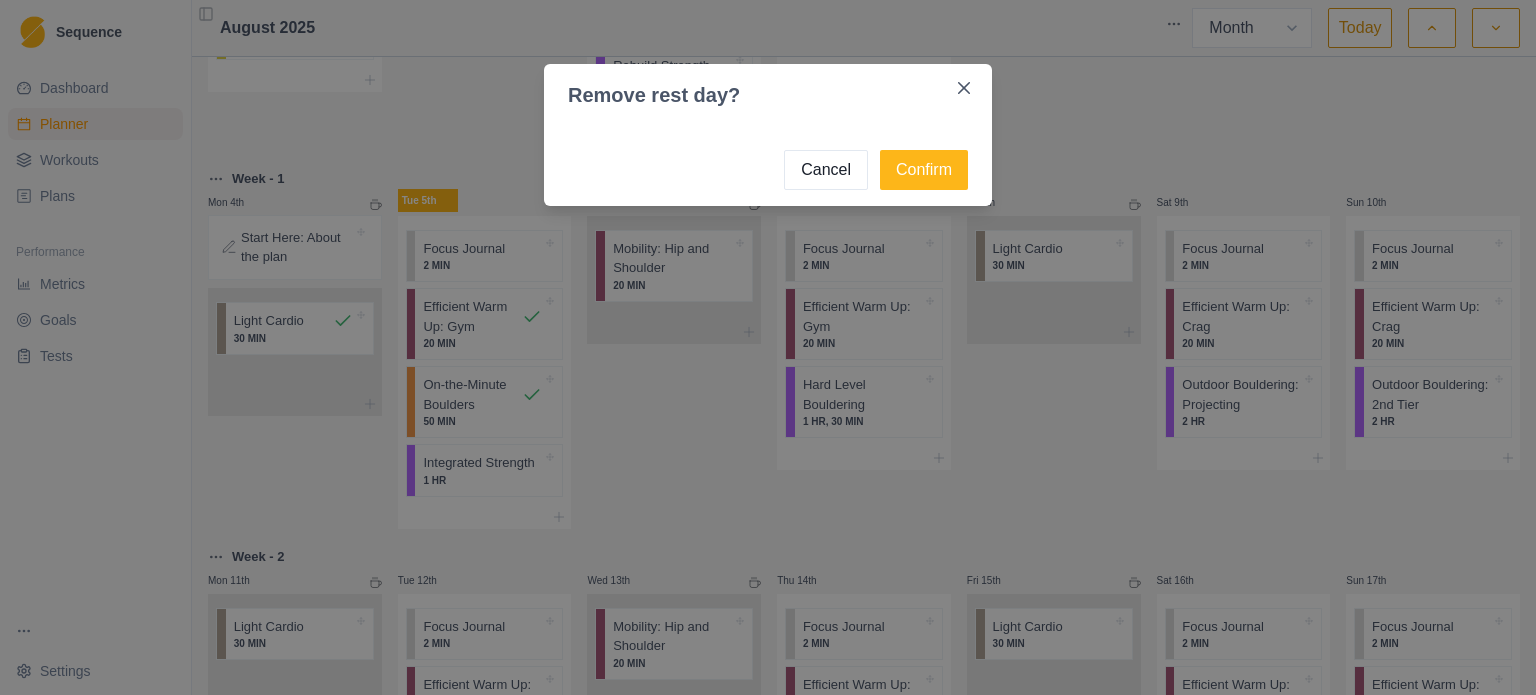 click on "Cancel" at bounding box center (826, 170) 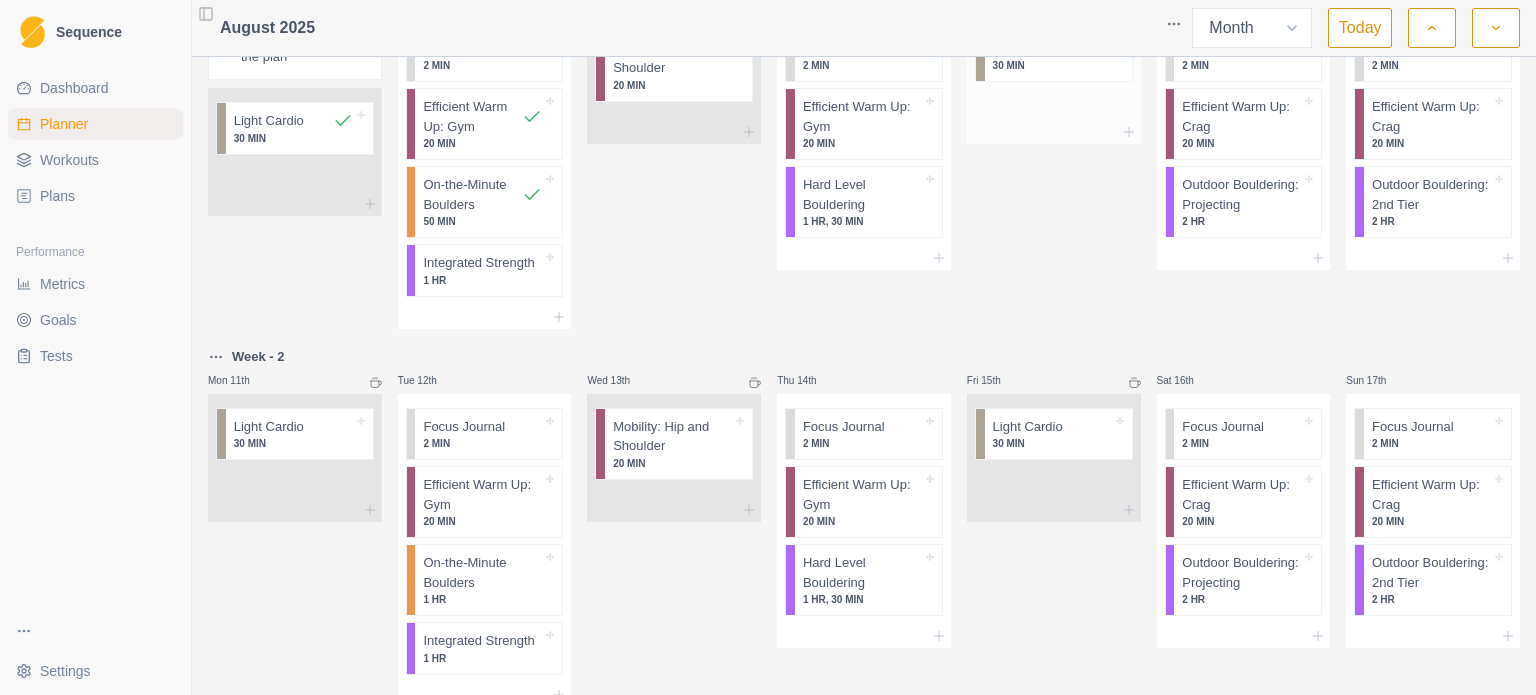 scroll, scrollTop: 300, scrollLeft: 0, axis: vertical 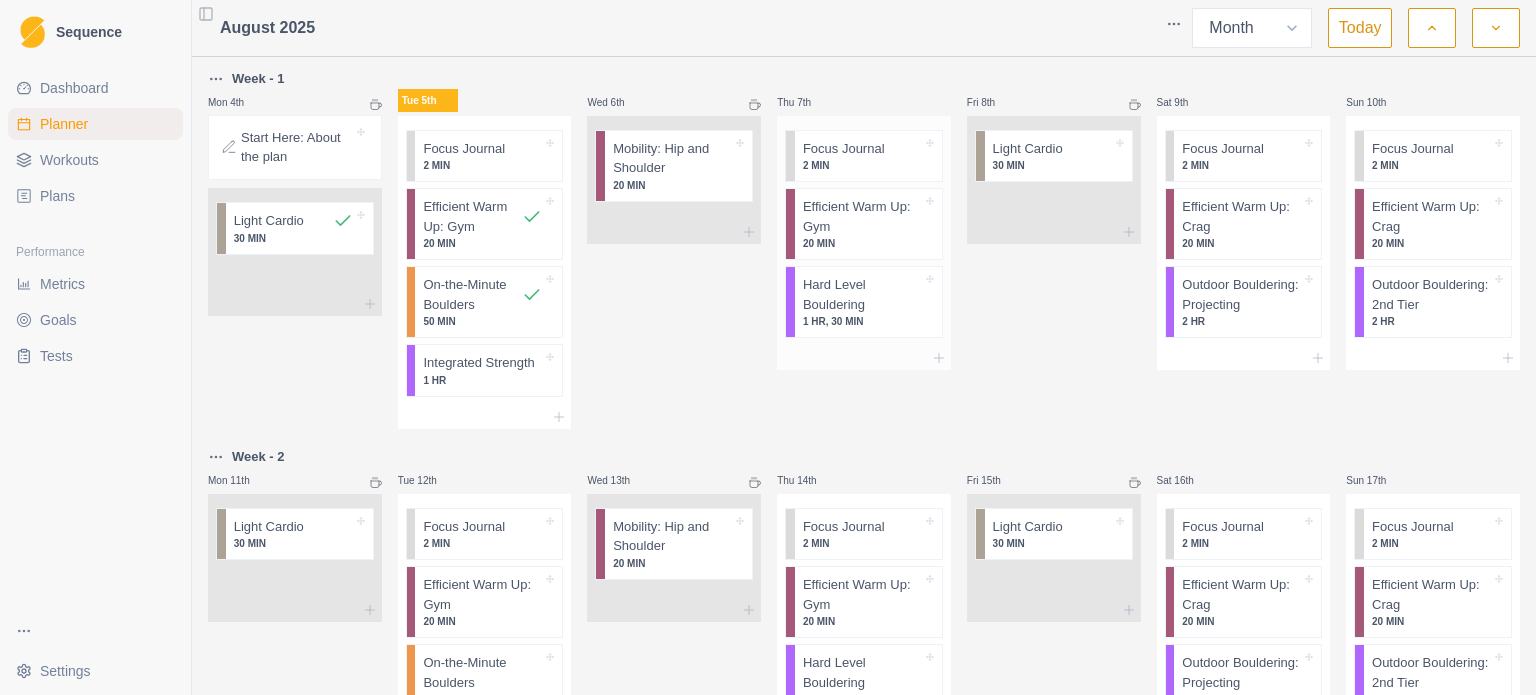 click on "Hard Level Bouldering" at bounding box center [862, 294] 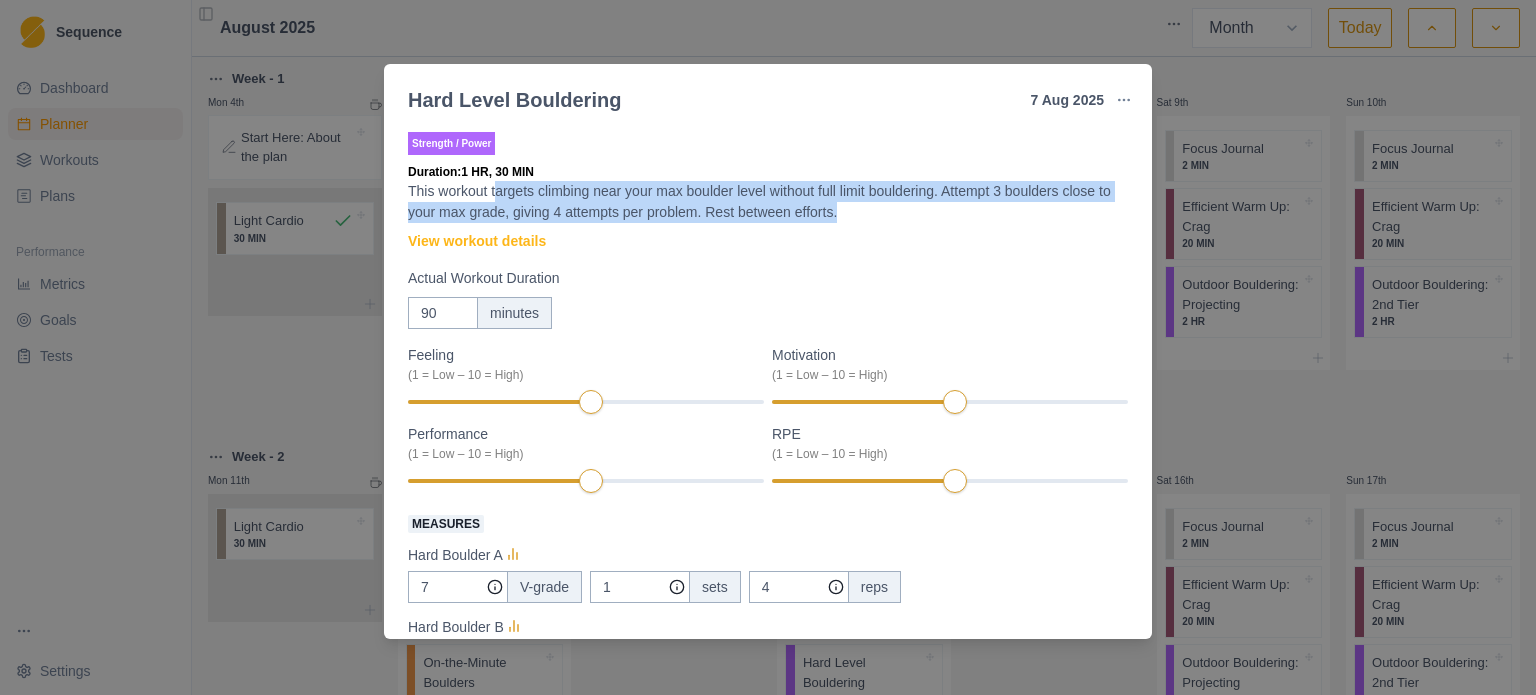 drag, startPoint x: 498, startPoint y: 181, endPoint x: 860, endPoint y: 211, distance: 363.24097 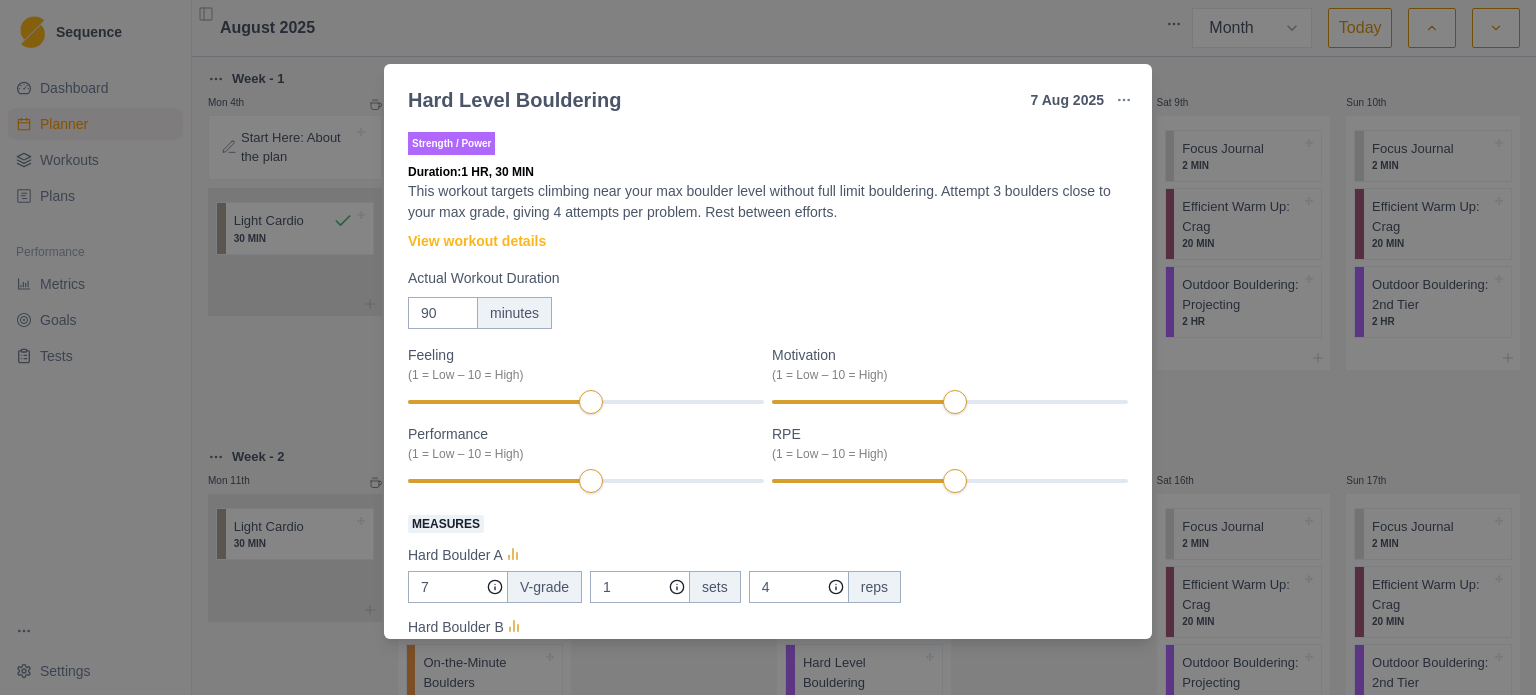 click on "This workout targets climbing near your max boulder level without full limit bouldering. Attempt 3 boulders close to your max grade, giving 4 attempts per problem. Rest between efforts." at bounding box center [768, 202] 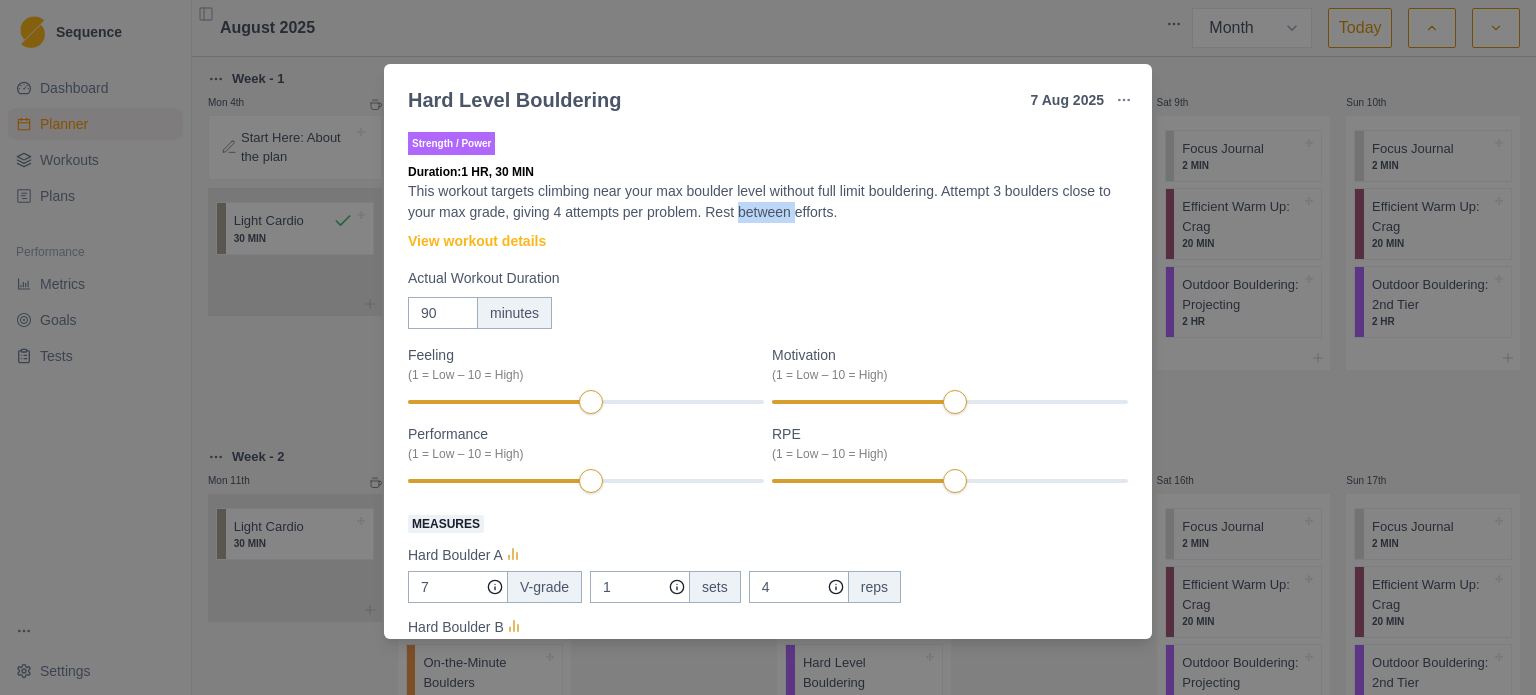 click on "This workout targets climbing near your max boulder level without full limit bouldering. Attempt 3 boulders close to your max grade, giving 4 attempts per problem. Rest between efforts." at bounding box center [768, 202] 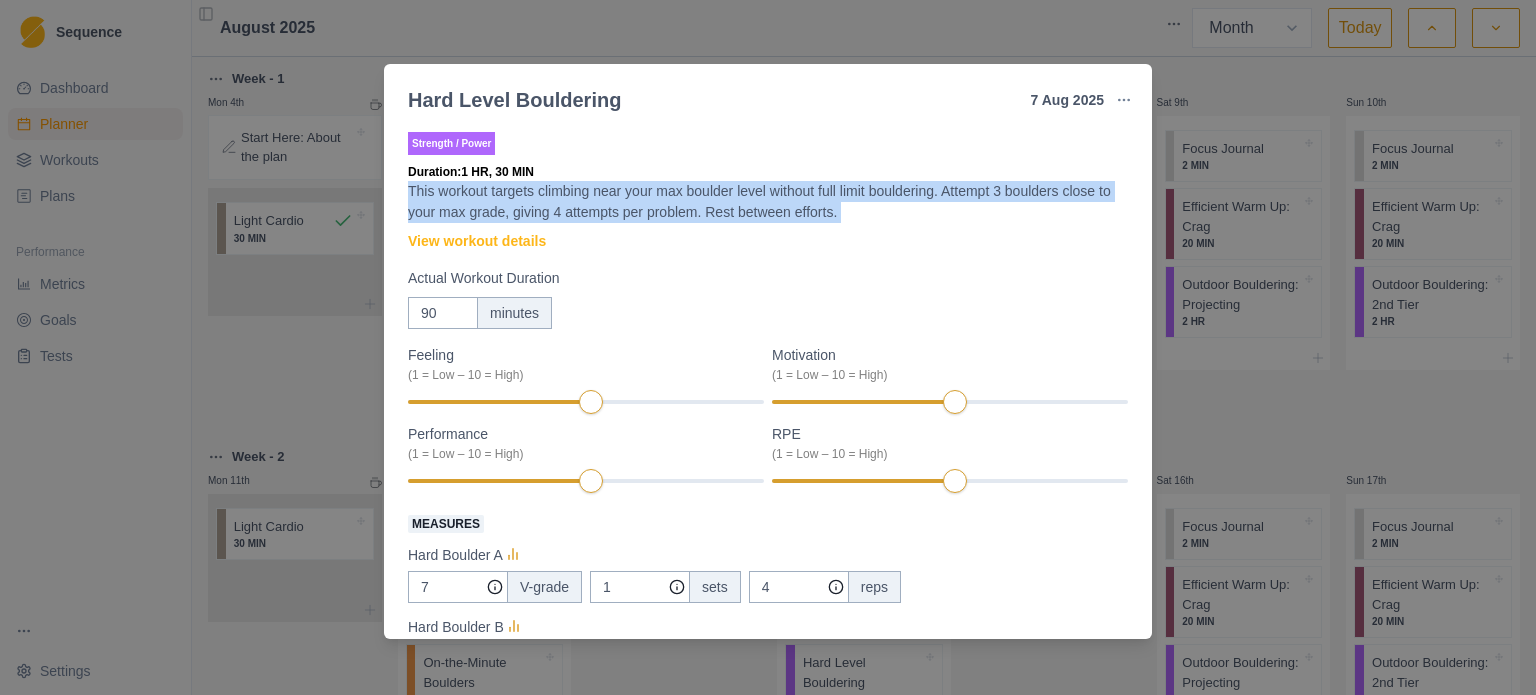 click on "This workout targets climbing near your max boulder level without full limit bouldering. Attempt 3 boulders close to your max grade, giving 4 attempts per problem. Rest between efforts." at bounding box center (768, 202) 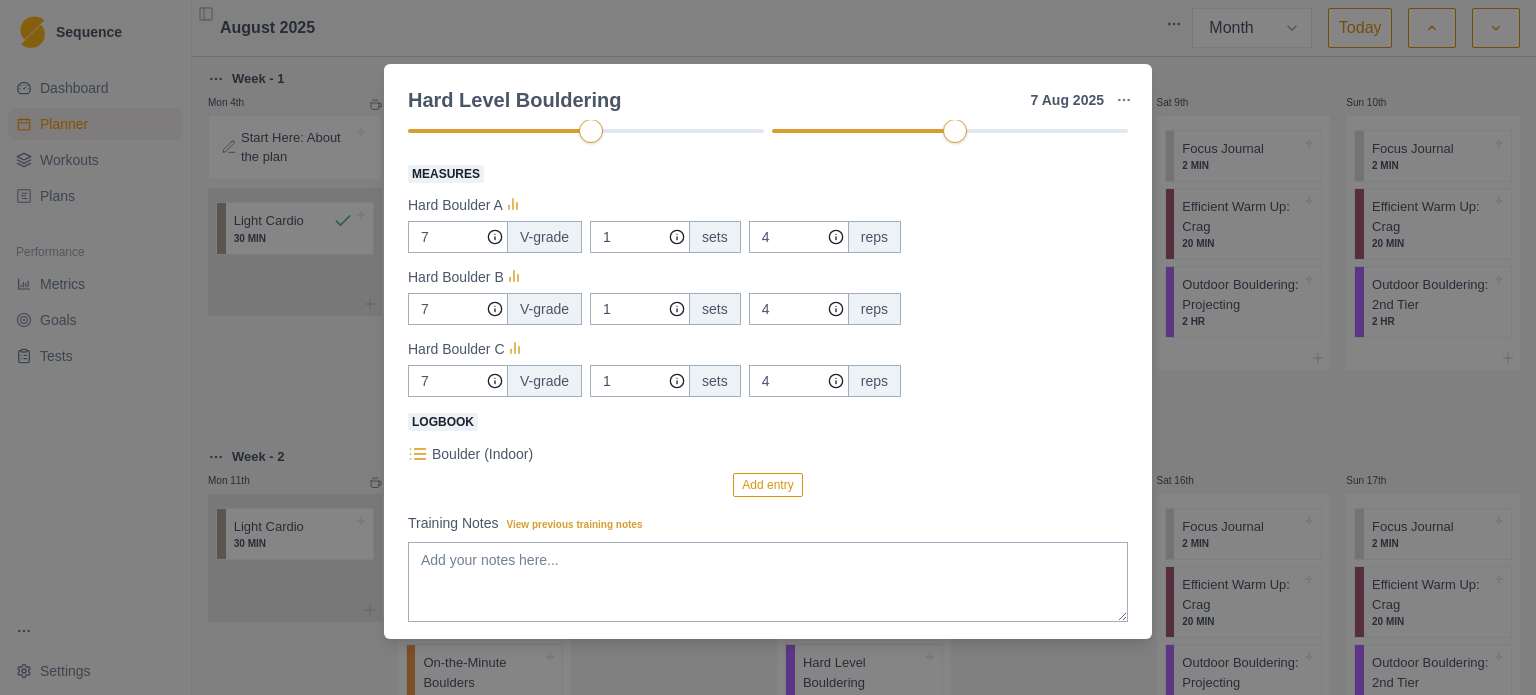 scroll, scrollTop: 464, scrollLeft: 0, axis: vertical 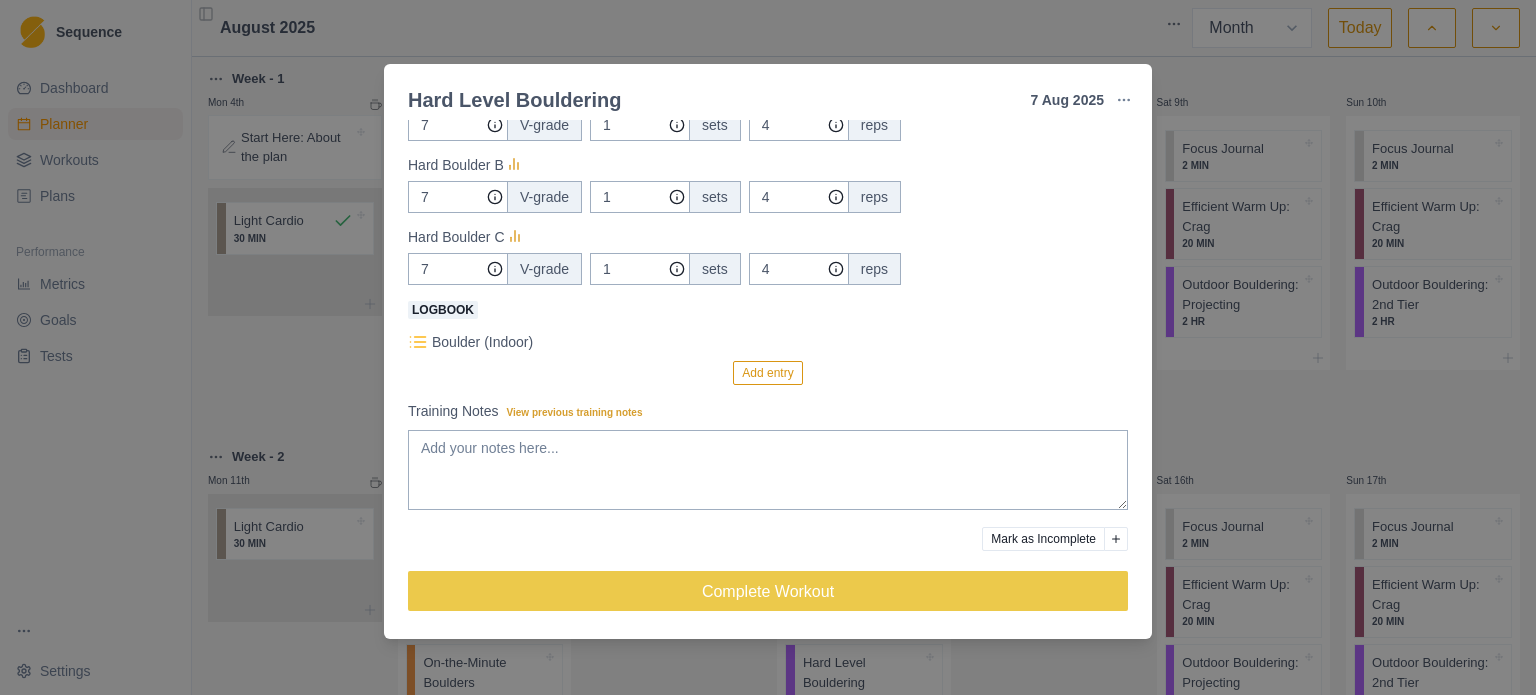 click 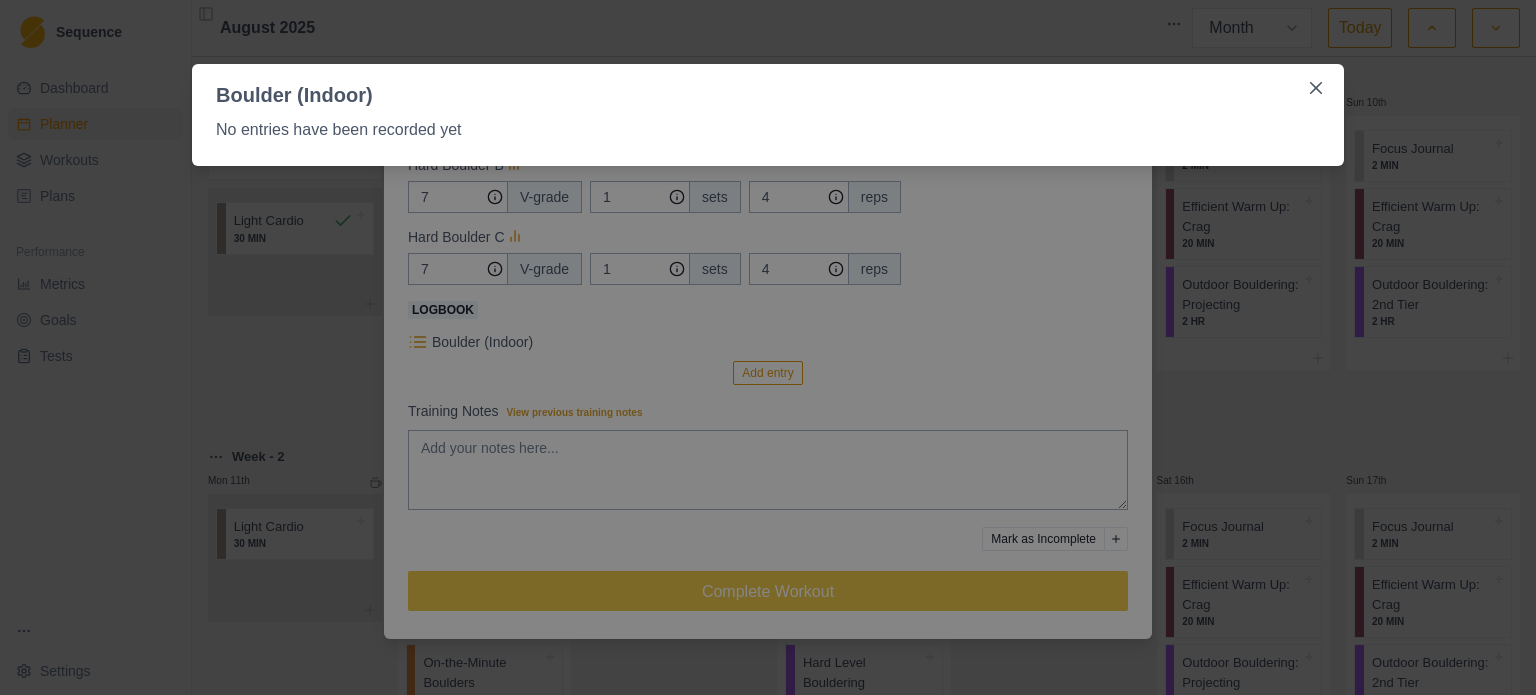 click on "Boulder (Indoor) No entries have been recorded yet" at bounding box center (768, 347) 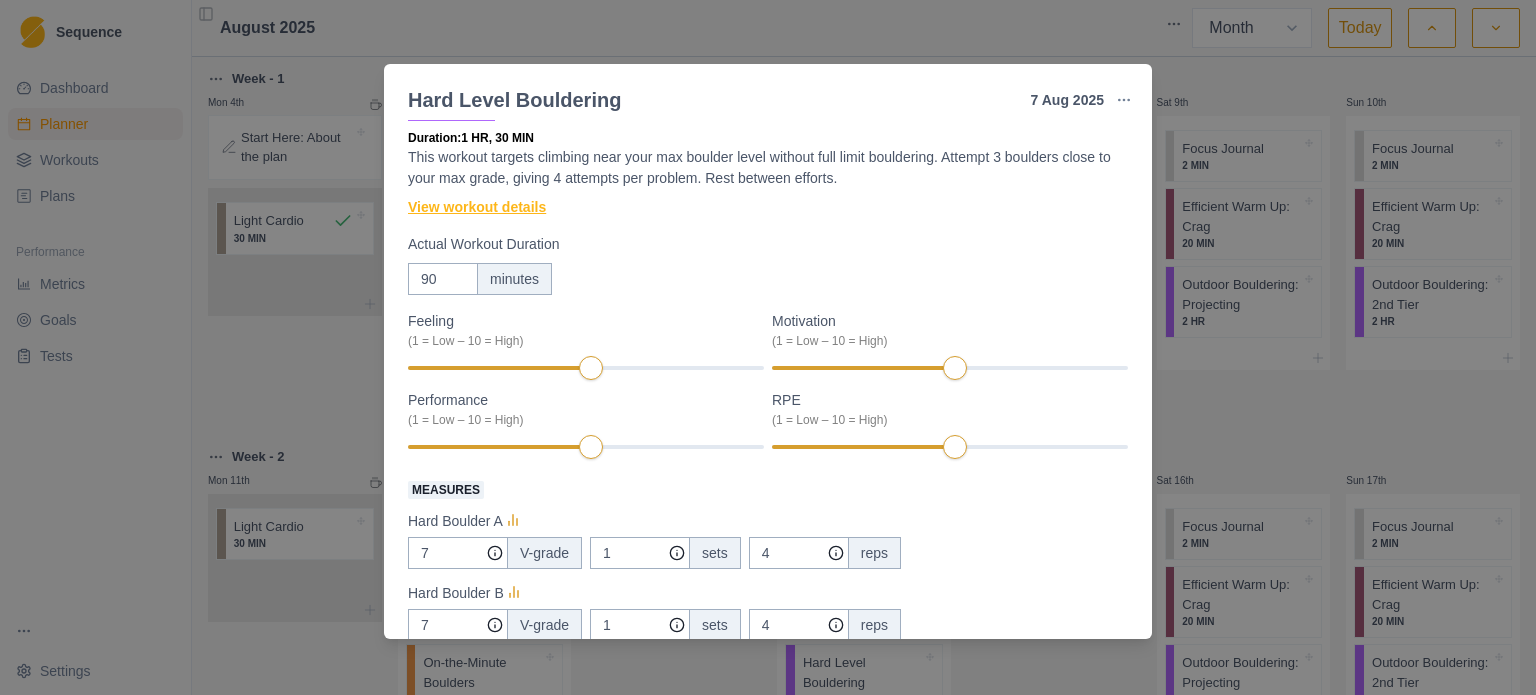 scroll, scrollTop: 0, scrollLeft: 0, axis: both 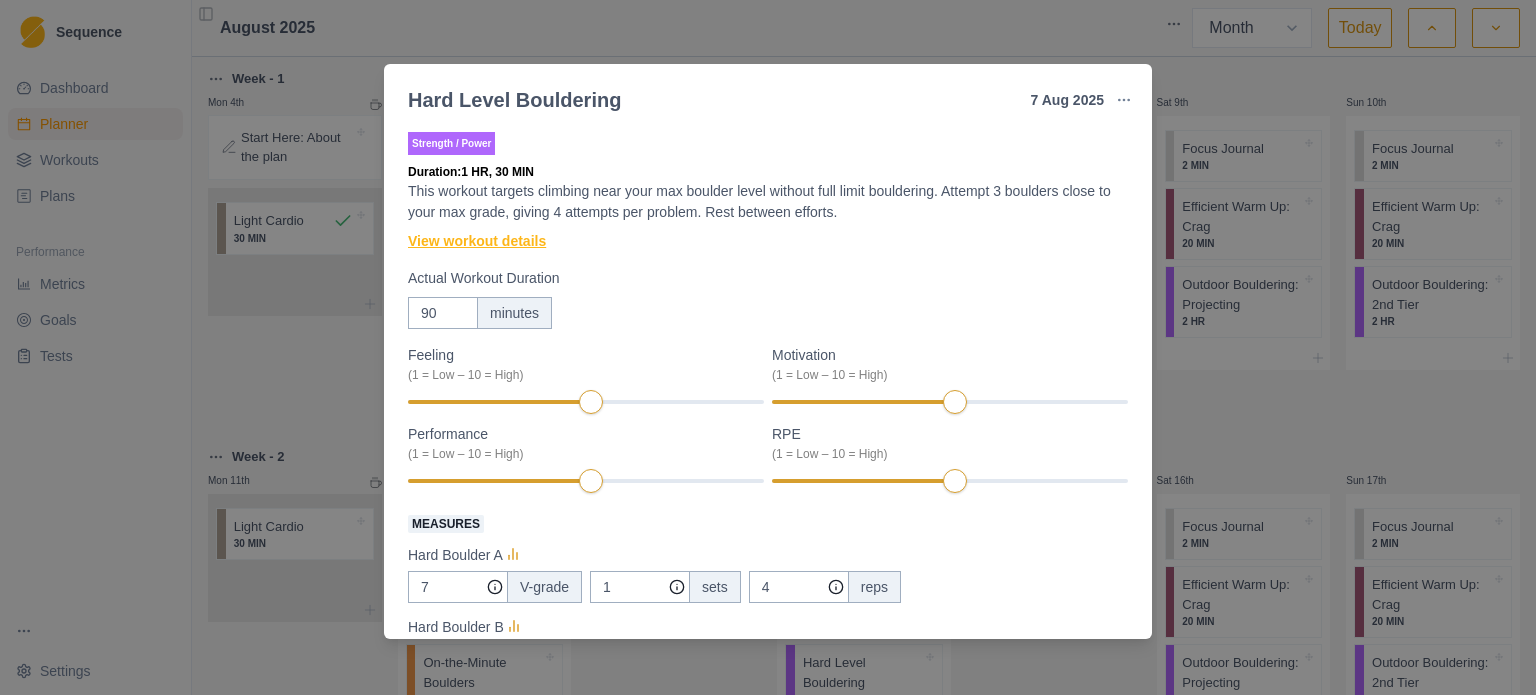 click on "View workout details" at bounding box center (477, 241) 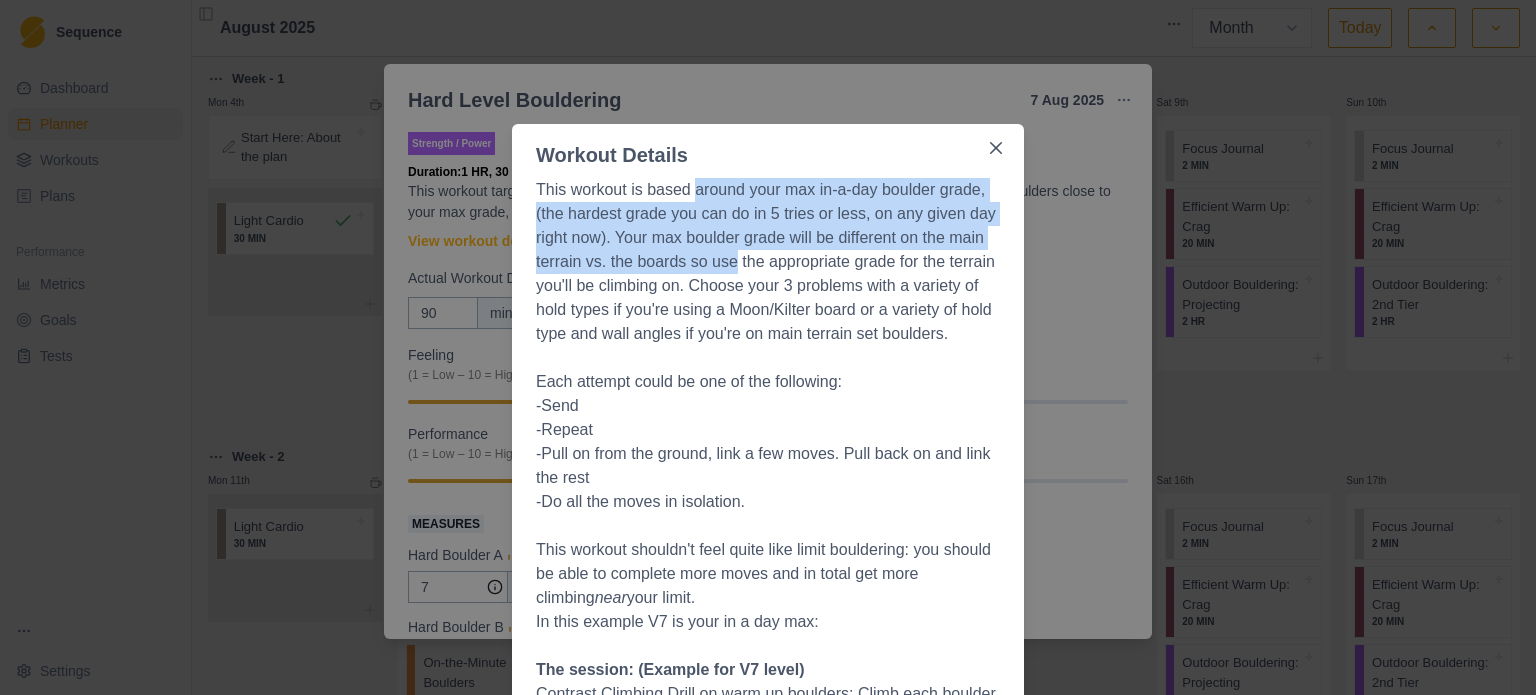 drag, startPoint x: 687, startPoint y: 179, endPoint x: 724, endPoint y: 259, distance: 88.14193 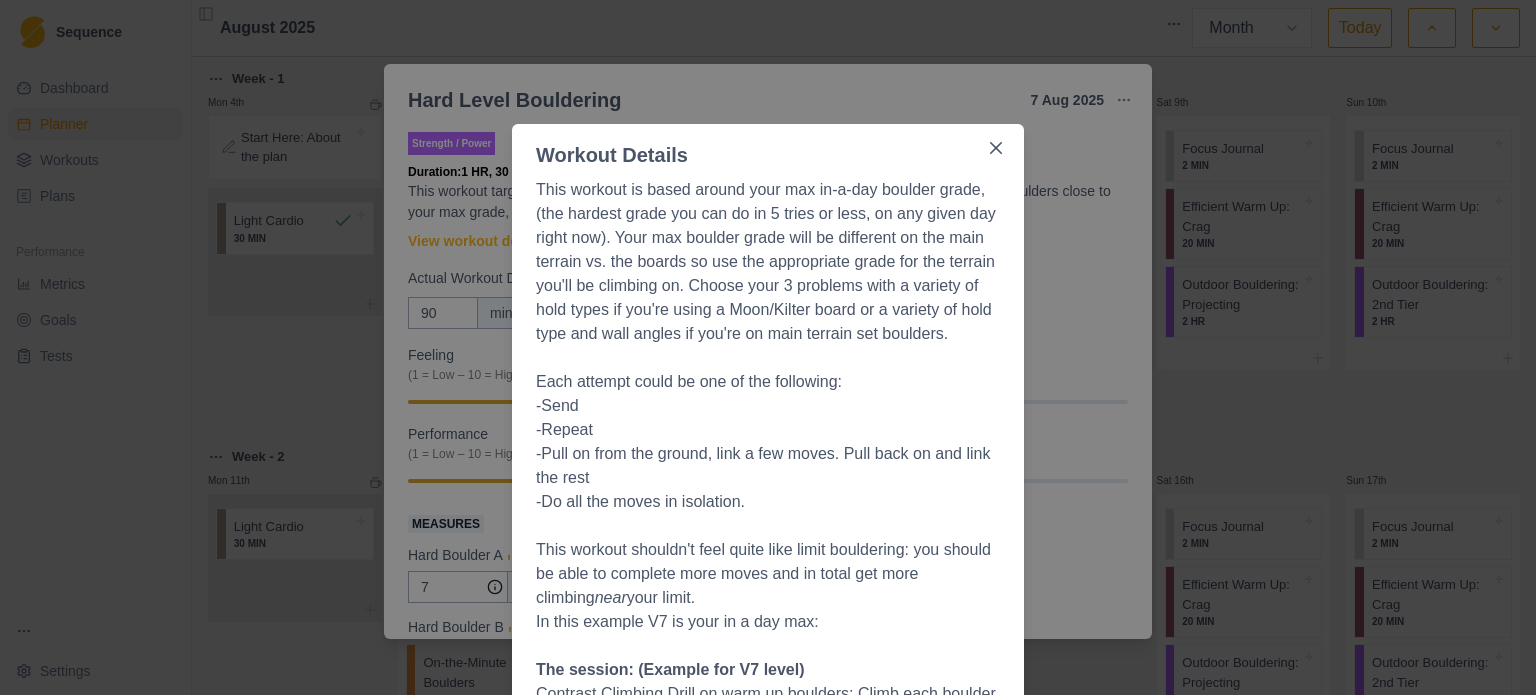 click on "This workout is based around your max in-a-day boulder grade, (the hardest grade you can do in 5 tries or less, on any given day right now). Your max boulder grade will be different on the main terrain vs. the boards so use the appropriate grade for the terrain you'll be climbing on. Choose your 3 problems with a variety of hold types if you're using a Moon/Kilter board or a variety of hold type and wall angles if you're on main terrain set boulders." at bounding box center (768, 262) 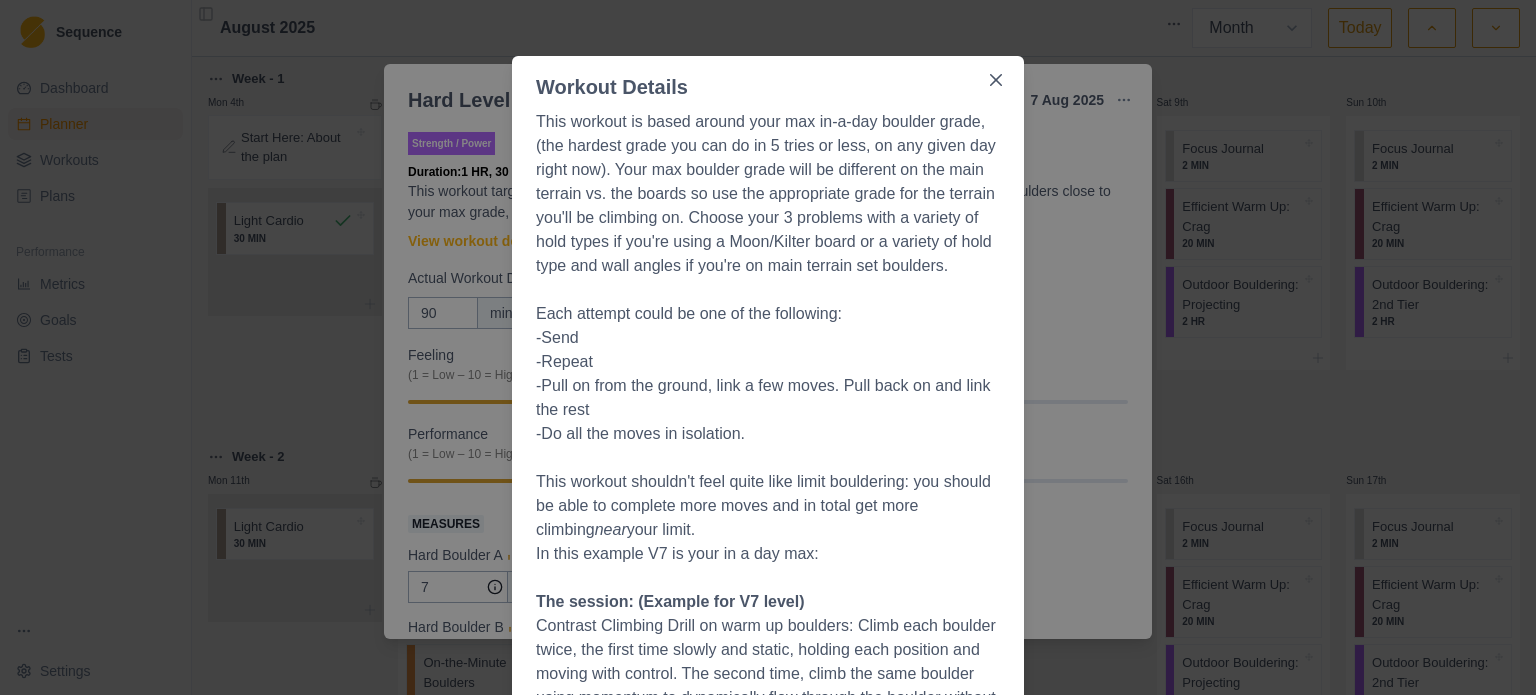 scroll, scrollTop: 100, scrollLeft: 0, axis: vertical 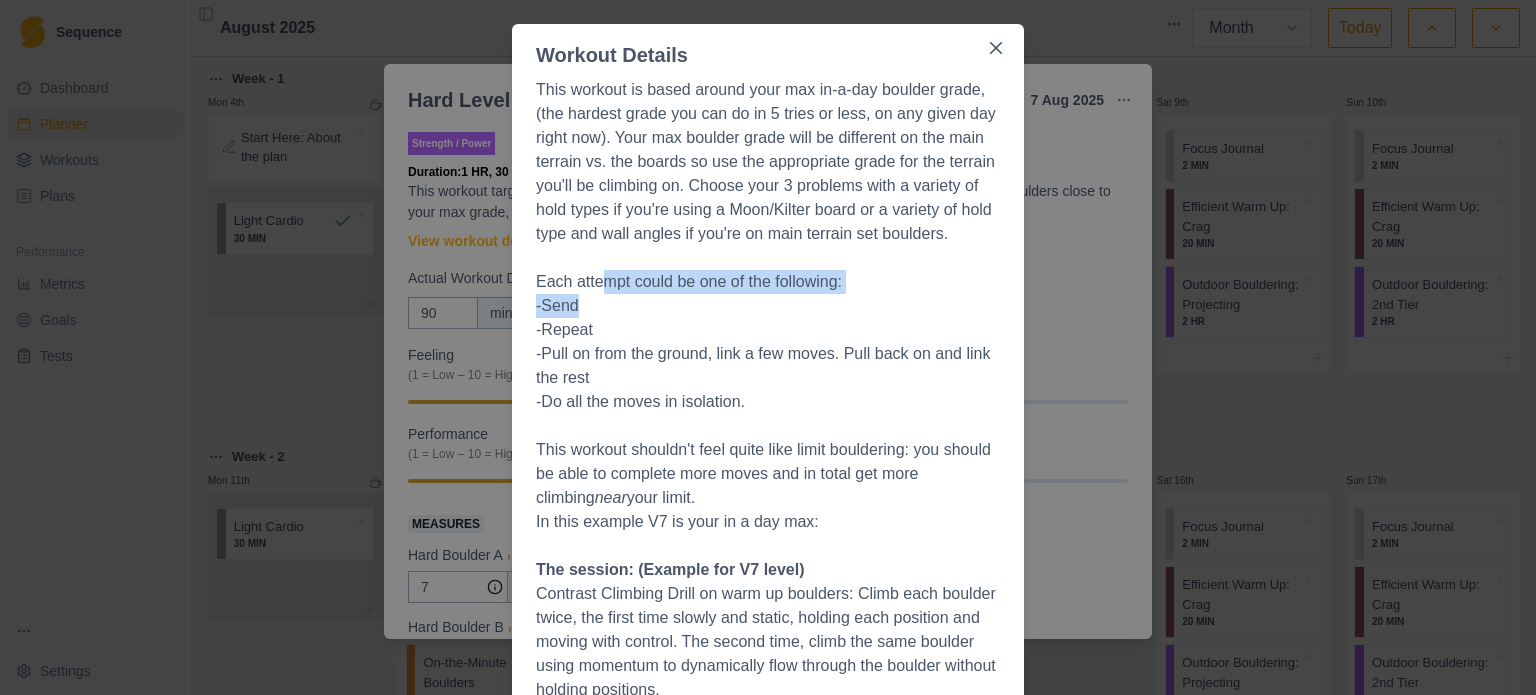 drag, startPoint x: 594, startPoint y: 283, endPoint x: 724, endPoint y: 307, distance: 132.19682 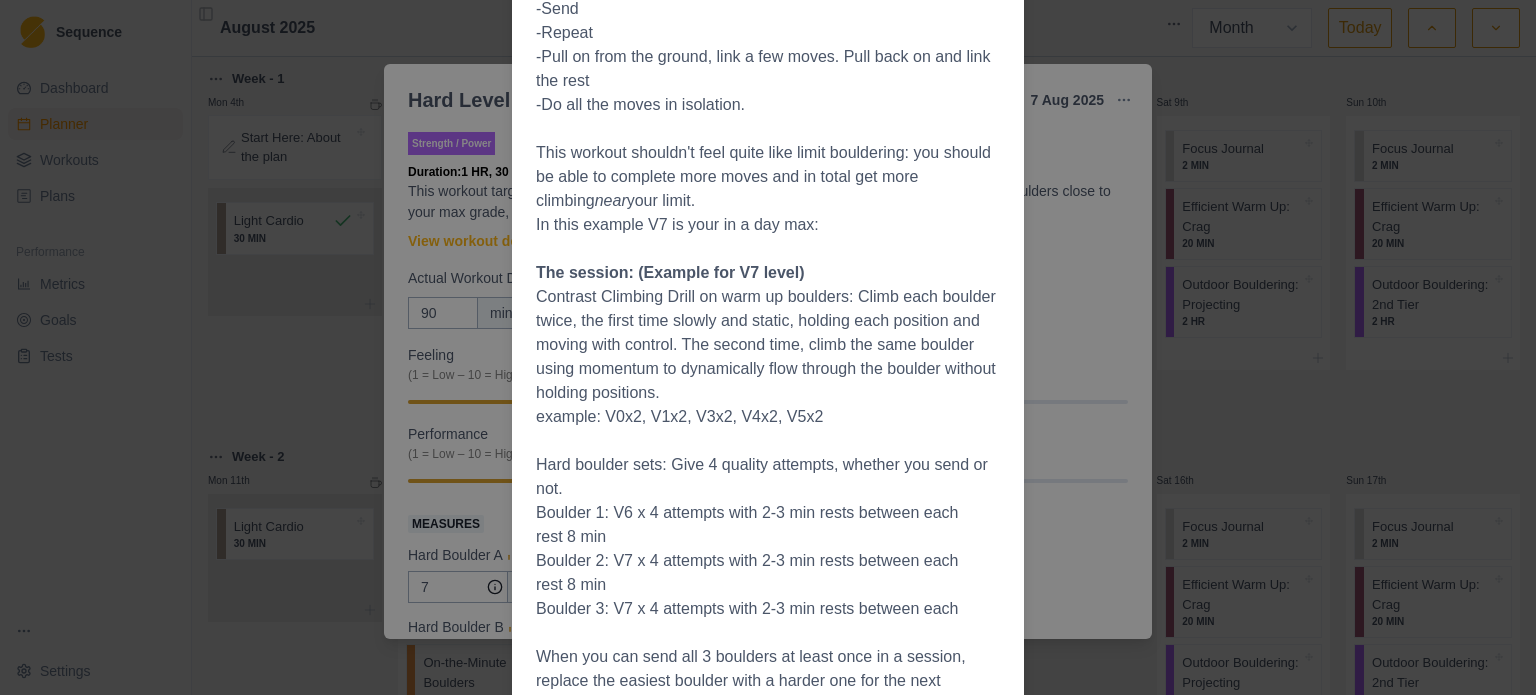 scroll, scrollTop: 400, scrollLeft: 0, axis: vertical 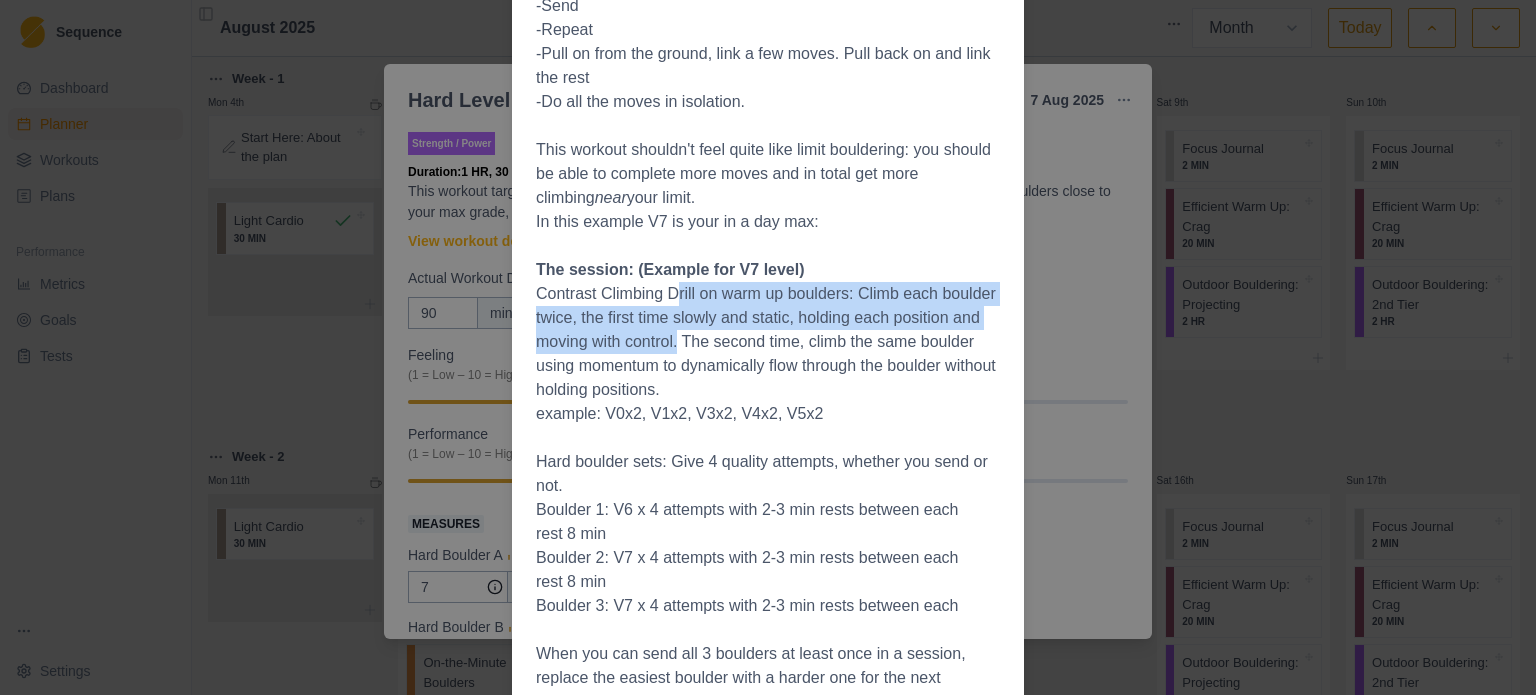 drag, startPoint x: 672, startPoint y: 300, endPoint x: 673, endPoint y: 345, distance: 45.01111 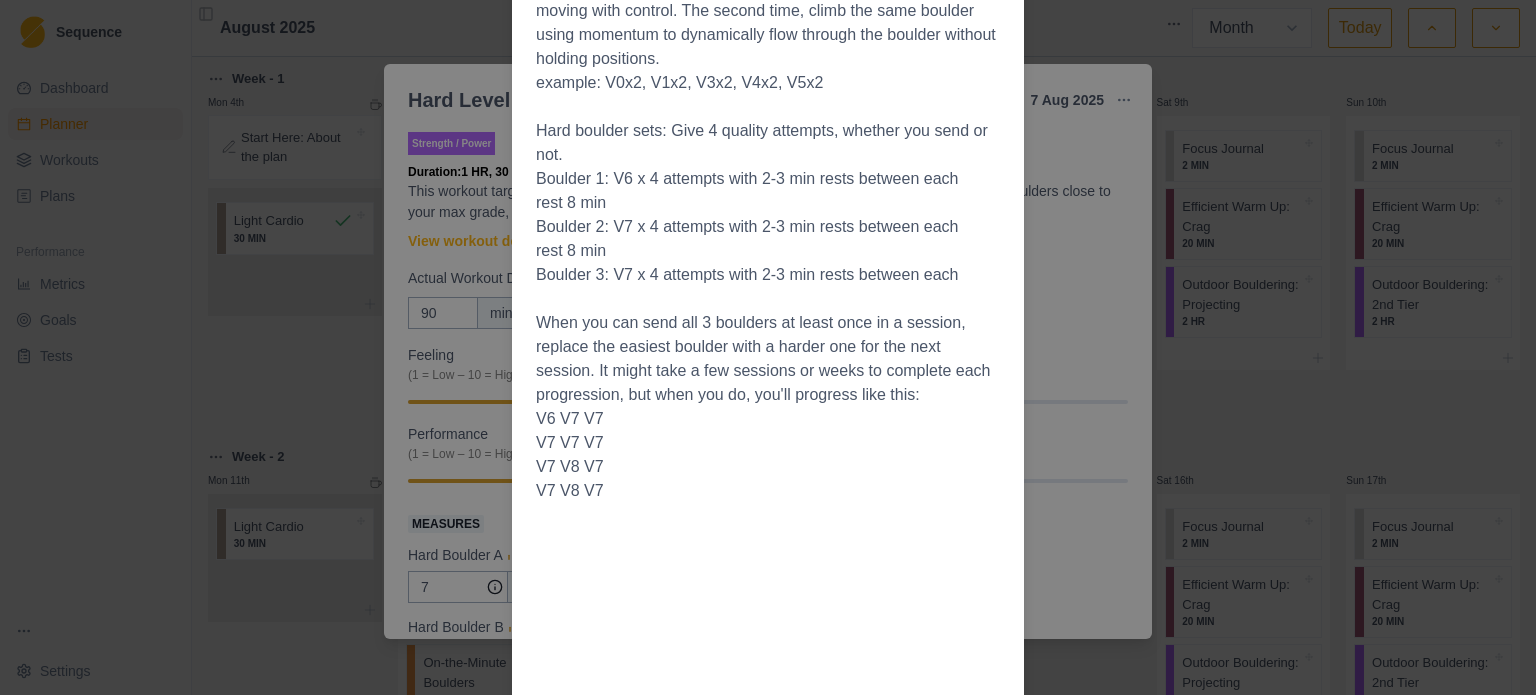 scroll, scrollTop: 631, scrollLeft: 0, axis: vertical 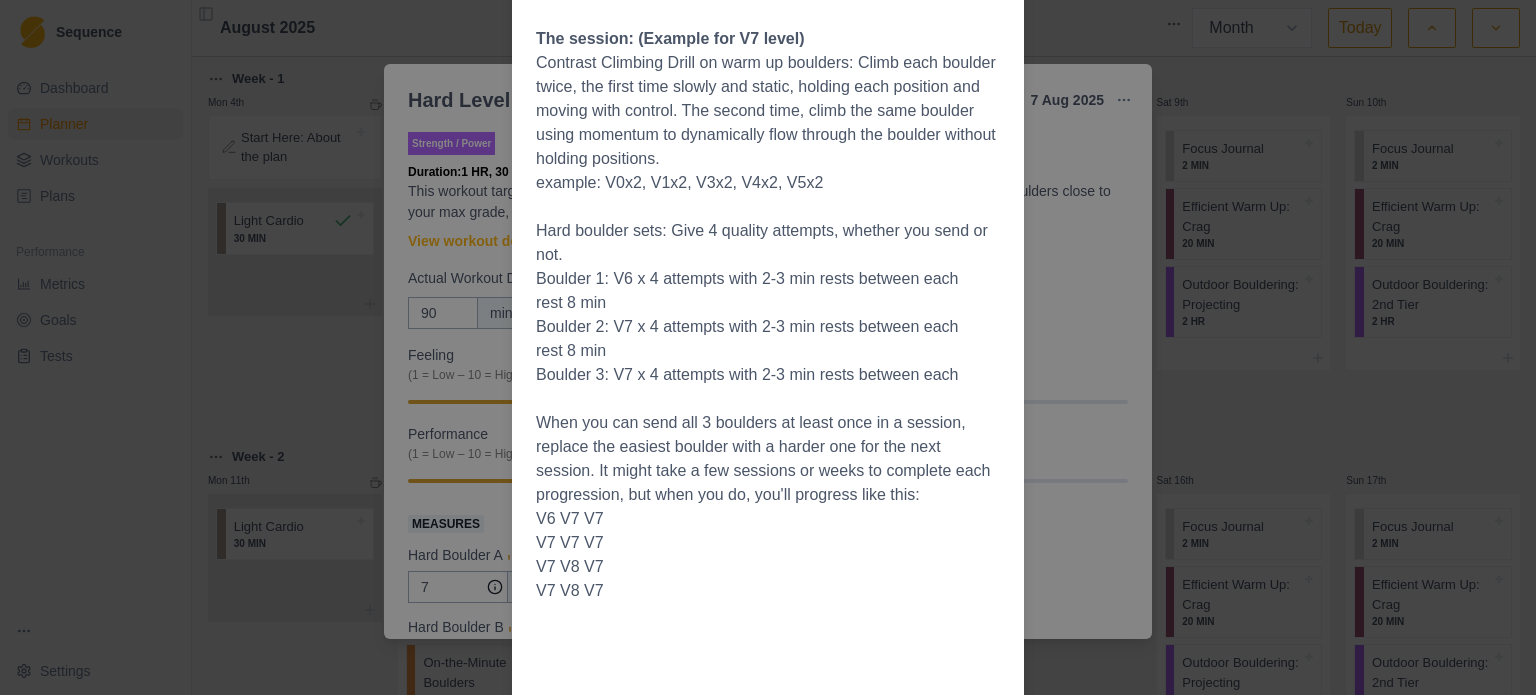 click on "Workout Details This workout is based around your max in-a-day boulder grade, (the hardest grade you can do in 5 tries or less, on any given day right now). Your max boulder grade will be different on the main terrain vs. the boards so use the appropriate grade for the terrain you'll be climbing on. Choose your 3 problems with a variety of hold types if you're using a Moon/Kilter board or a variety of hold type and wall angles if you're on main terrain set boulders.   Each attempt could be one of the following: -Send -Repeat -Pull on from the ground, link a few moves.  Pull back on and link the rest -Do all the moves in isolation. This workout shouldn't feel quite like limit bouldering: you should be able to complete more moves and in total get more climbing  near  your limit. In this example V7 is your in a day max: The session: (Example for V7 level)   example: V0x2, V1x2, V3x2, V4x2, V5x2 Hard boulder sets:  Give 4 quality attempts, whether you send or not.   rest 8 min rest 8 min V6 V7 V7 V7 V7 V7" at bounding box center [768, 347] 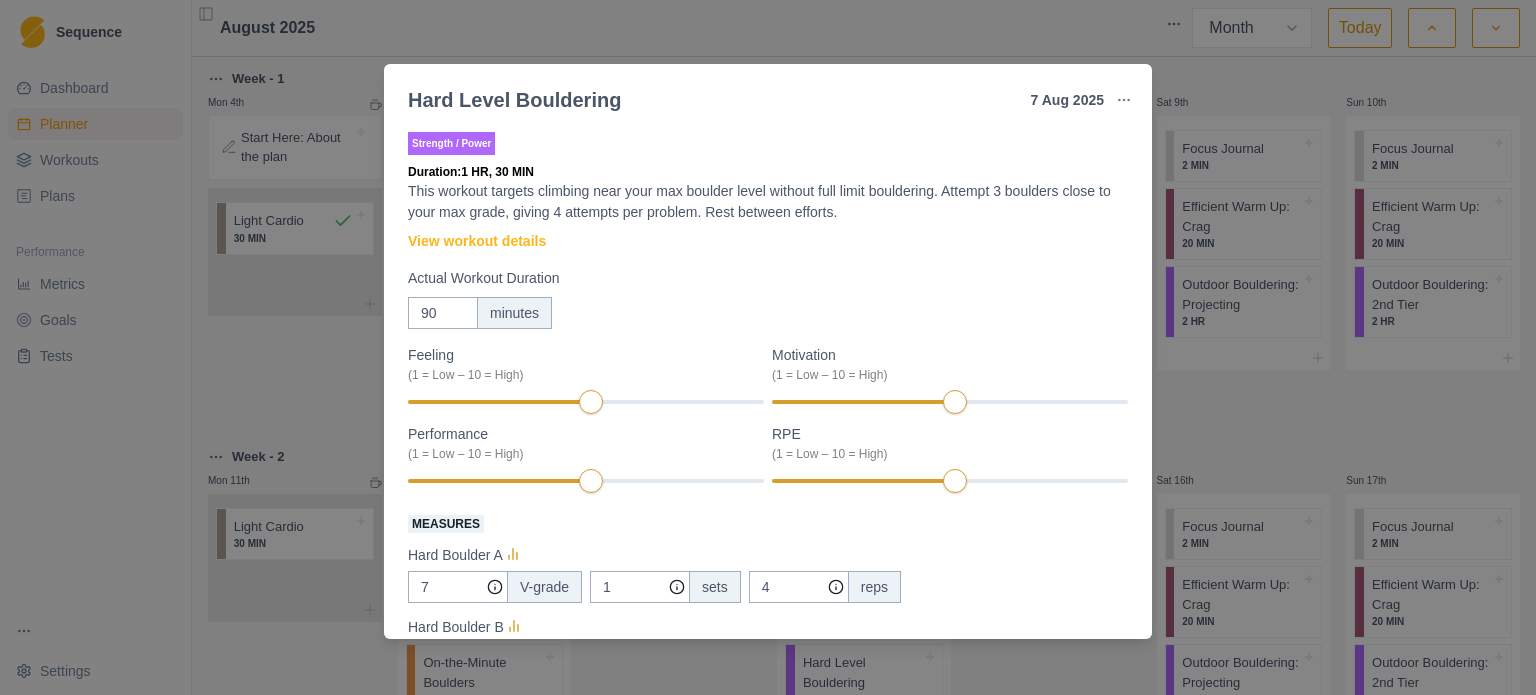 click on "Hard Level Bouldering 7 [MONTH] 2025 Link To Goal View Workout Metrics Edit Original Workout Reschedule Workout Remove From Schedule Strength / Power Duration:  1 HR, 30 MIN This workout targets climbing near your max boulder level without full limit bouldering. Attempt 3 boulders close to your max grade, giving 4 attempts per problem. Rest between efforts. View workout details Actual Workout Duration 90 minutes Feeling (1 = Low – 10 = High) Motivation (1 = Low – 10 = High) Performance (1 = Low – 10 = High) RPE (1 = Low – 10 = High) Measures Hard Boulder A 7 V-grade 1 sets 4 reps Hard Boulder B 7 V-grade 1 sets 4 reps Hard Boulder C 7 V-grade 1 sets 4 reps Logbook Boulder (Indoor) Add entry Training Notes View previous training notes Mark as Incomplete Complete Workout" at bounding box center [768, 347] 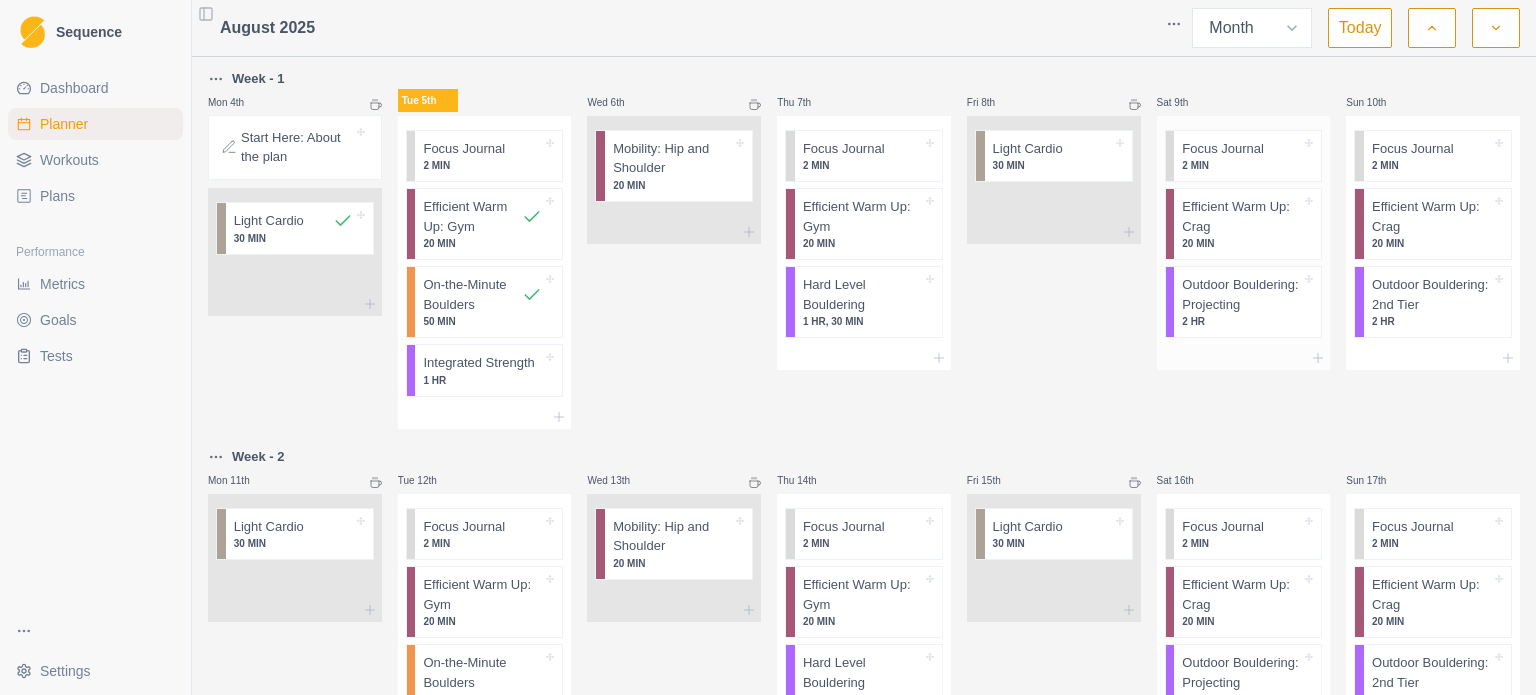 click on "20 MIN" at bounding box center (1241, 243) 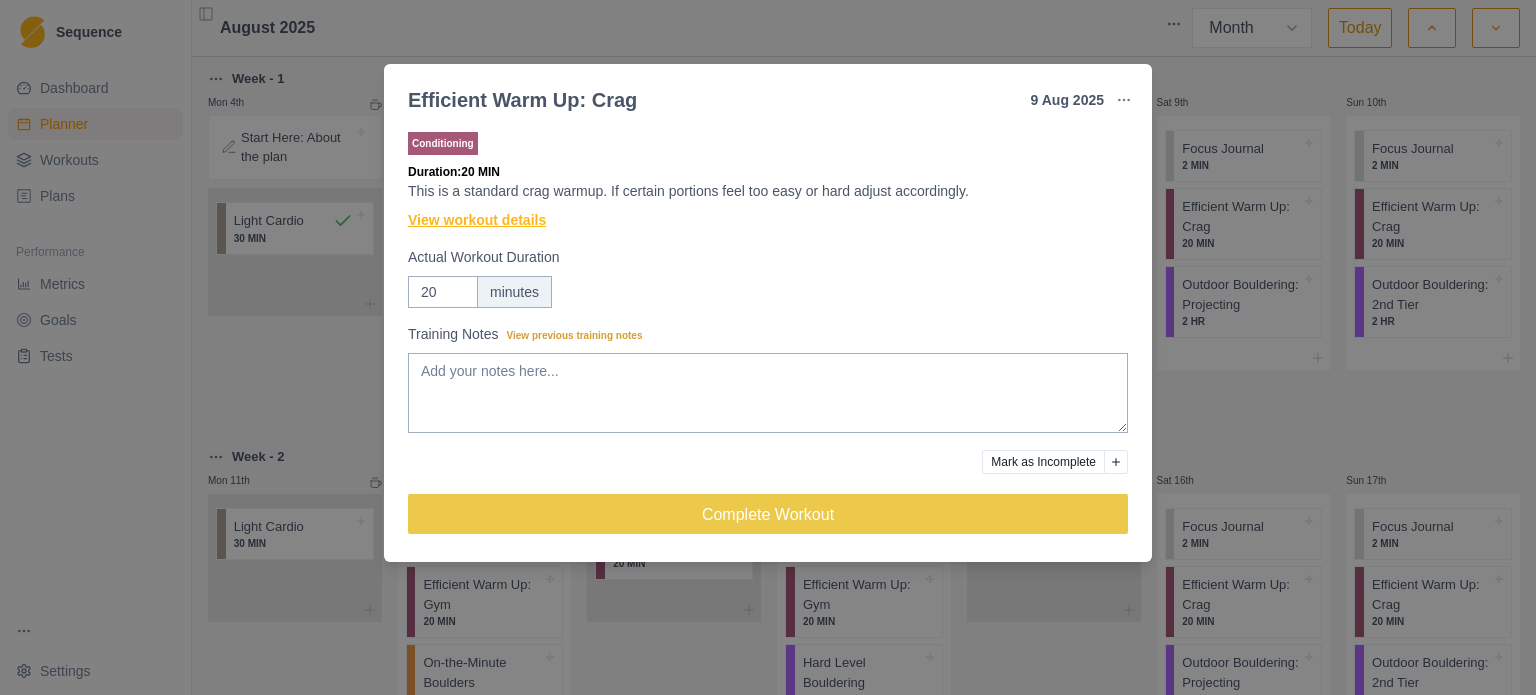 click on "View workout details" at bounding box center (477, 220) 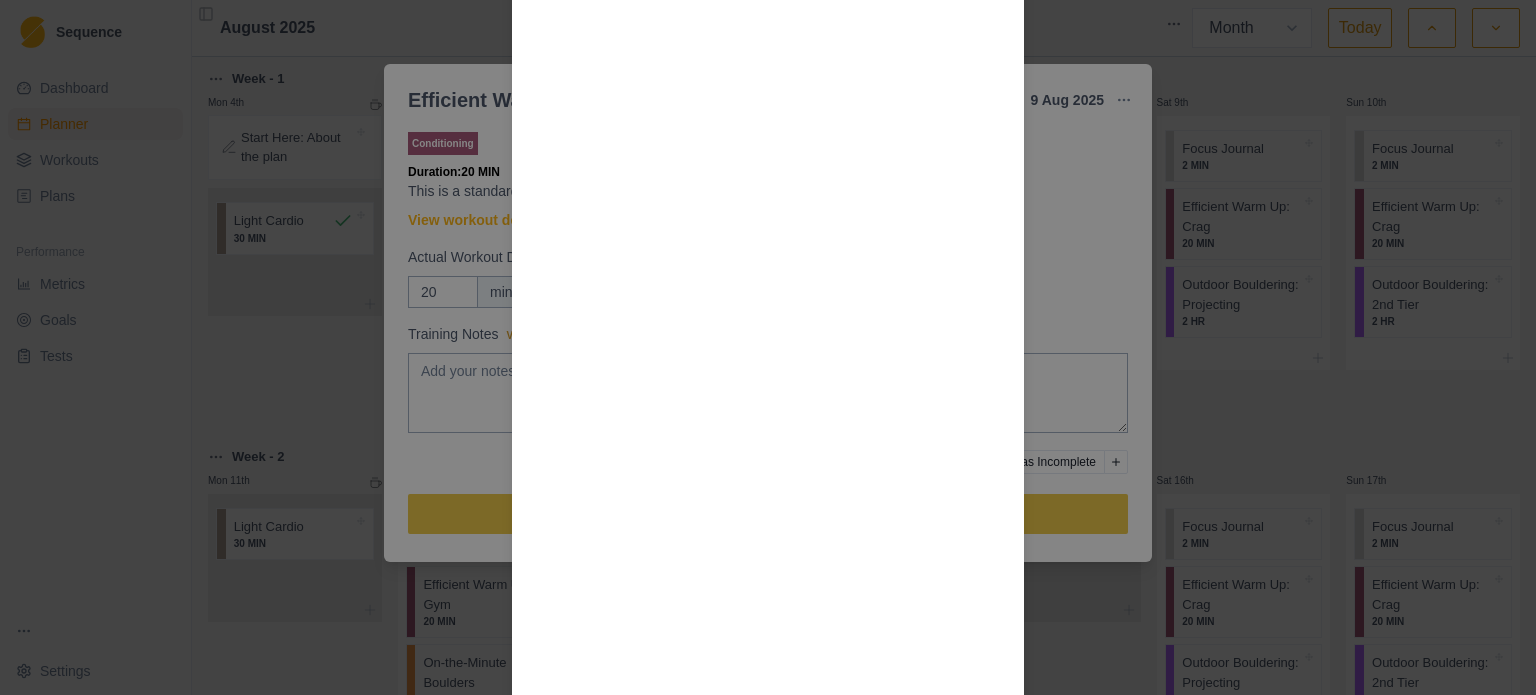 scroll, scrollTop: 67, scrollLeft: 0, axis: vertical 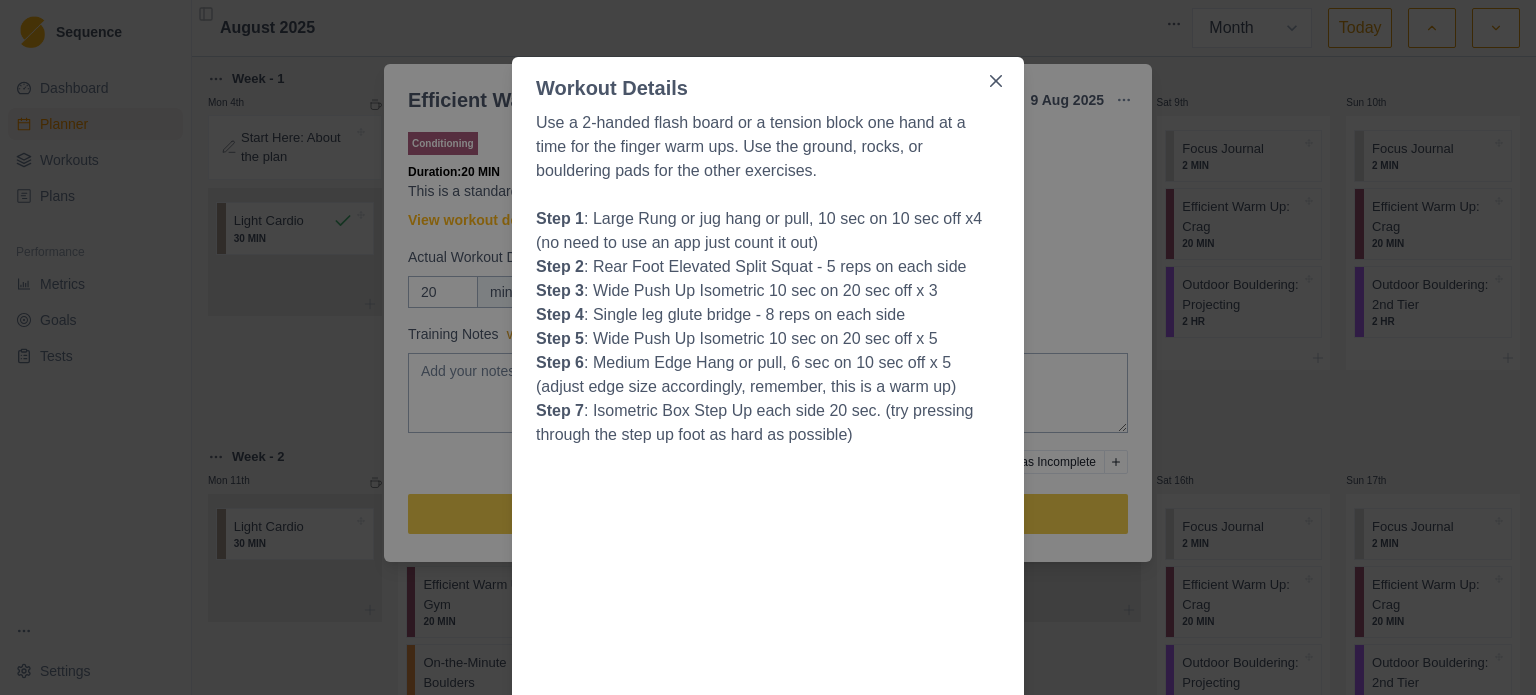 click on "Workout Details Use a 2-handed flash board or a tension block one hand at a time for the finger warm ups. Use the ground, rocks, or bouldering pads for the other exercises. Step 1 : Large Rung or jug hang or pull, 10 sec on 10 sec off x4 (no need to use an app just count it out) Step 2 : Rear Foot Elevated Split Squat - 5 reps on each side Step 3 : Wide Push Up Isometric 10 sec on 20 sec off x 3 Step 4 : Single leg glute bridge - 8 reps on each side  Step 5 : Wide Push Up Isometric 10 sec on 20 sec off x 5 Step 6 : Medium Edge Hang or pull, 6 sec on 10 sec off x 5 (adjust edge size accordingly, remember, this is a warm up) Step 7 : Isometric Box Step Up each side 20 sec. (try pressing through the step up foot as hard as possible)" at bounding box center (768, 347) 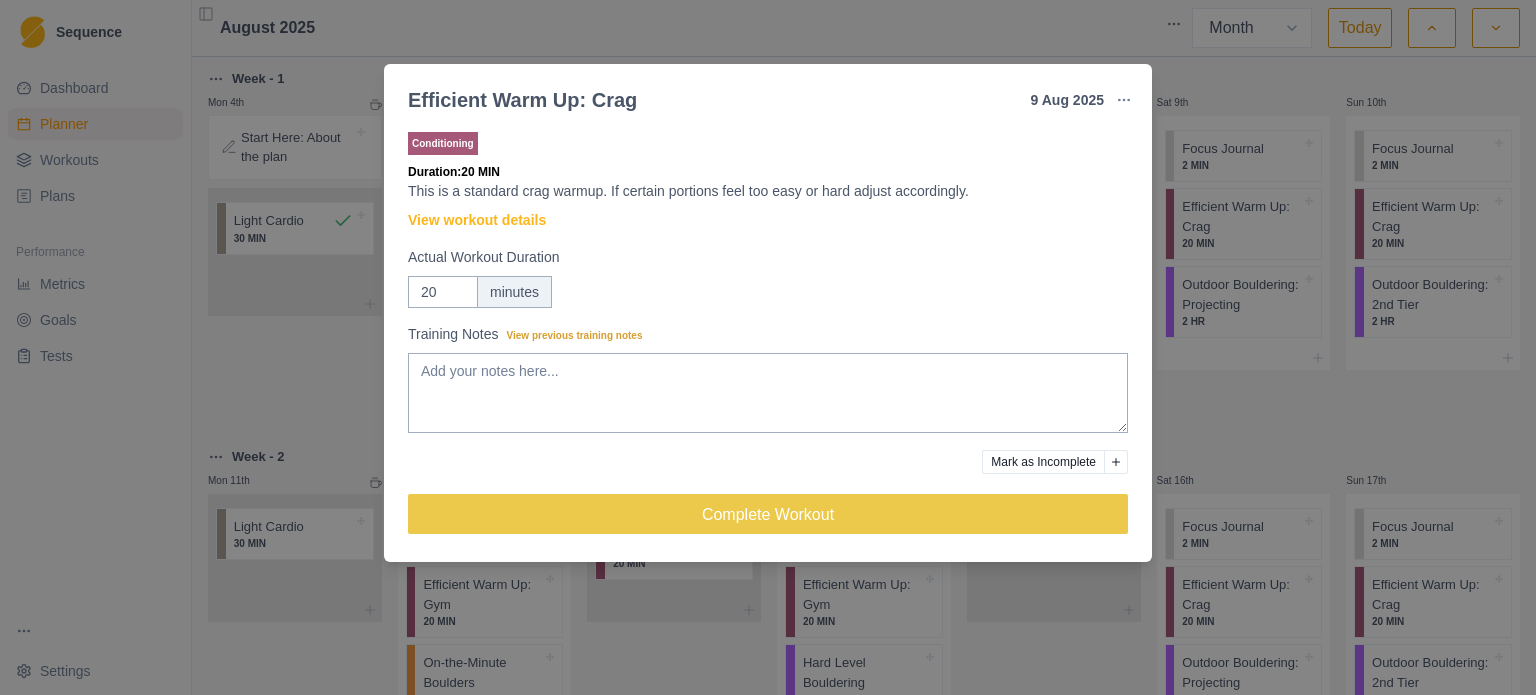 click on "Efficient Warm Up: Crag 9 [DATE] [YEAR] Link To Goal View Workout Metrics Edit Original Workout Reschedule Workout Remove From Schedule Conditioning Duration: 20 MIN This is a standard crag warmup. If certain portions feel too easy or hard adjust accordingly. View workout details Actual Workout Duration 20 minutes Training Notes View previous training notes Mark as Incomplete Complete Workout" at bounding box center (768, 347) 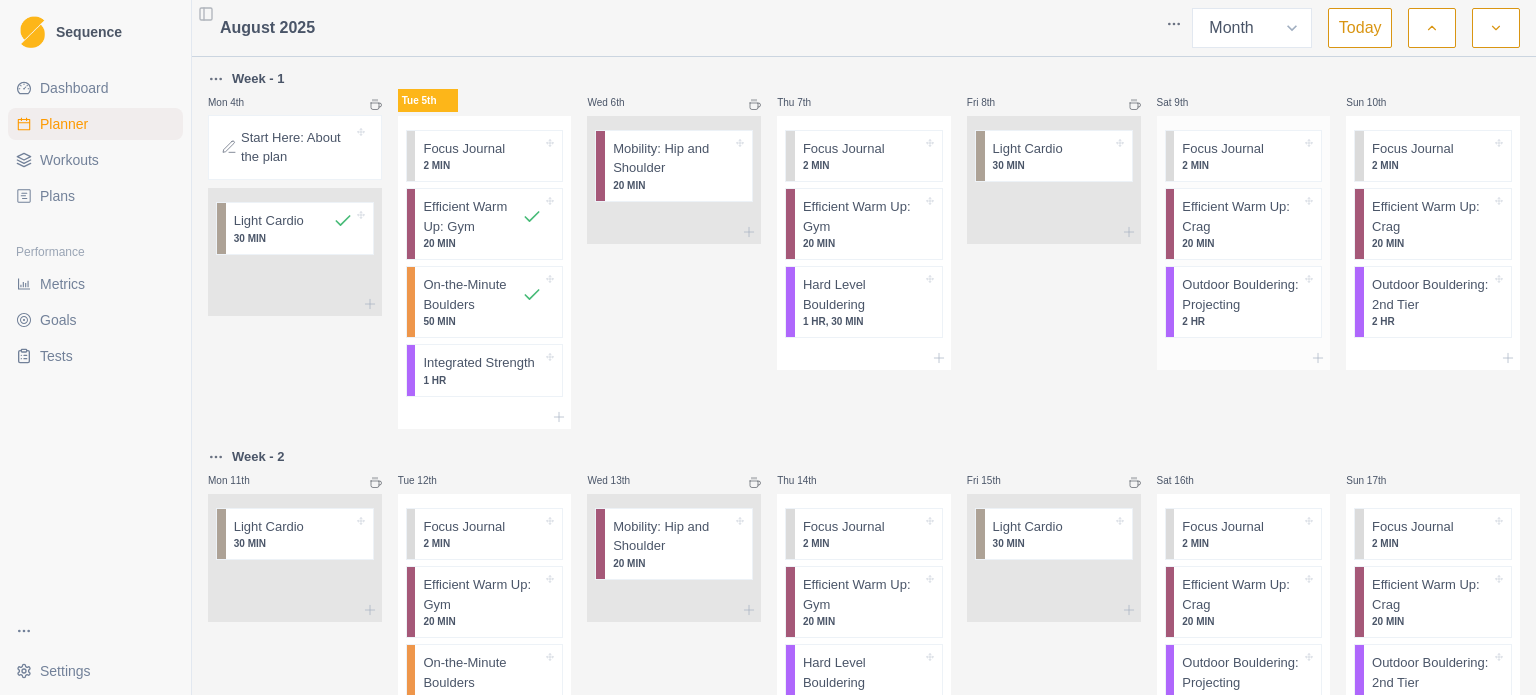 click on "Outdoor Bouldering: Projecting" at bounding box center (1241, 294) 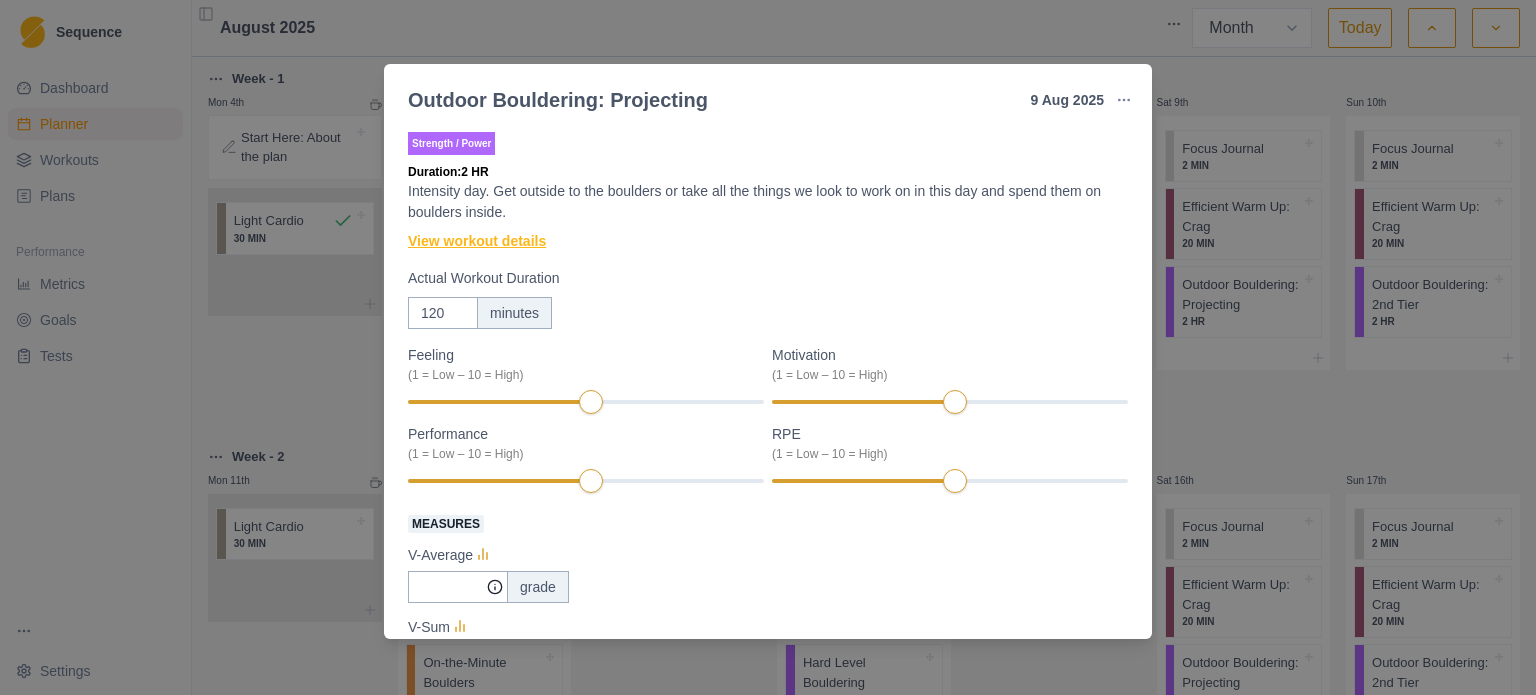 click on "View workout details" at bounding box center [477, 241] 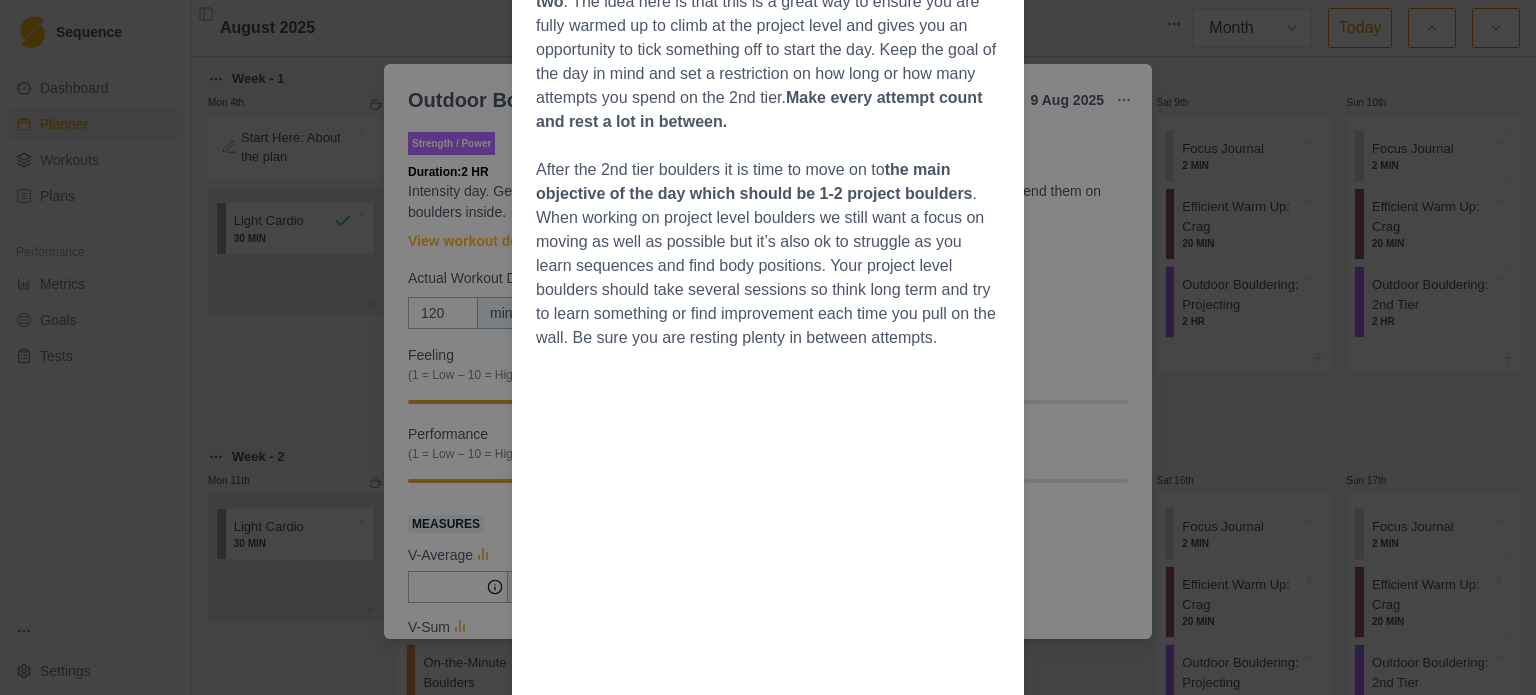 scroll, scrollTop: 400, scrollLeft: 0, axis: vertical 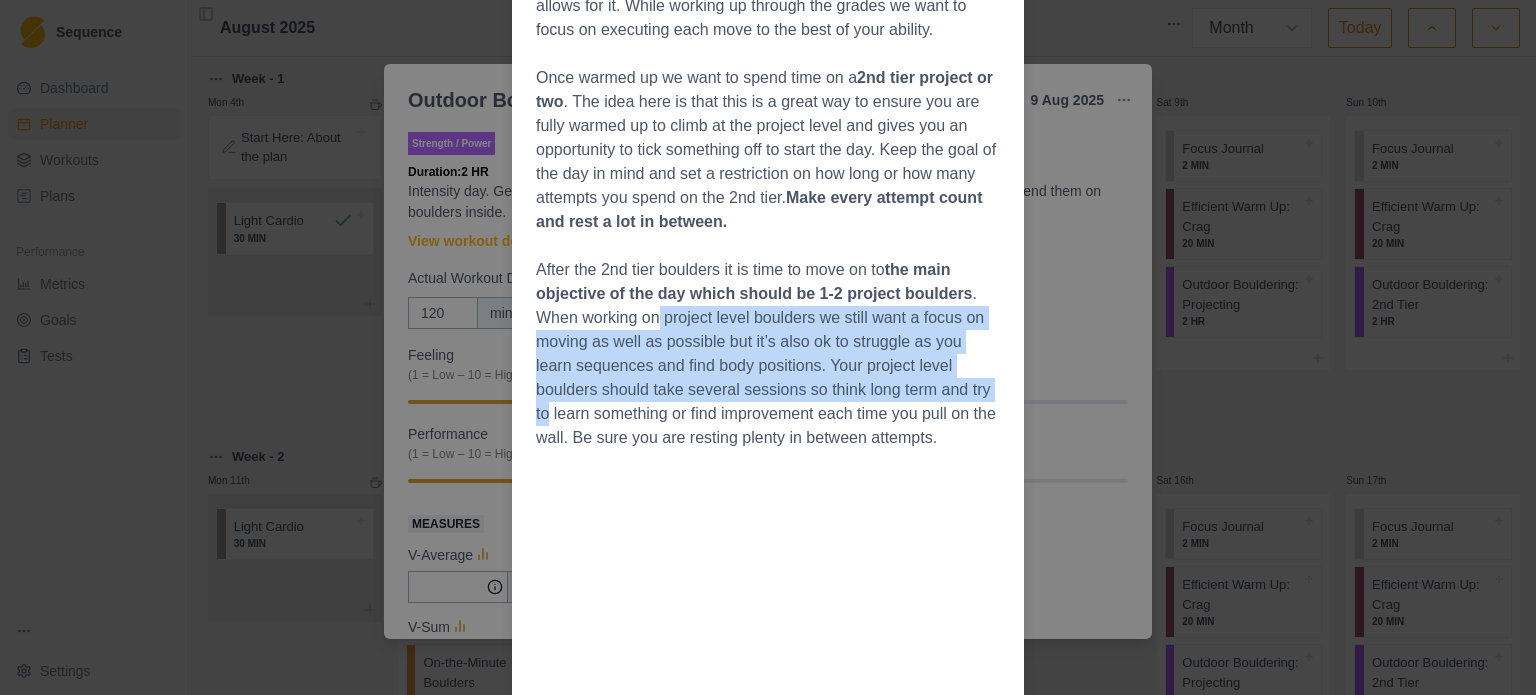 drag, startPoint x: 649, startPoint y: 319, endPoint x: 929, endPoint y: 382, distance: 287 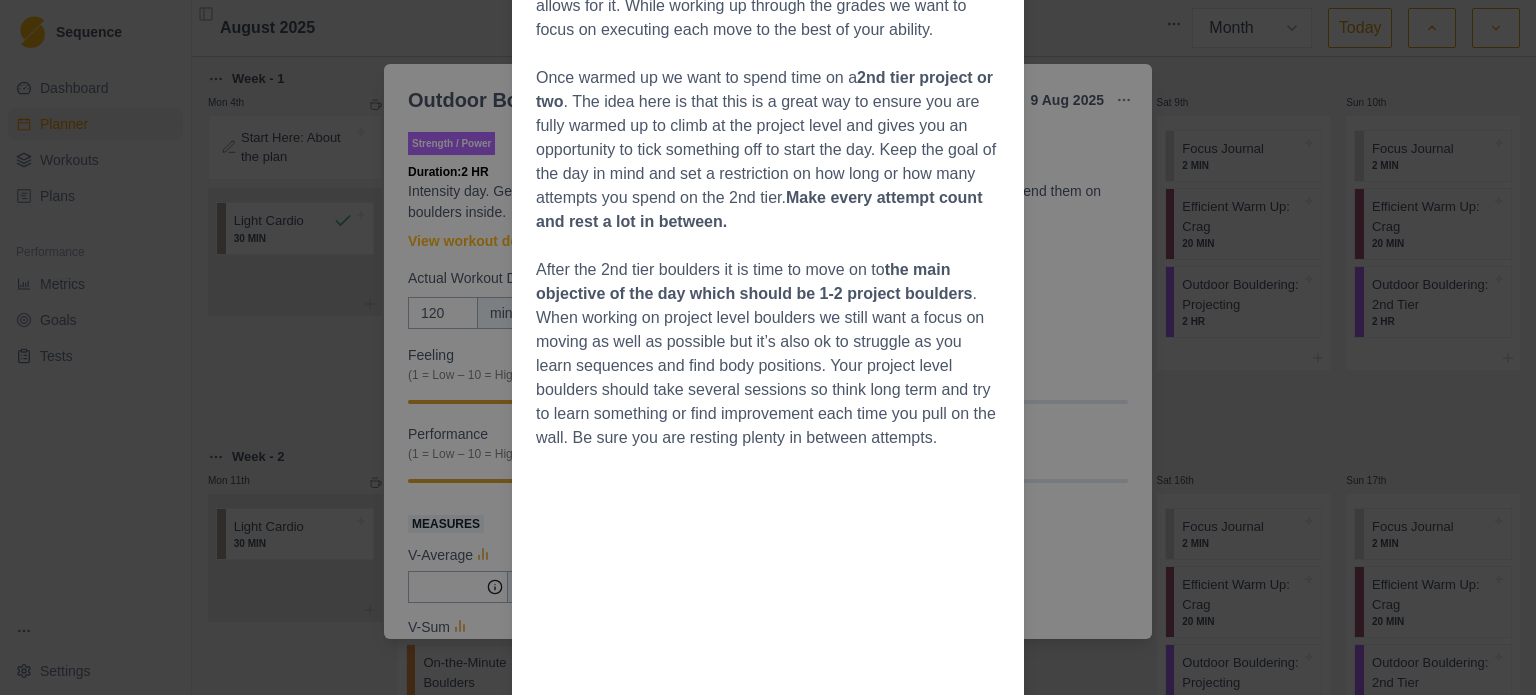 click on "around your max in-a-day boulder grade, (the hardest grade you can do in 5 tries or less, on any given day right now). Your max boulder grade will be different on the main terrain vs. the boards so use" at bounding box center (768, 354) 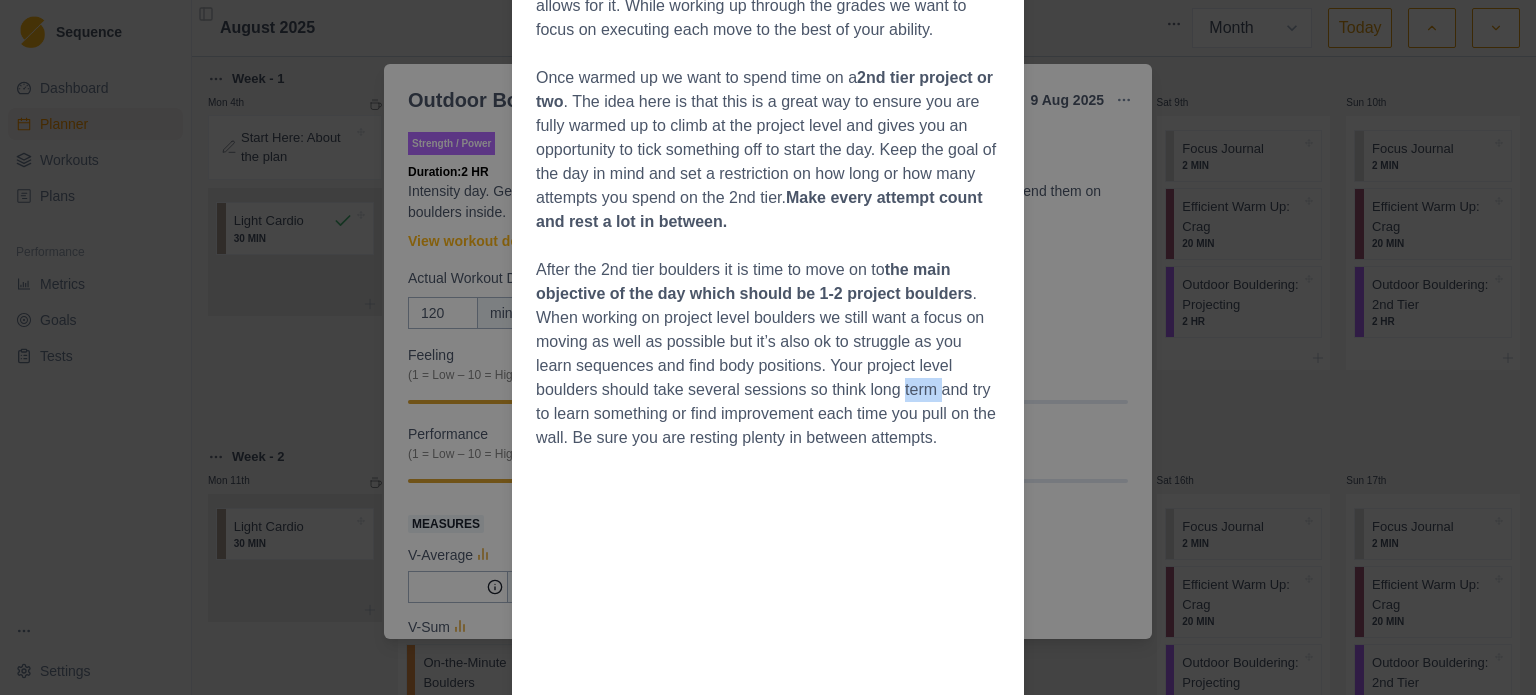 click on "around your max in-a-day boulder grade, (the hardest grade you can do in 5 tries or less, on any given day right now). Your max boulder grade will be different on the main terrain vs. the boards so use" at bounding box center [768, 354] 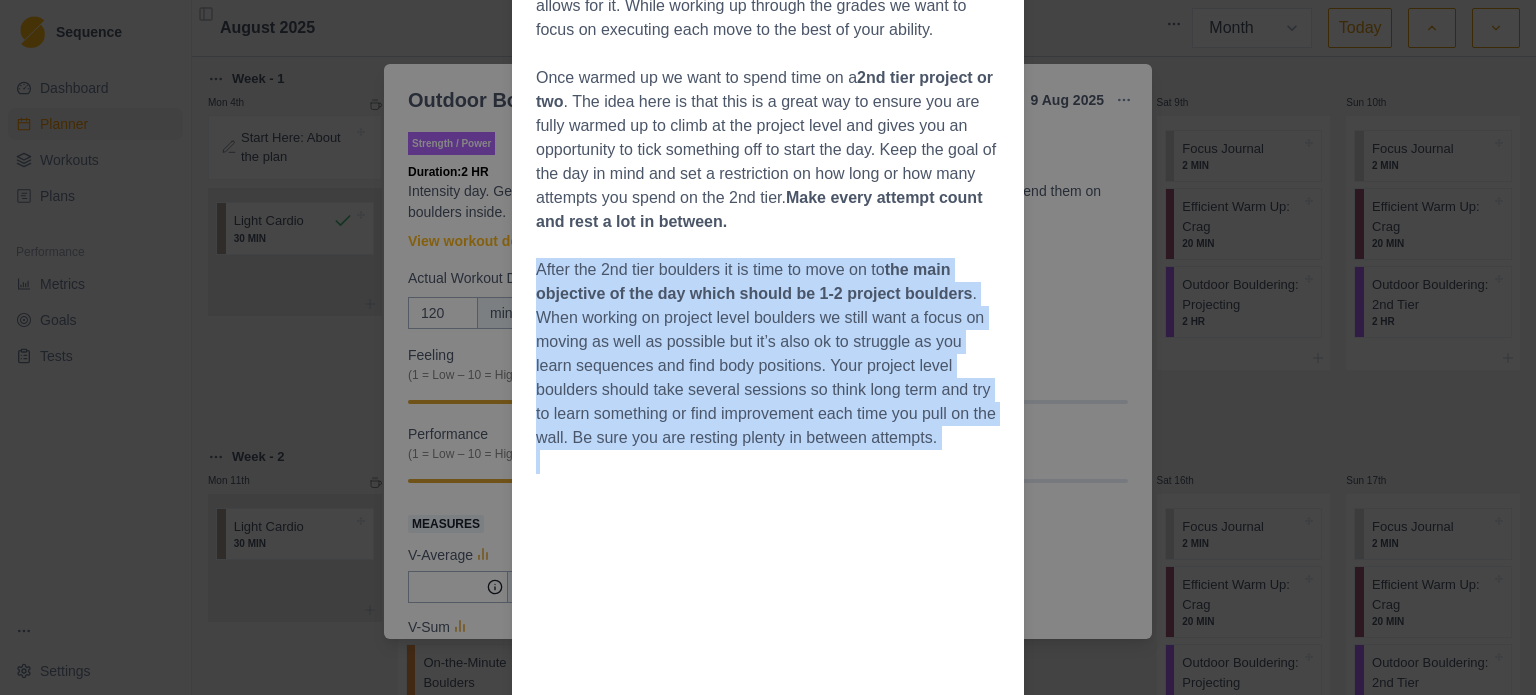 click on "around your max in-a-day boulder grade, (the hardest grade you can do in 5 tries or less, on any given day right now). Your max boulder grade will be different on the main terrain vs. the boards so use" at bounding box center (768, 354) 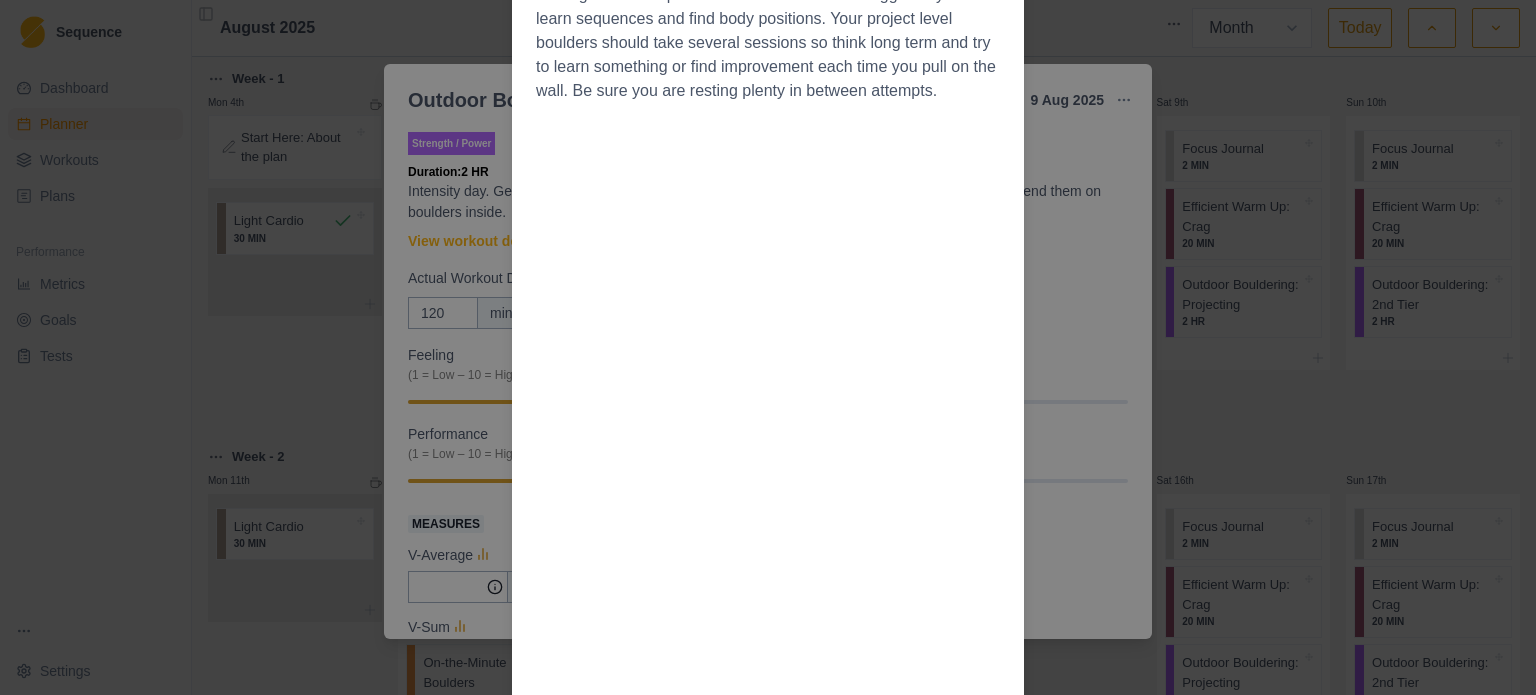 scroll, scrollTop: 647, scrollLeft: 0, axis: vertical 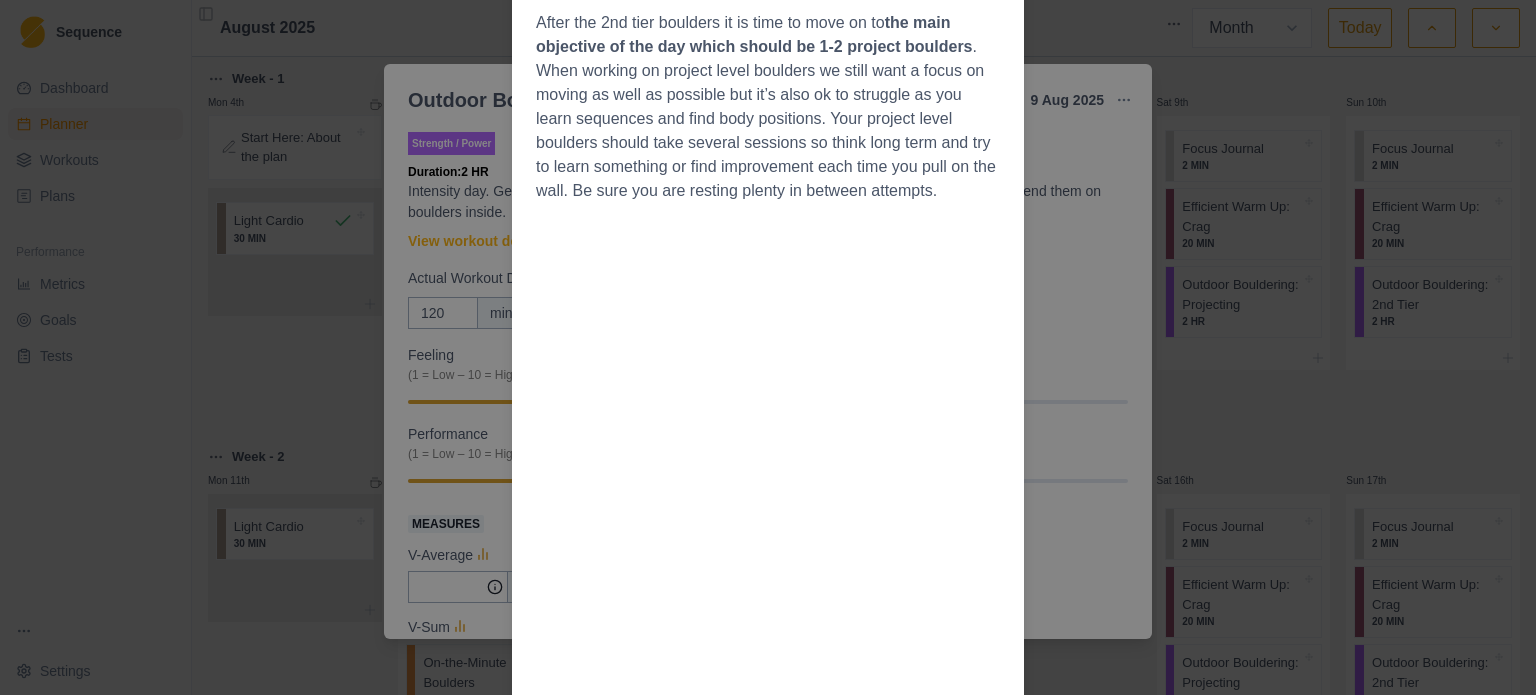 click on "Workout Details Overview This day is to be looked at as connecting the training you have been doing and applying it in a performance environment. Keep in mind you are not in a “performance” phase and you could feel some fatigue from the training but we want to keep the performance attitude simmering through this day. Session Description Do a nice steady progressive warm up if the area you are at allows for it. While working up through the grades we want to focus on executing each move to the best of your ability. Once warmed up we want to spend time on a  2nd tier project or two . The idea here is that this is a great way to ensure you are fully warmed up to climb at the project level and gives you an opportunity to tick something off to start the day. Keep the goal of the day in mind and set a restriction on how long or how many attempts you spend on the 2nd tier.  Make every attempt count and rest a lot in between. After the 2nd tier boulders it is time to move on to" at bounding box center (768, 347) 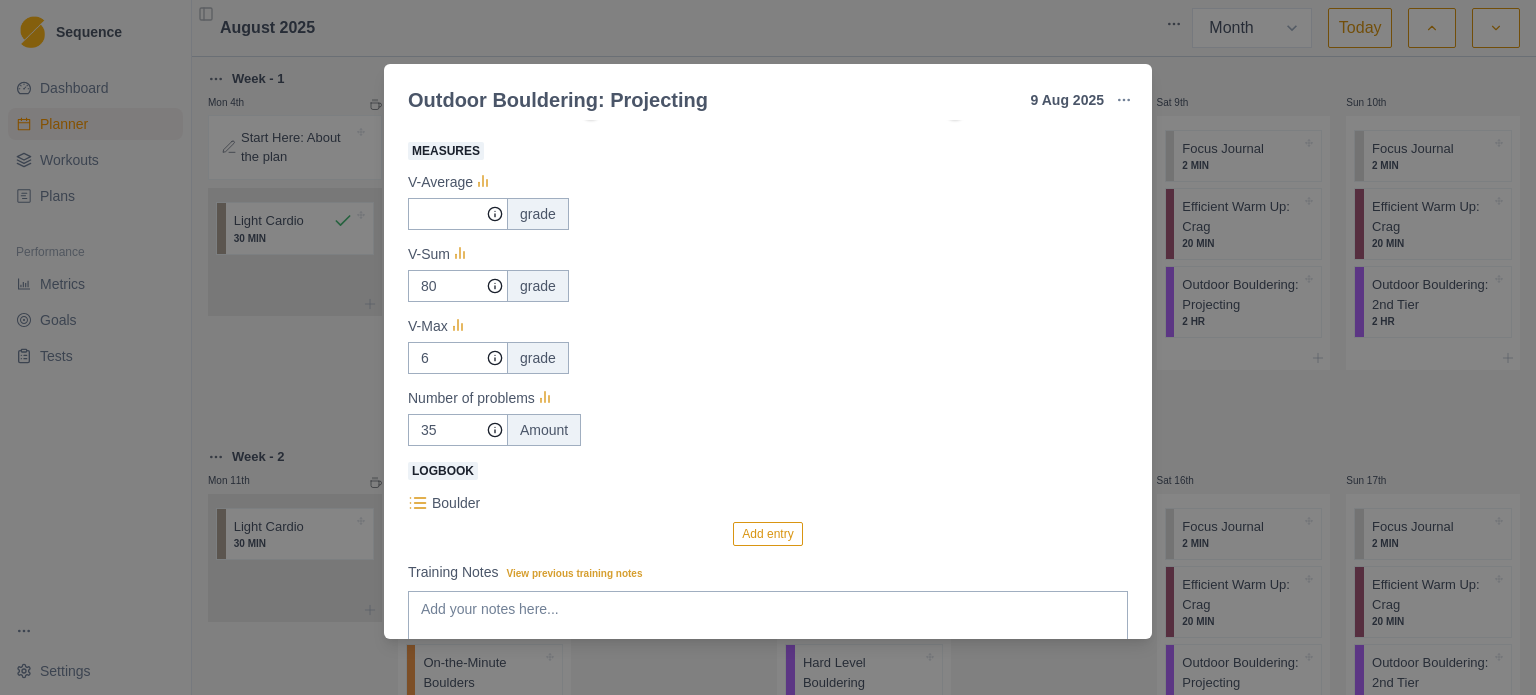 scroll, scrollTop: 336, scrollLeft: 0, axis: vertical 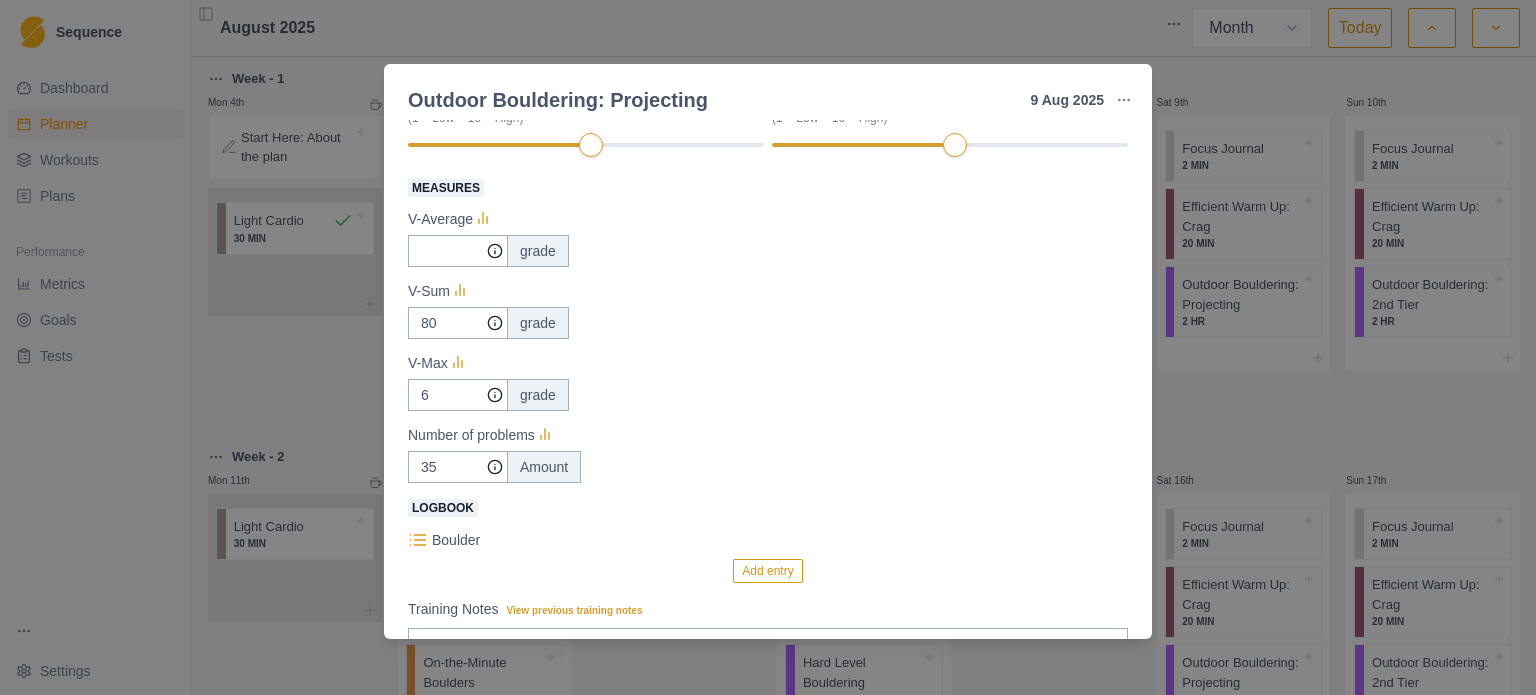 click on "Outdoor Bouldering: Projecting 9 Aug 2025 Link To Goal View Workout Metrics Edit Original Workout Reschedule Workout Remove From Schedule Strength / Power Duration:  2 HR Intensity day. Get outside to the boulders or take all the things we look to work on in this day and spend them on boulders inside.  View workout details Actual Workout Duration 120 minutes Feeling (1 = Low – 10 = High) Motivation (1 = Low – 10 = High) Performance (1 = Low – 10 = High) RPE (1 = Low – 10 = High) Measures V-Average grade V-Sum 80 grade V-Max  6 grade Number of problems 35 Amount Logbook Boulder Add entry Training Notes View previous training notes On Rock Mark as Incomplete Complete Workout" at bounding box center (768, 347) 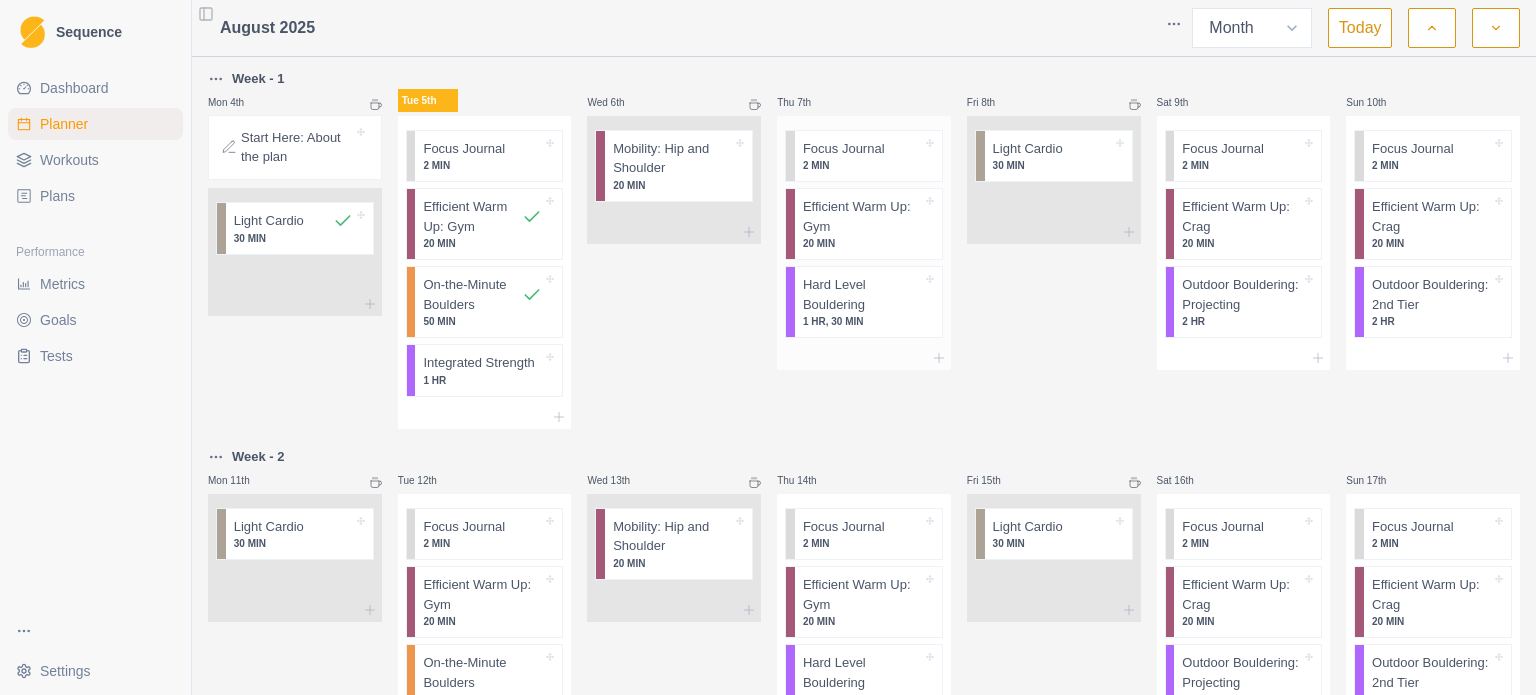 click on "Hard Level Bouldering" at bounding box center (862, 294) 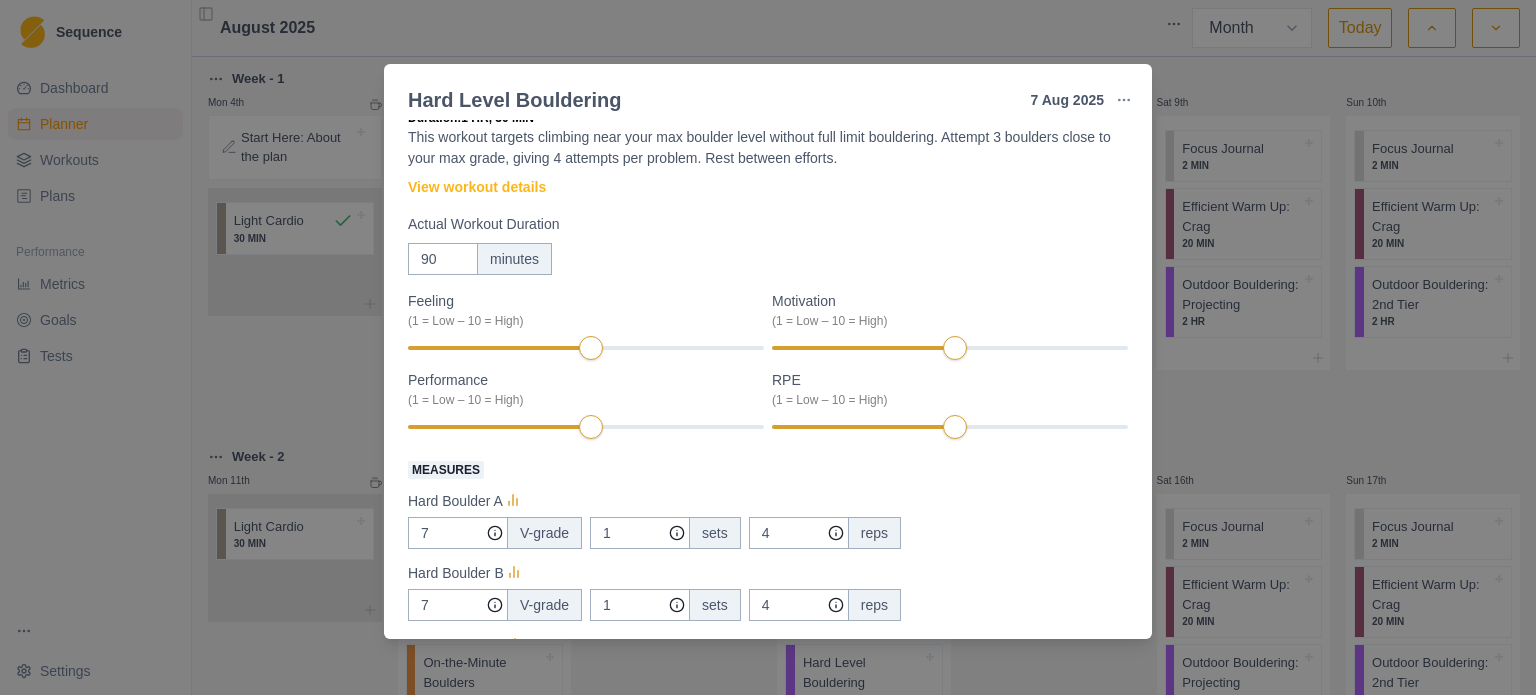 scroll, scrollTop: 100, scrollLeft: 0, axis: vertical 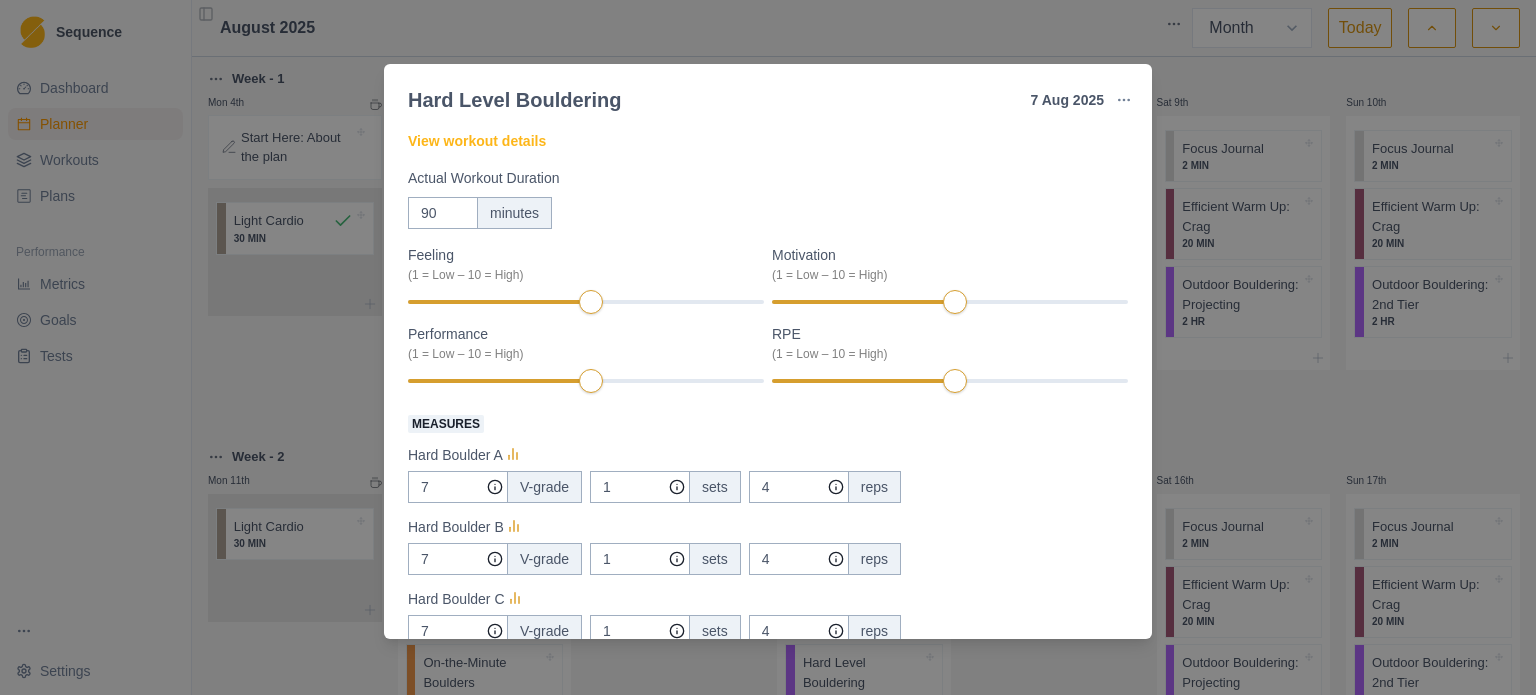 click on "Hard Level Bouldering 7 [MONTH] 2025 Link To Goal View Workout Metrics Edit Original Workout Reschedule Workout Remove From Schedule Strength / Power Duration:  1 HR, 30 MIN This workout targets climbing near your max boulder level without full limit bouldering. Attempt 3 boulders close to your max grade, giving 4 attempts per problem. Rest between efforts. View workout details Actual Workout Duration 90 minutes Feeling (1 = Low – 10 = High) Motivation (1 = Low – 10 = High) Performance (1 = Low – 10 = High) RPE (1 = Low – 10 = High) Measures Hard Boulder A 7 V-grade 1 sets 4 reps Hard Boulder B 7 V-grade 1 sets 4 reps Hard Boulder C 7 V-grade 1 sets 4 reps Logbook Boulder (Indoor) Add entry Training Notes View previous training notes Mark as Incomplete Complete Workout" at bounding box center [768, 347] 